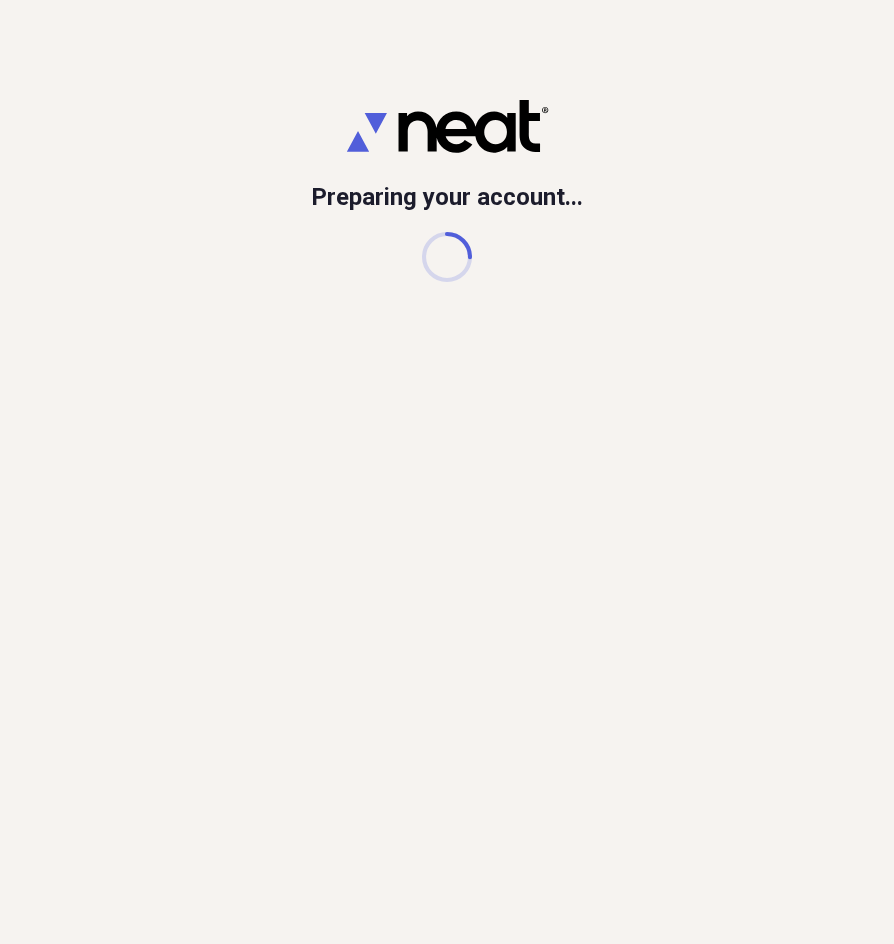 scroll, scrollTop: 0, scrollLeft: 0, axis: both 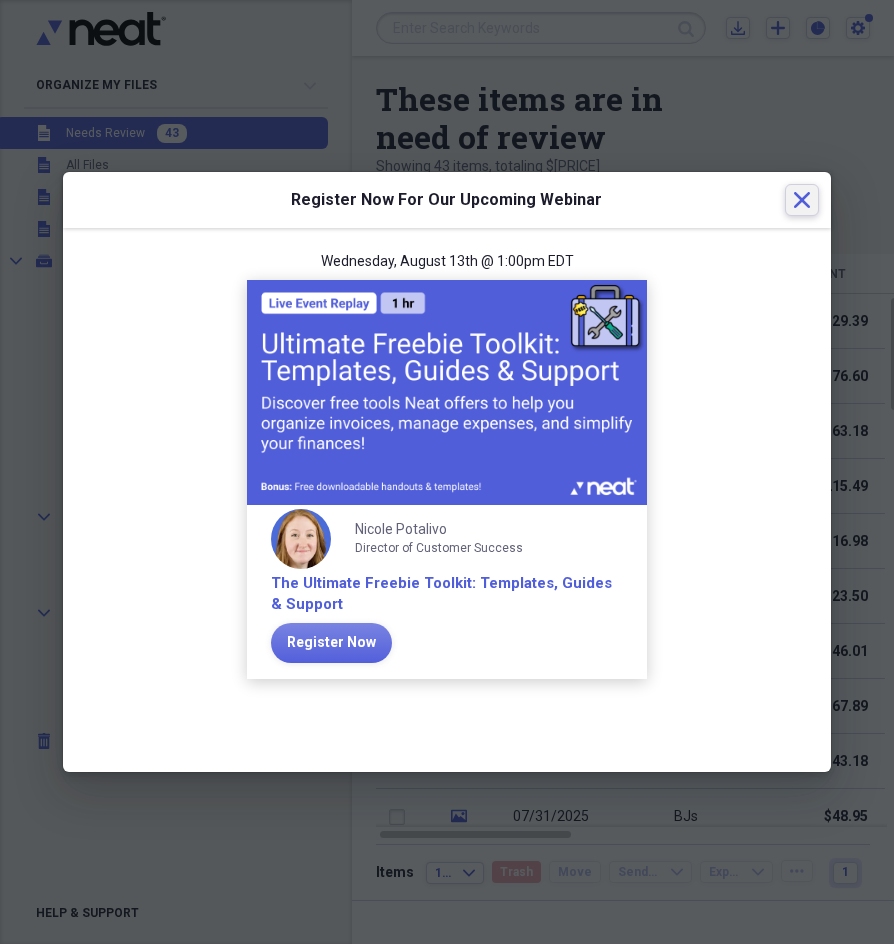 click on "Close" at bounding box center (802, 200) 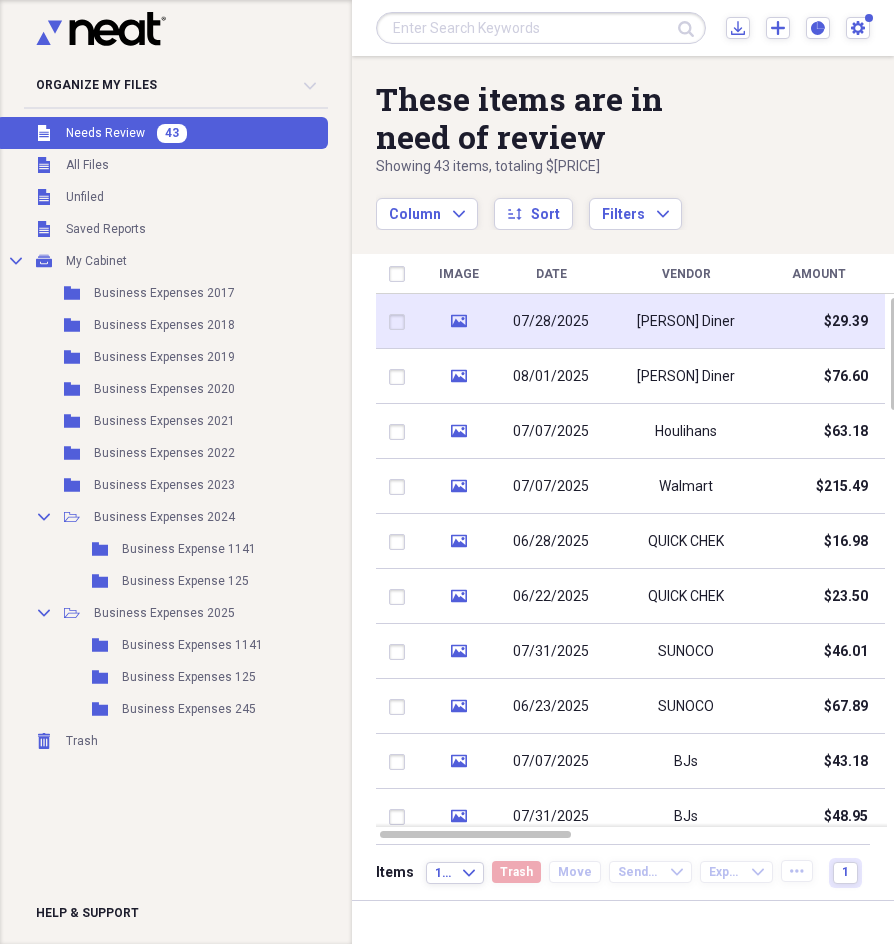 click on "07/28/2025" at bounding box center (551, 321) 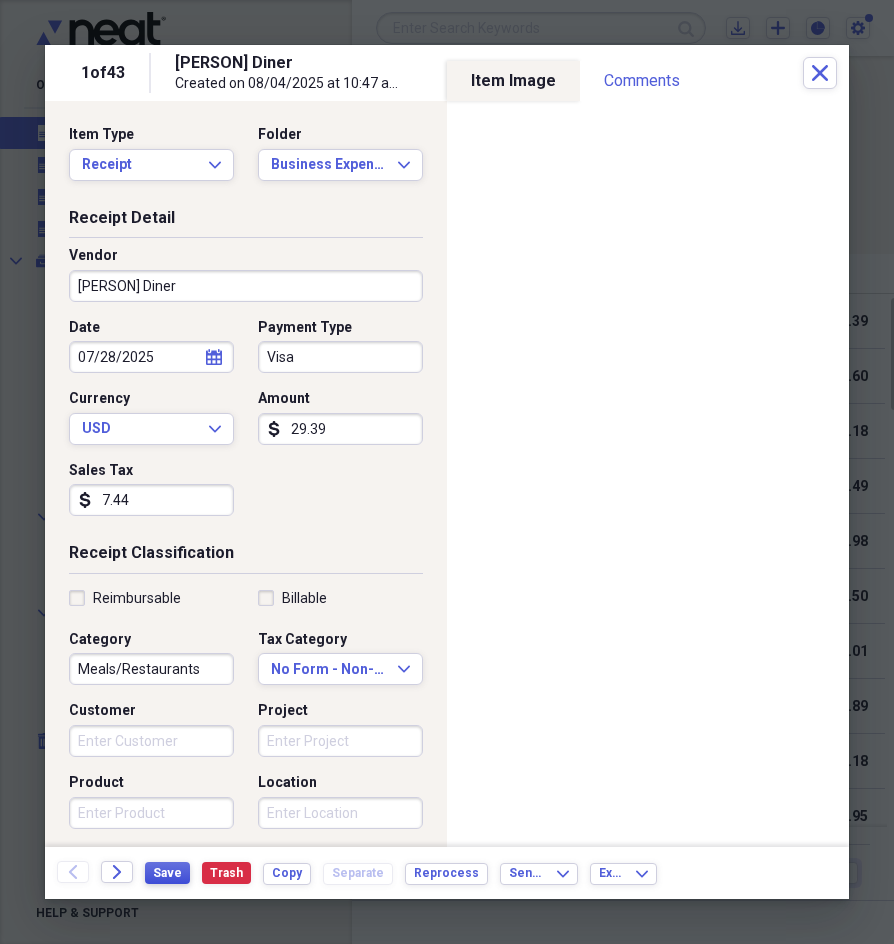 click on "Save" at bounding box center (167, 873) 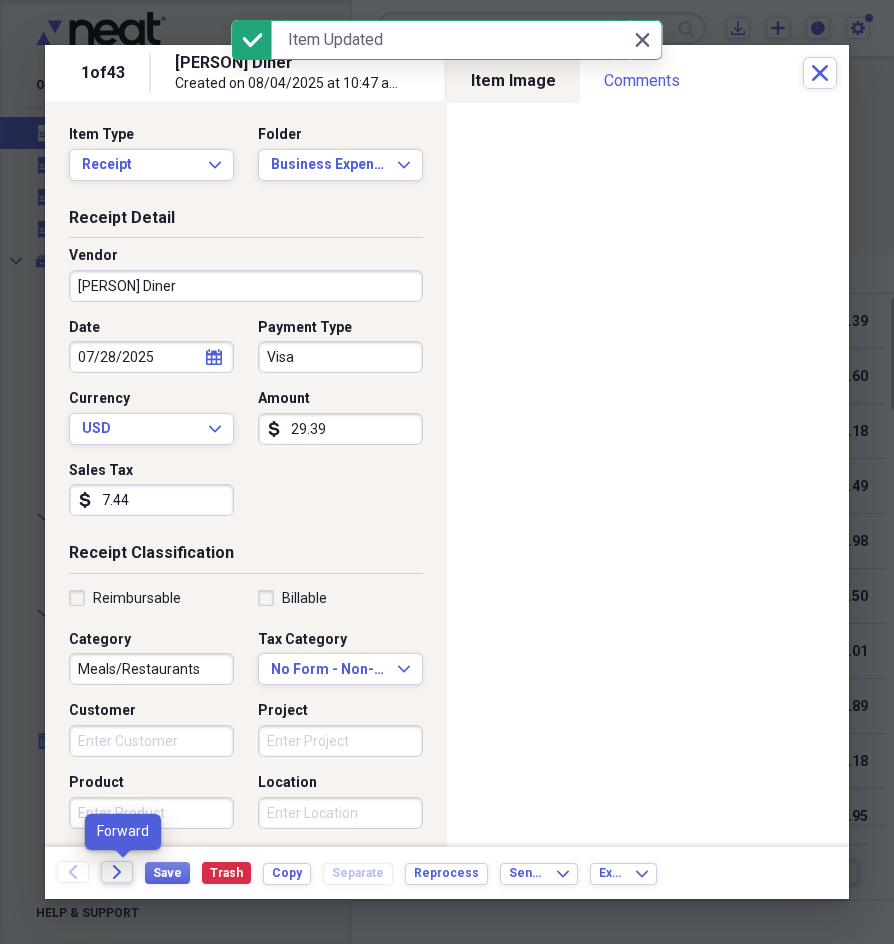 click on "Forward" at bounding box center (117, 872) 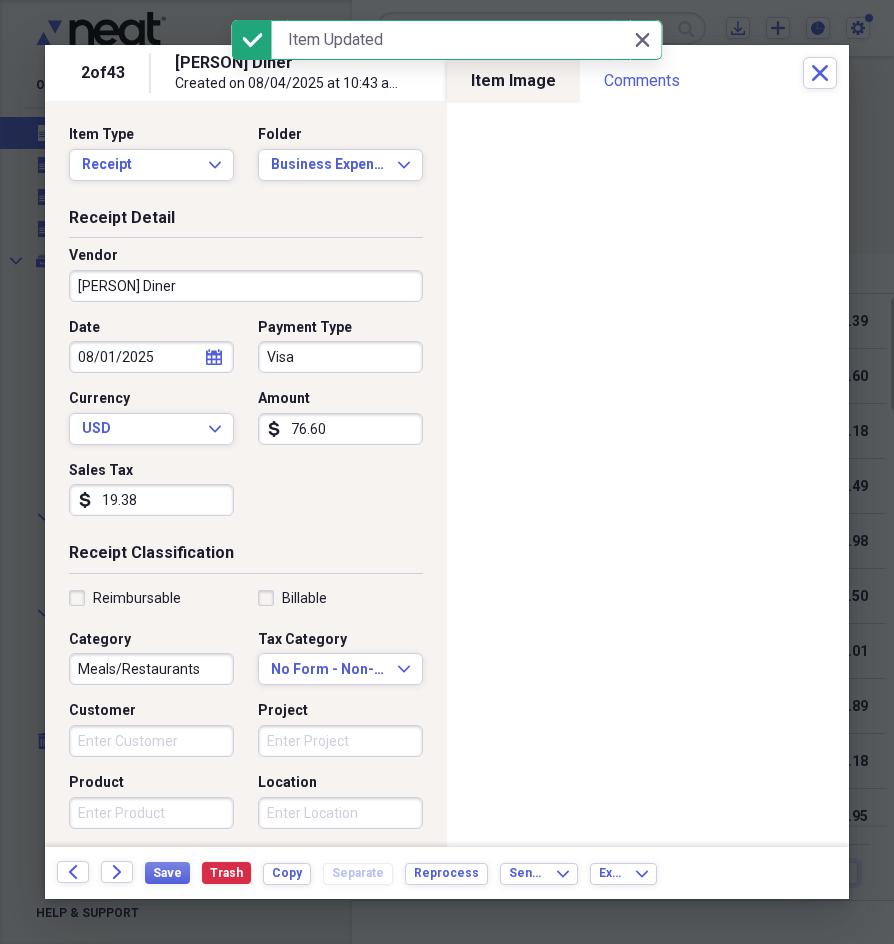 click on "76.60" at bounding box center [340, 429] 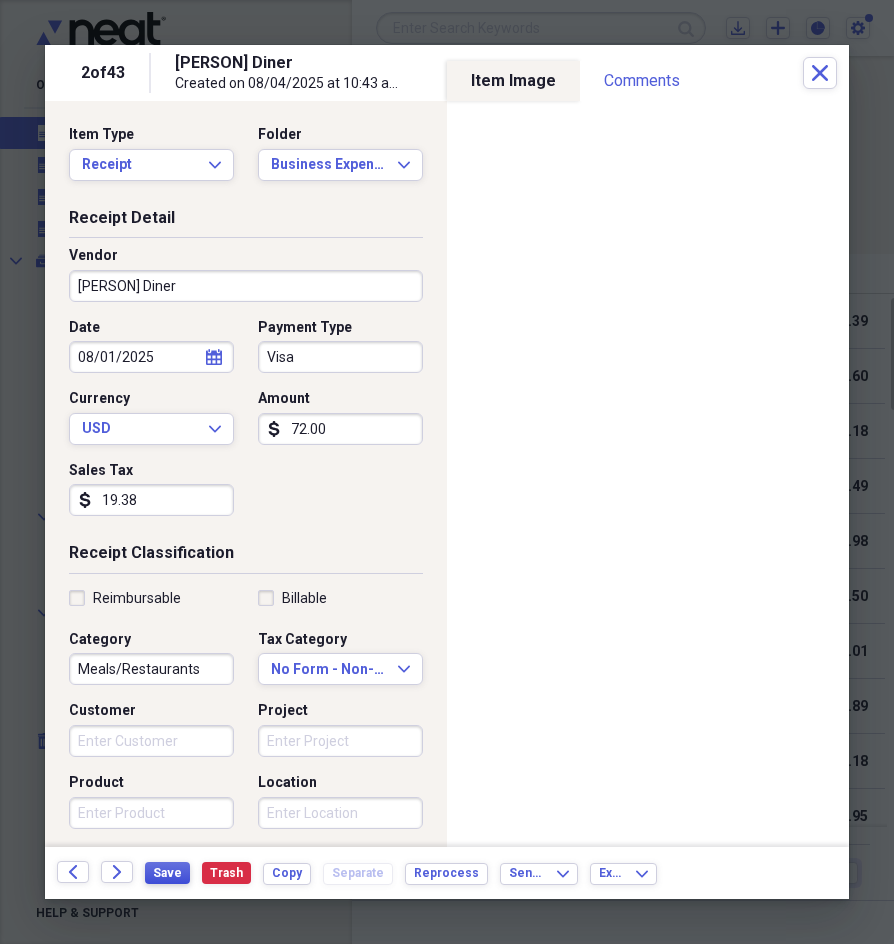 type on "72.00" 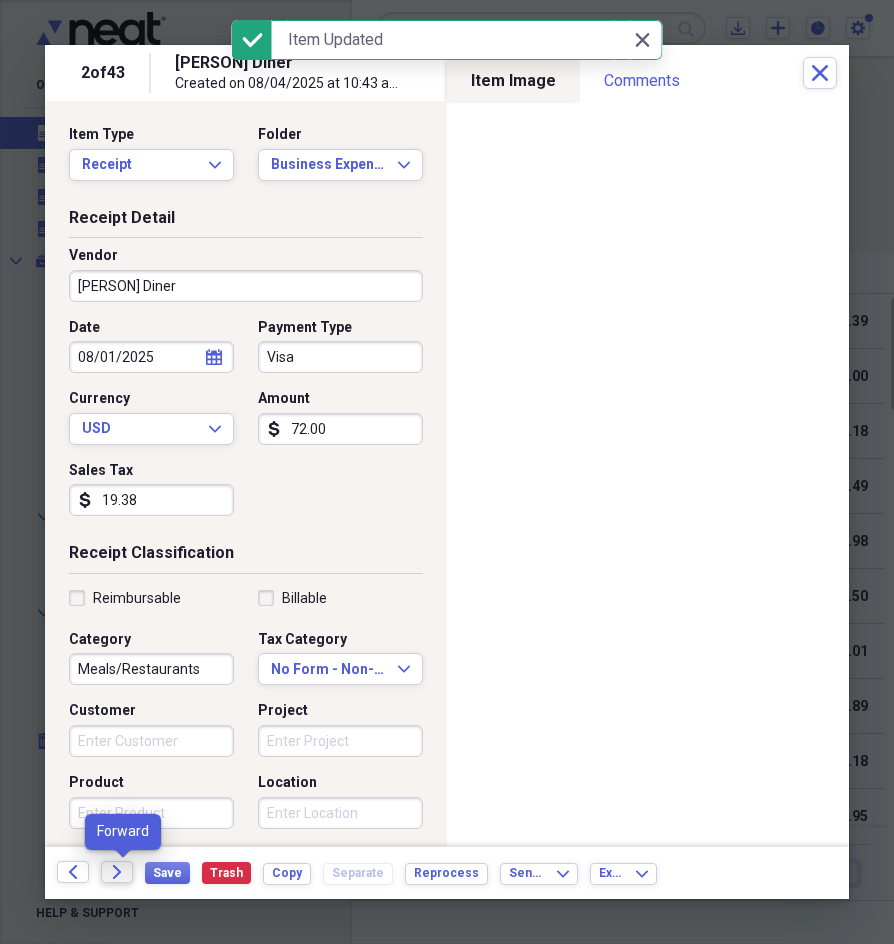 click on "Forward" at bounding box center (117, 872) 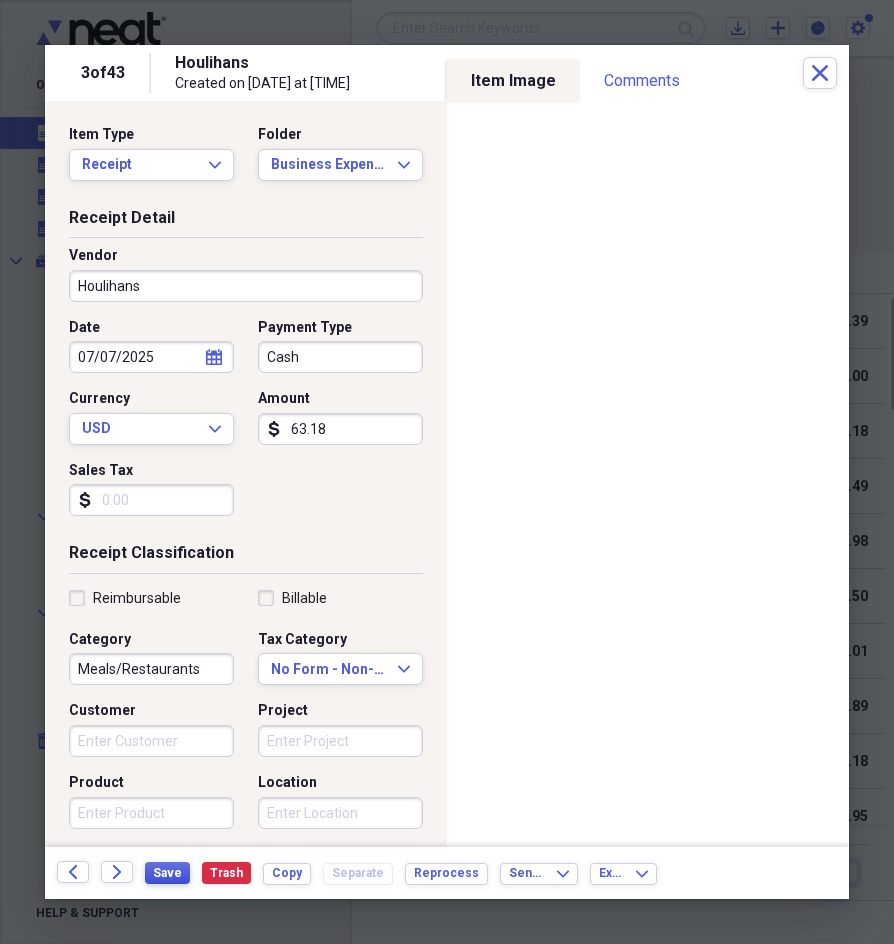 click on "Save" at bounding box center [167, 873] 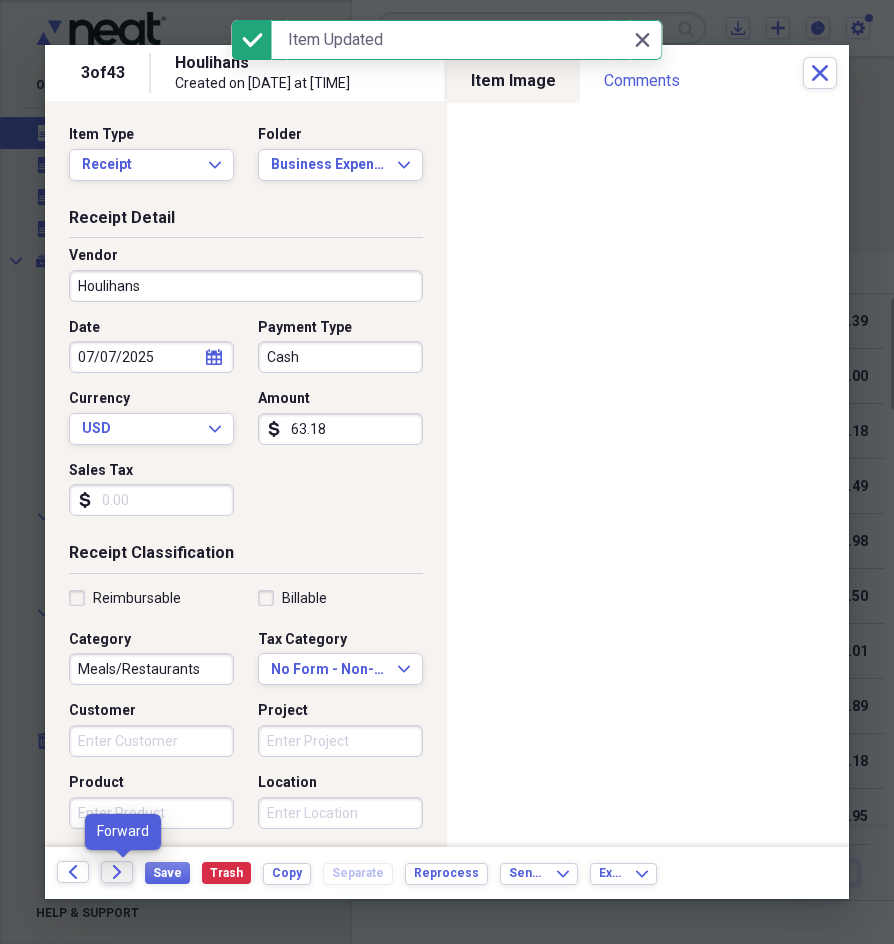 click on "Forward" at bounding box center [117, 872] 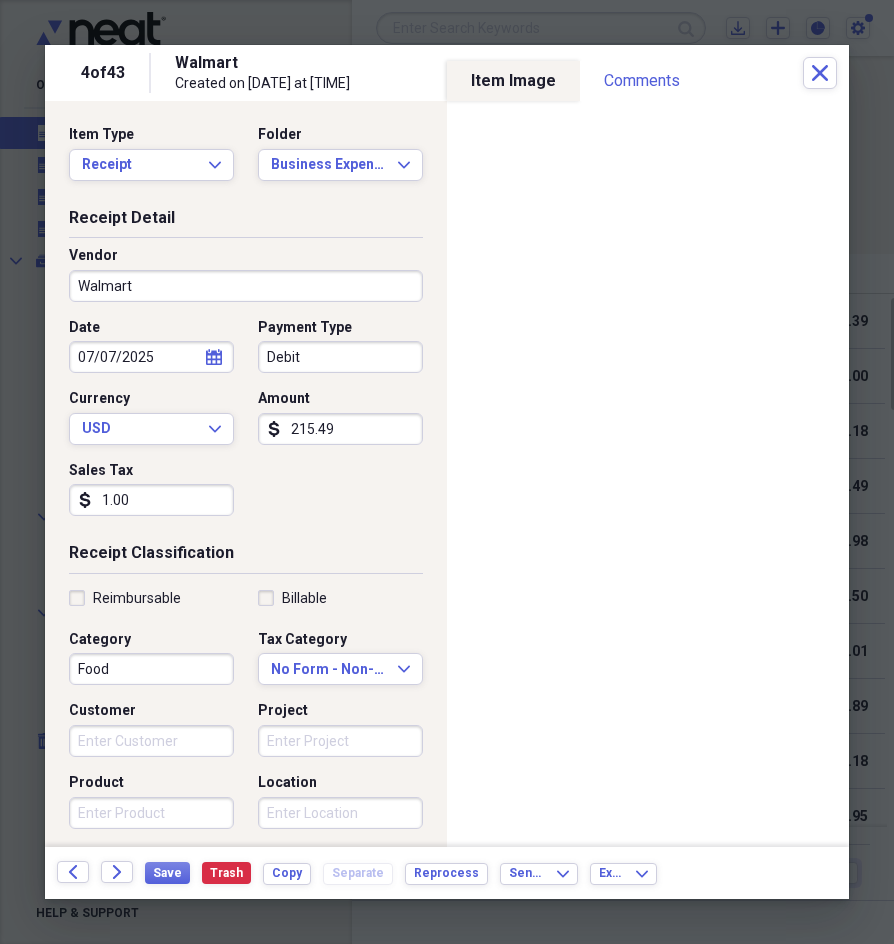 click on "Food" at bounding box center (151, 669) 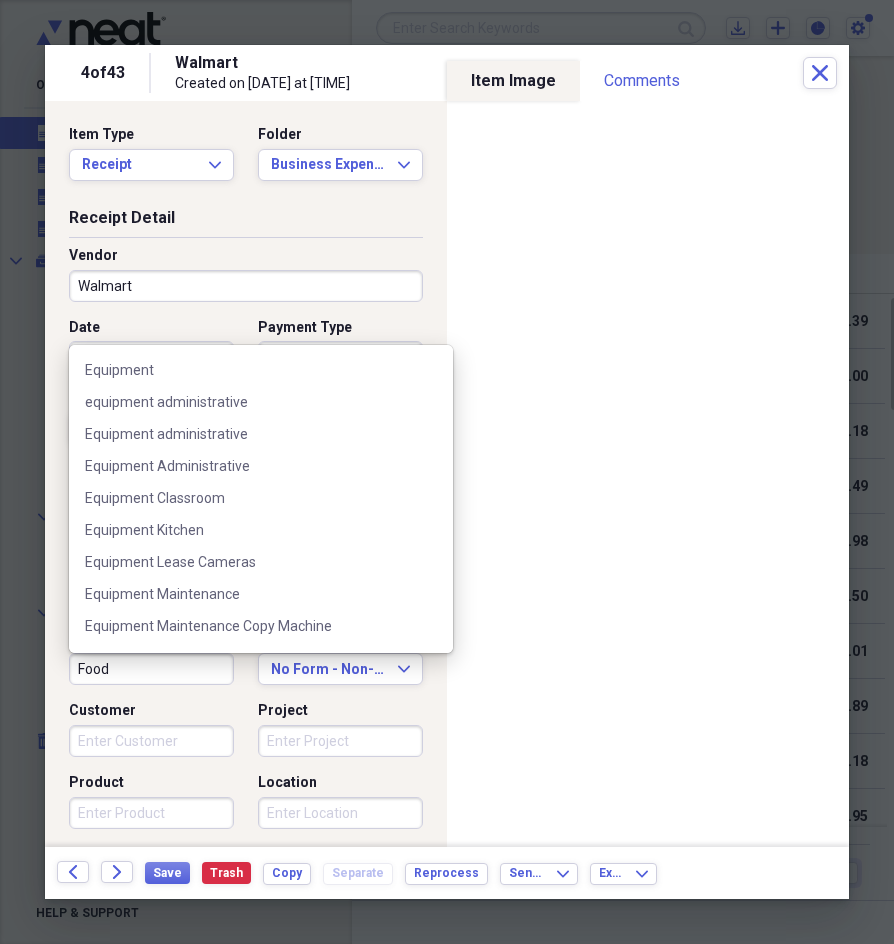 scroll, scrollTop: 1000, scrollLeft: 0, axis: vertical 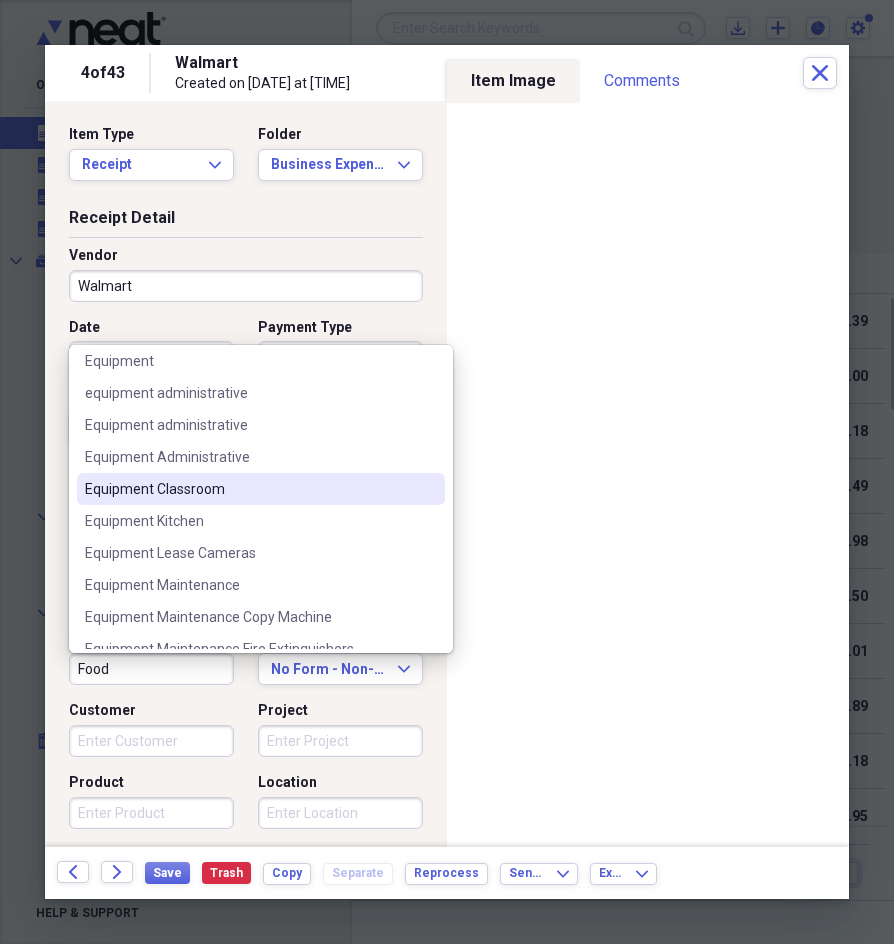 click on "Equipment Classroom" at bounding box center [249, 489] 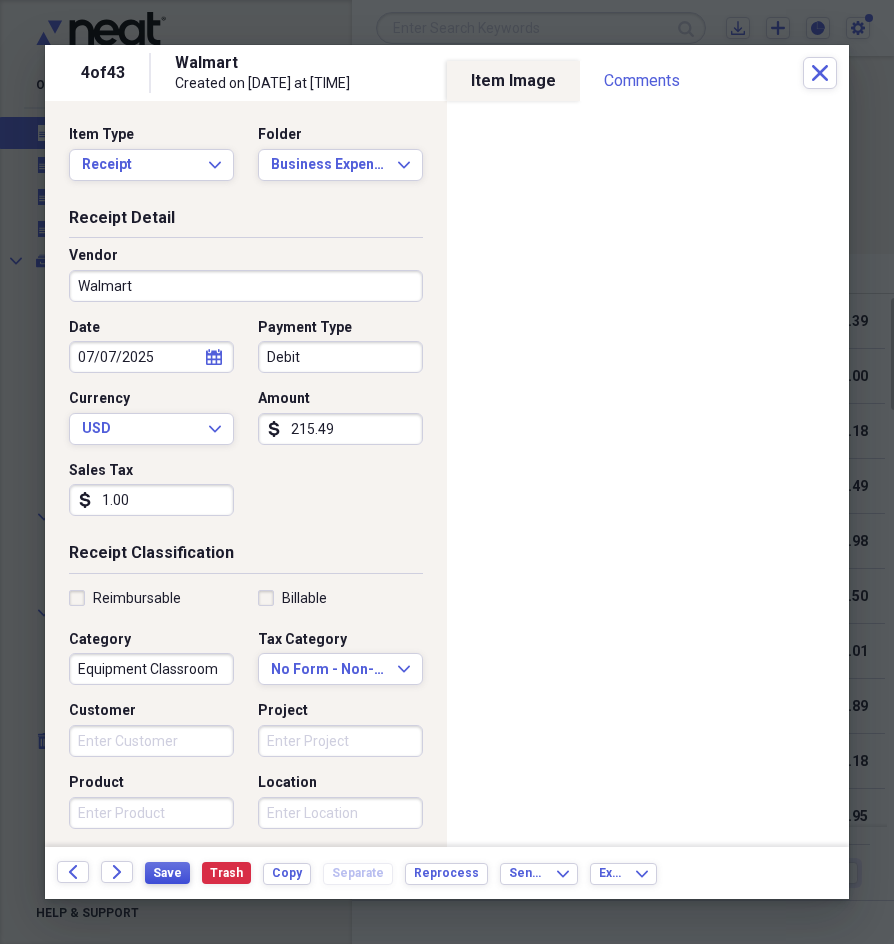 click on "Save" at bounding box center [167, 873] 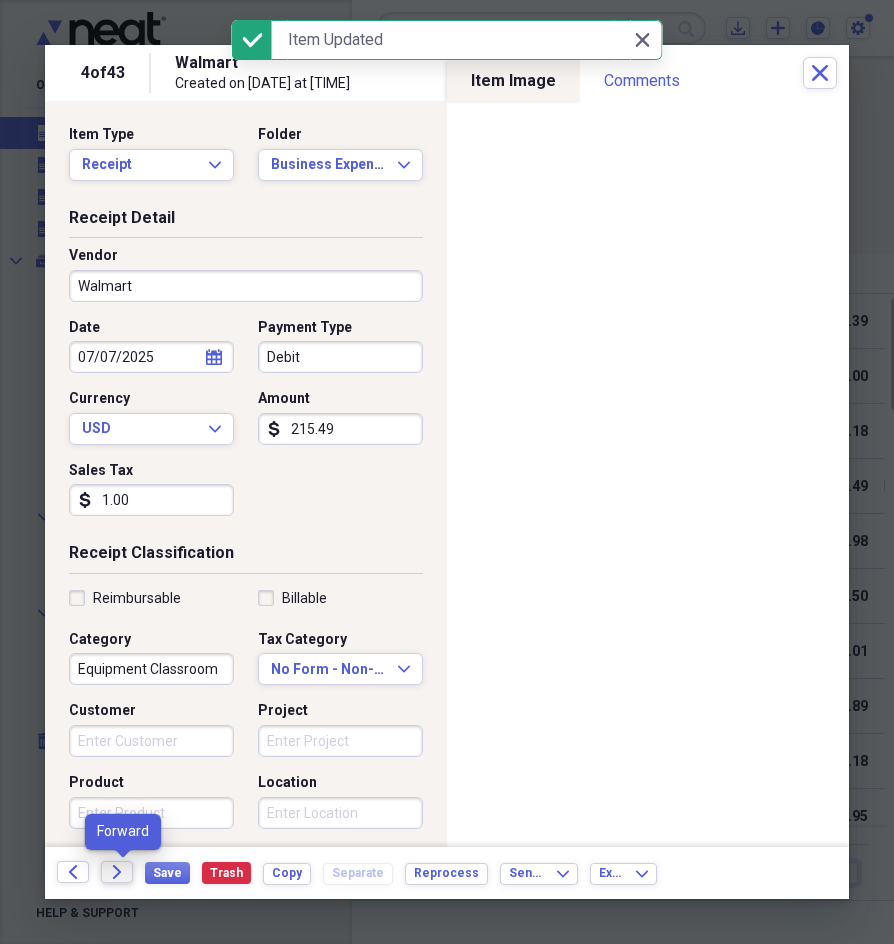 click on "Forward" 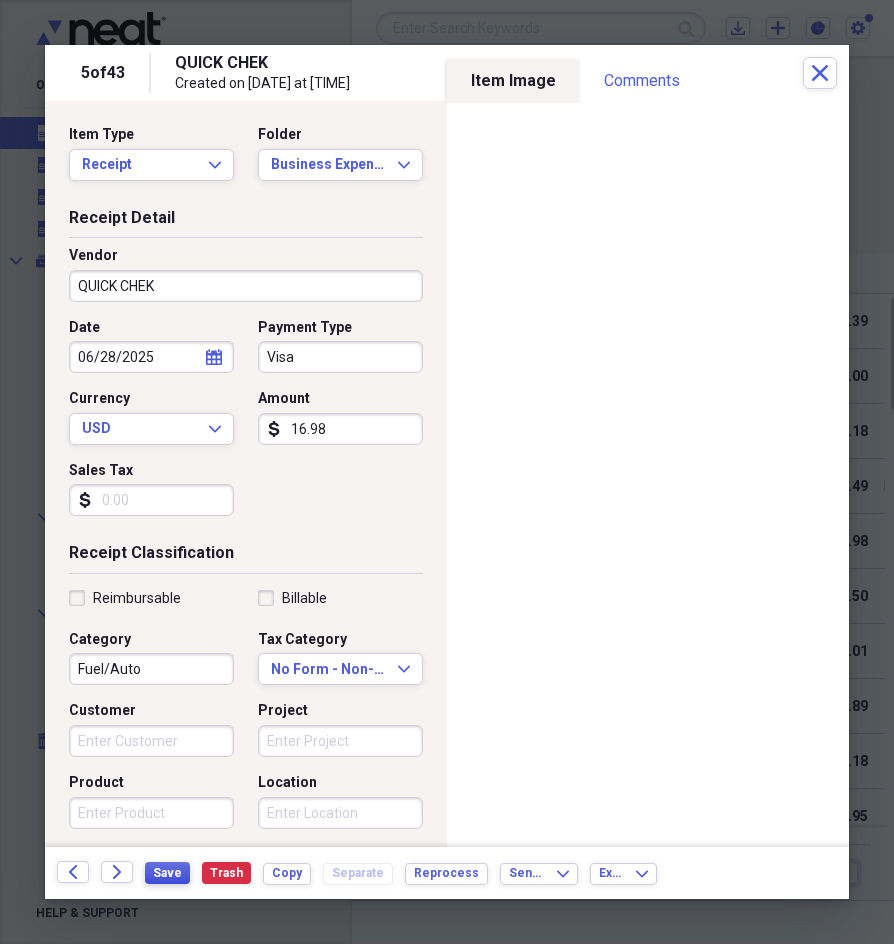 click on "Save" at bounding box center [167, 873] 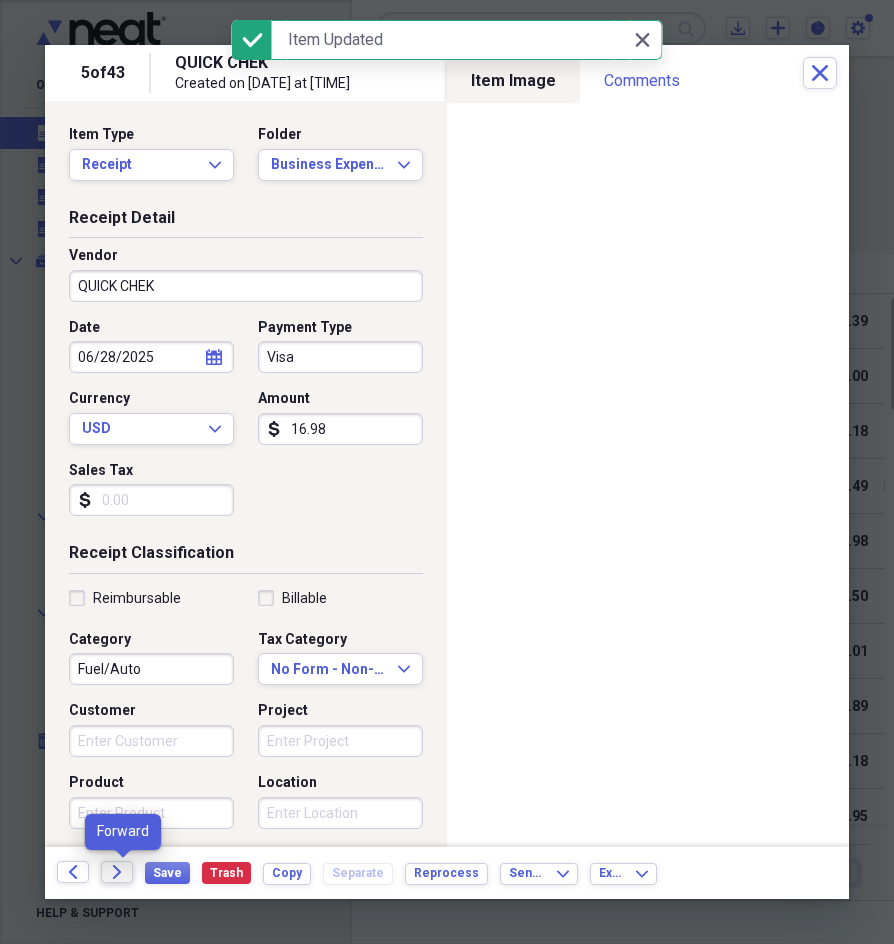 click on "Forward" 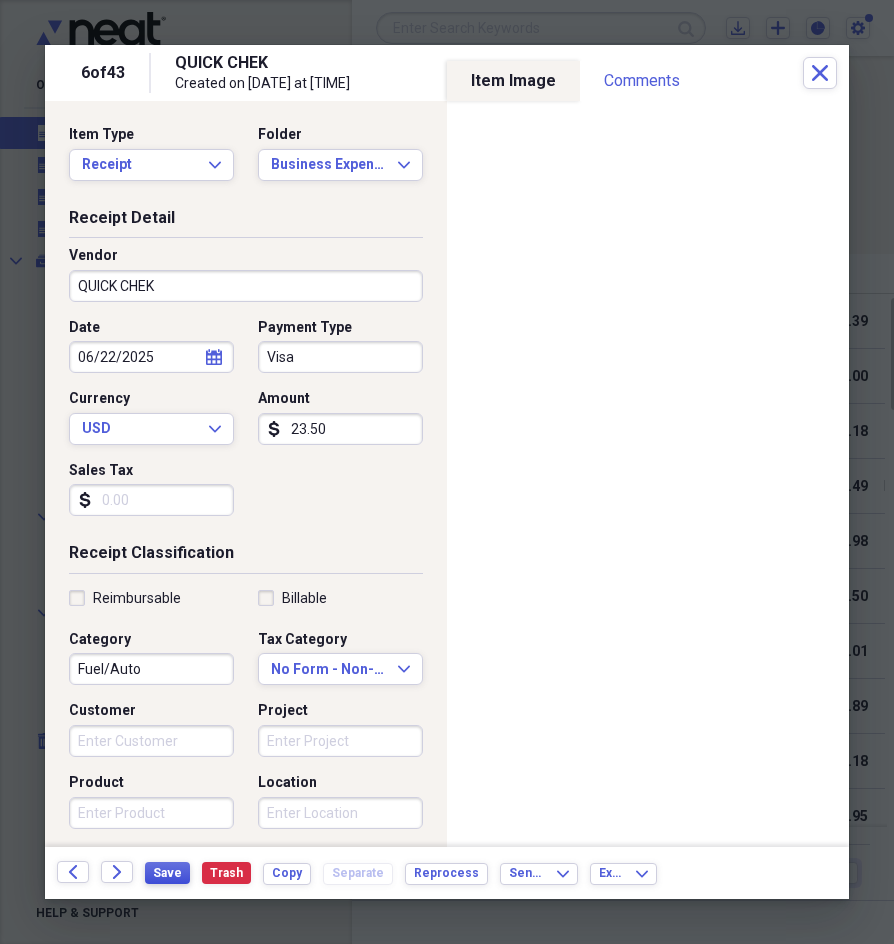 click on "Save" at bounding box center [167, 873] 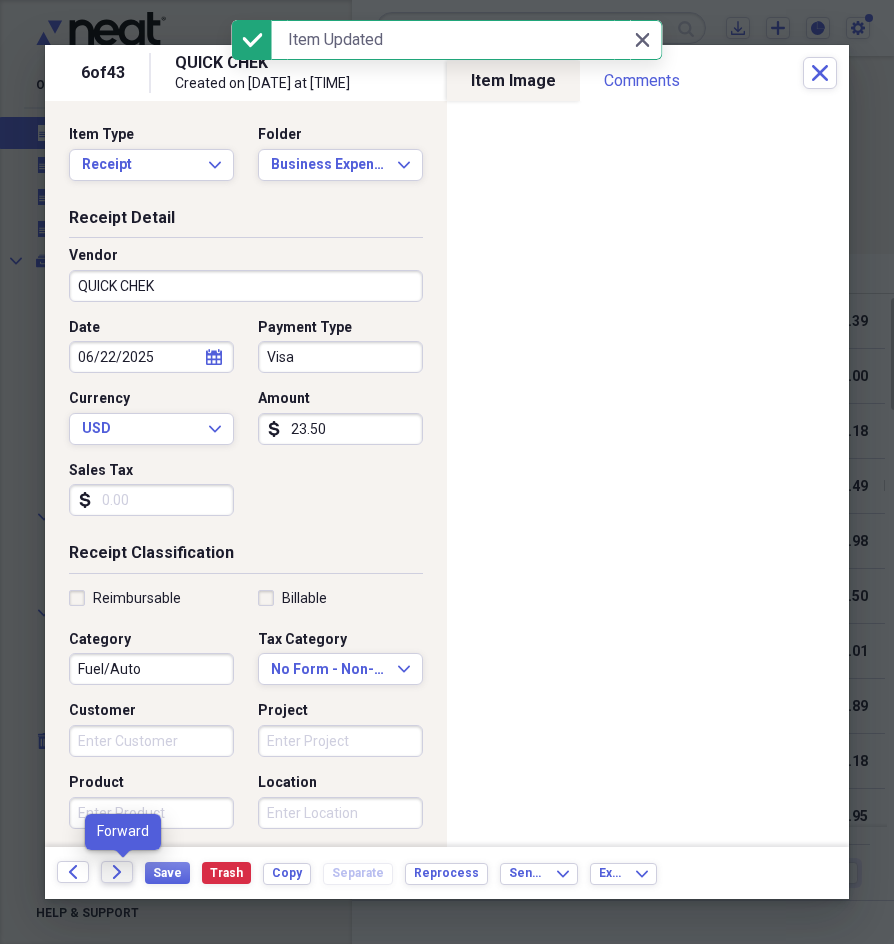 click on "Forward" 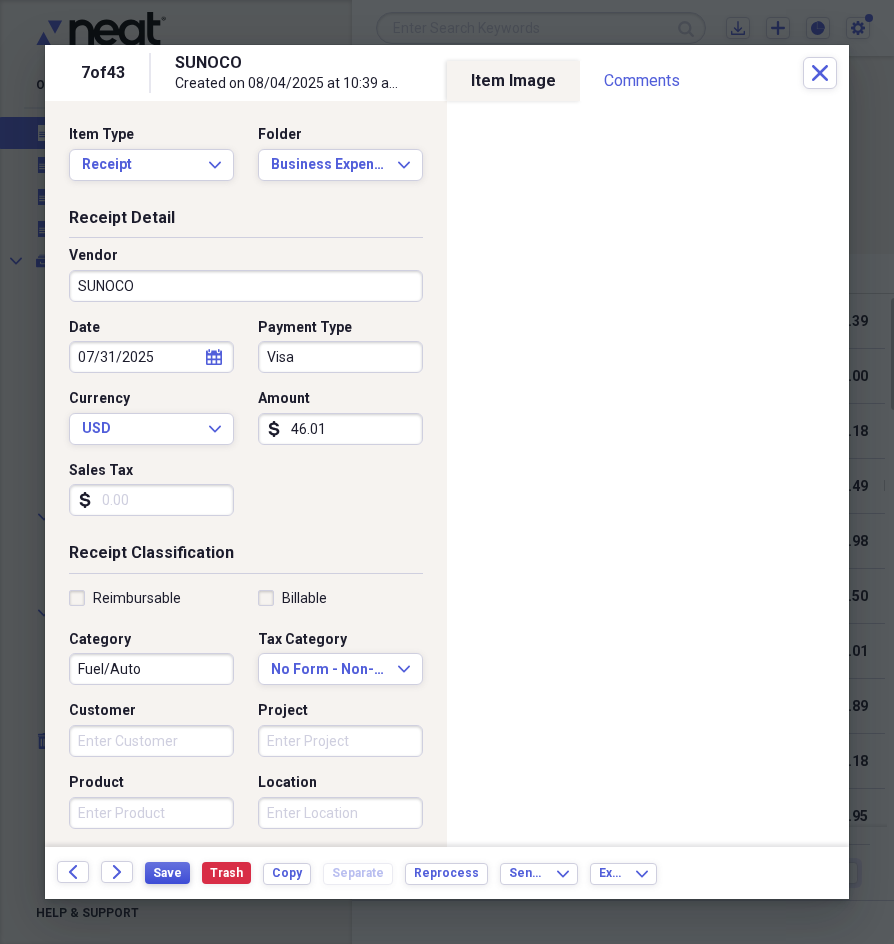 click on "Save" at bounding box center (167, 873) 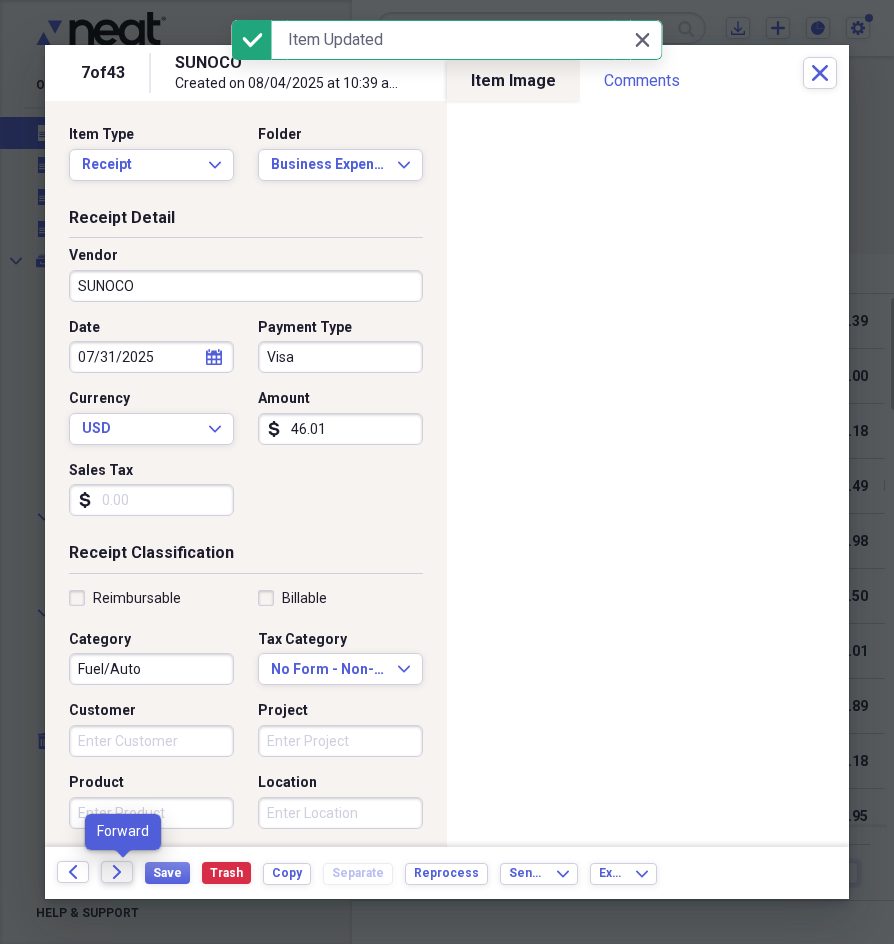 click on "Forward" at bounding box center [117, 872] 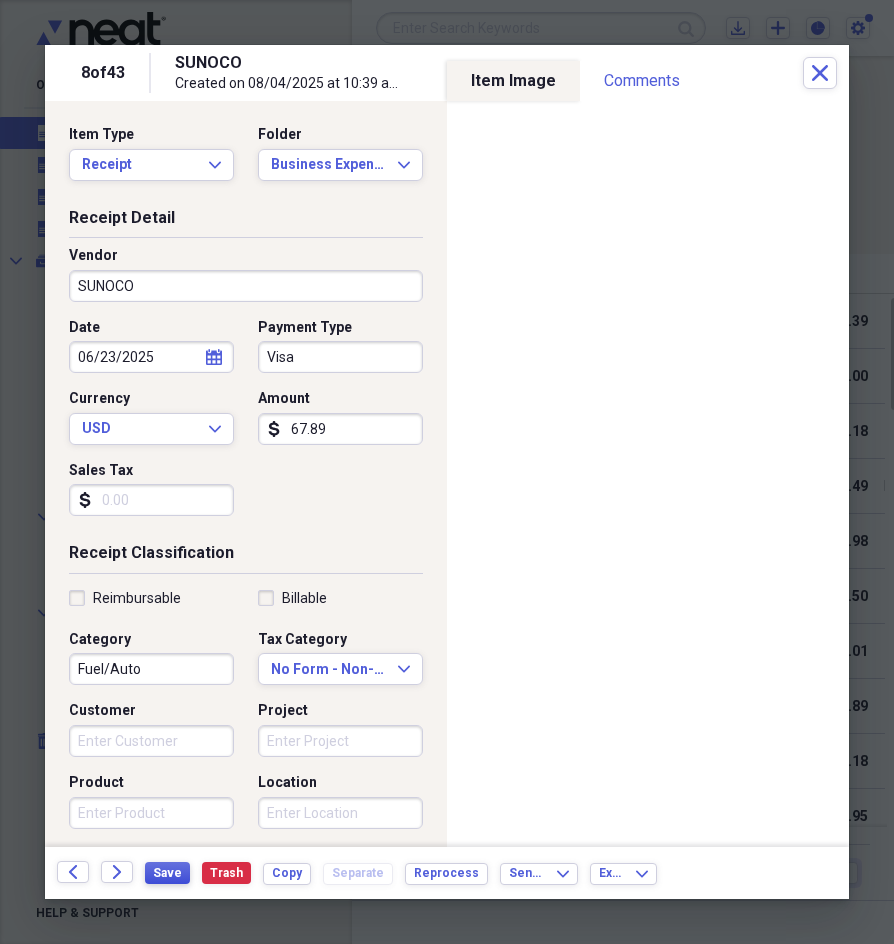 click on "Save" at bounding box center [167, 873] 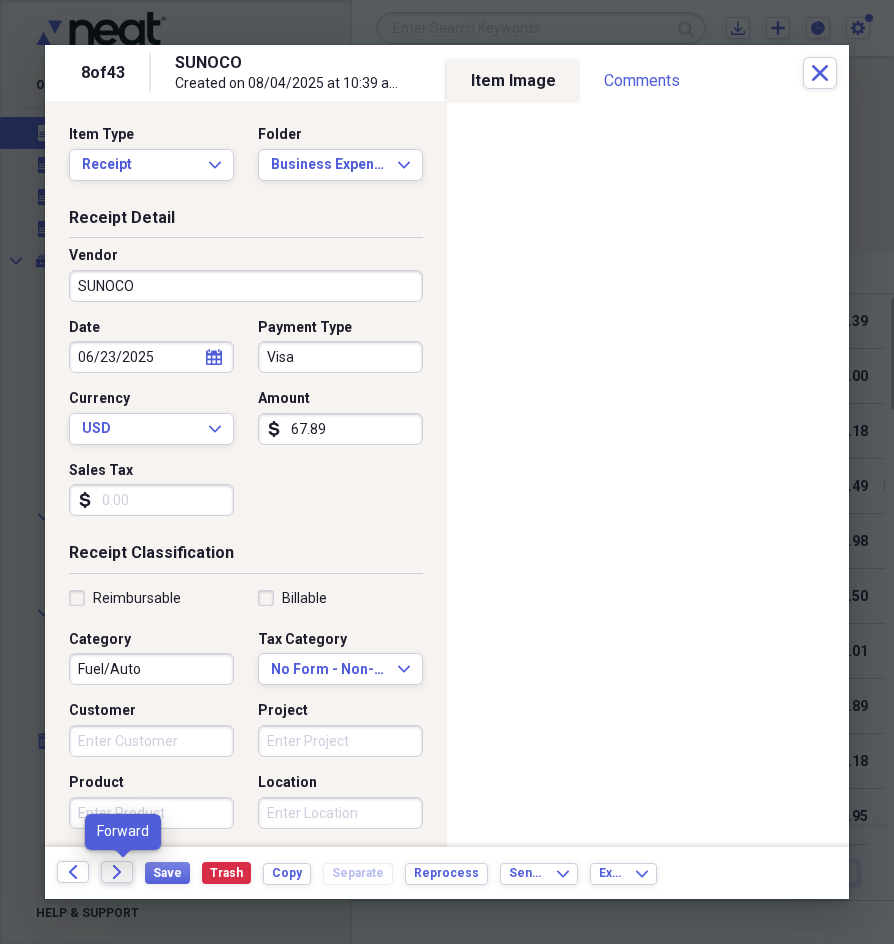 click 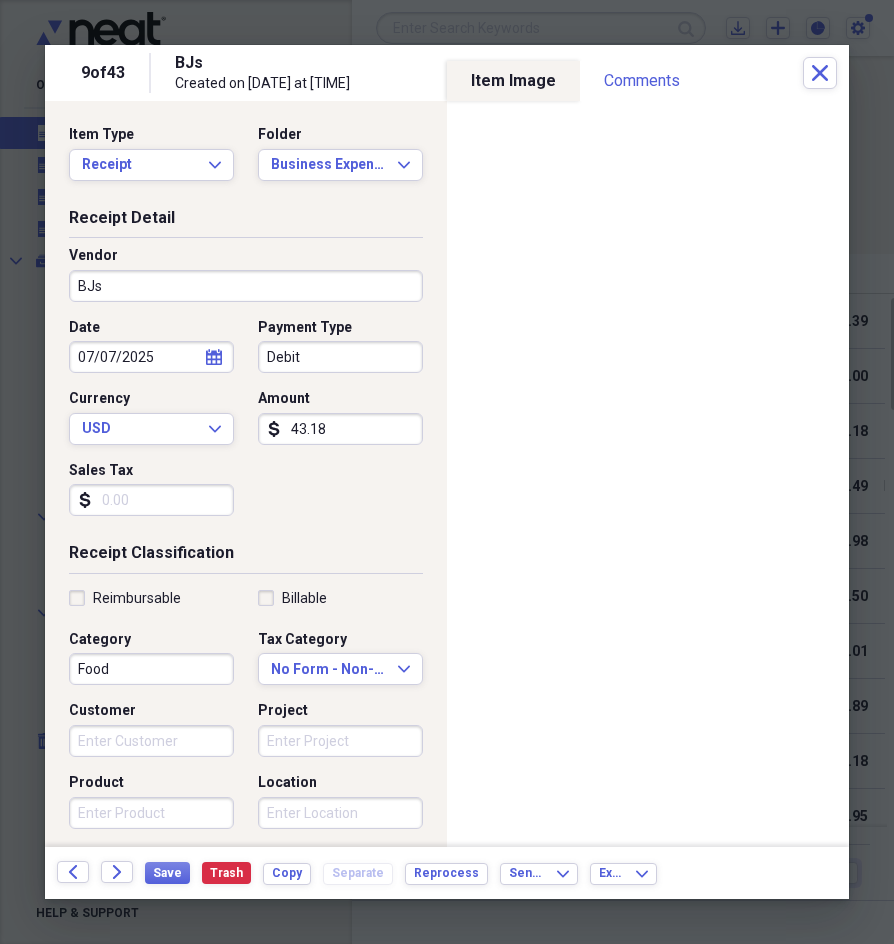 click on "Food" at bounding box center [151, 669] 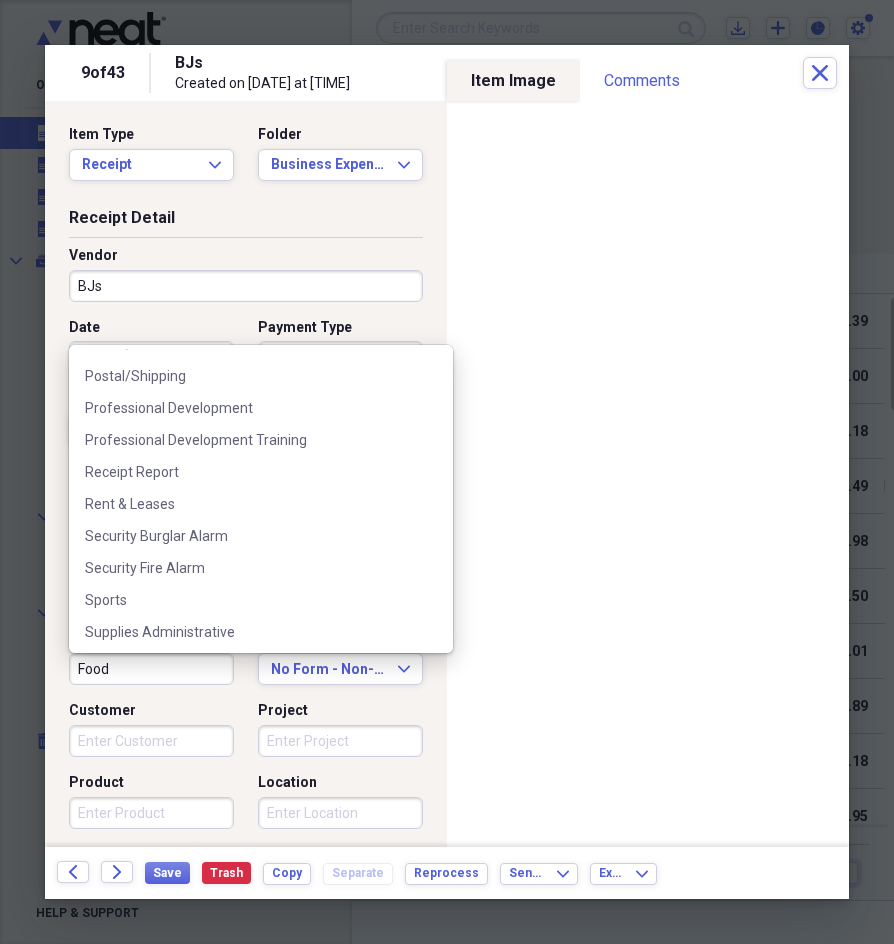 scroll, scrollTop: 2800, scrollLeft: 0, axis: vertical 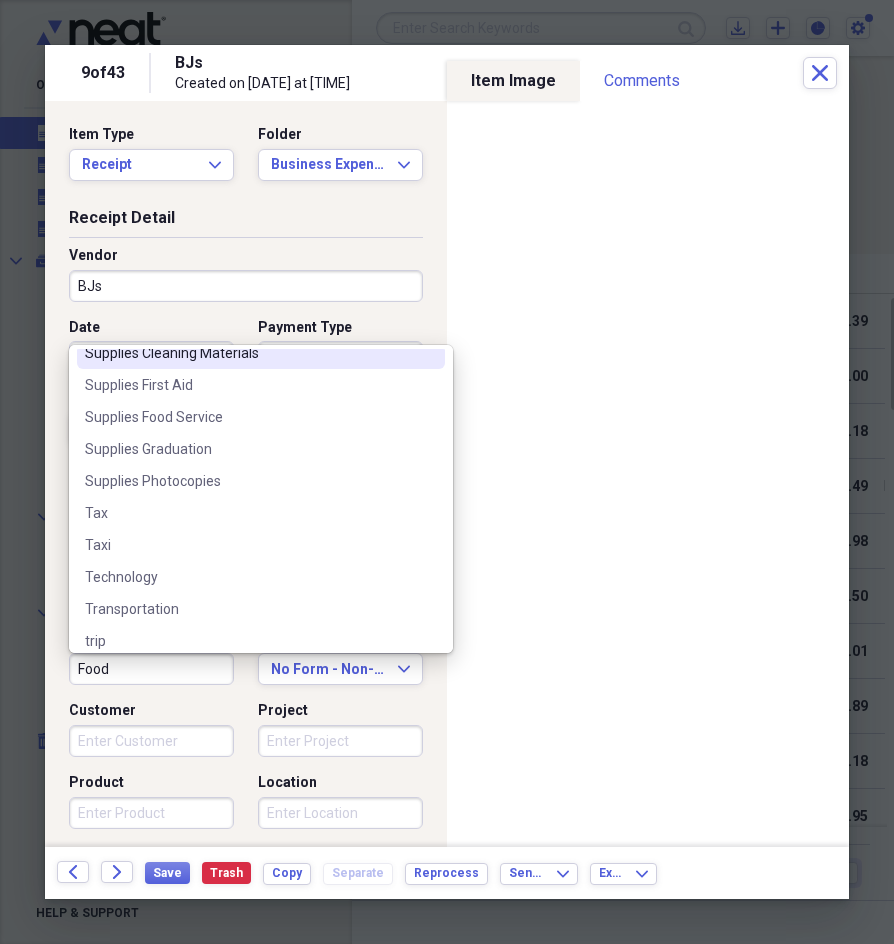 click on "Supplies Cleaning Materials" at bounding box center (249, 353) 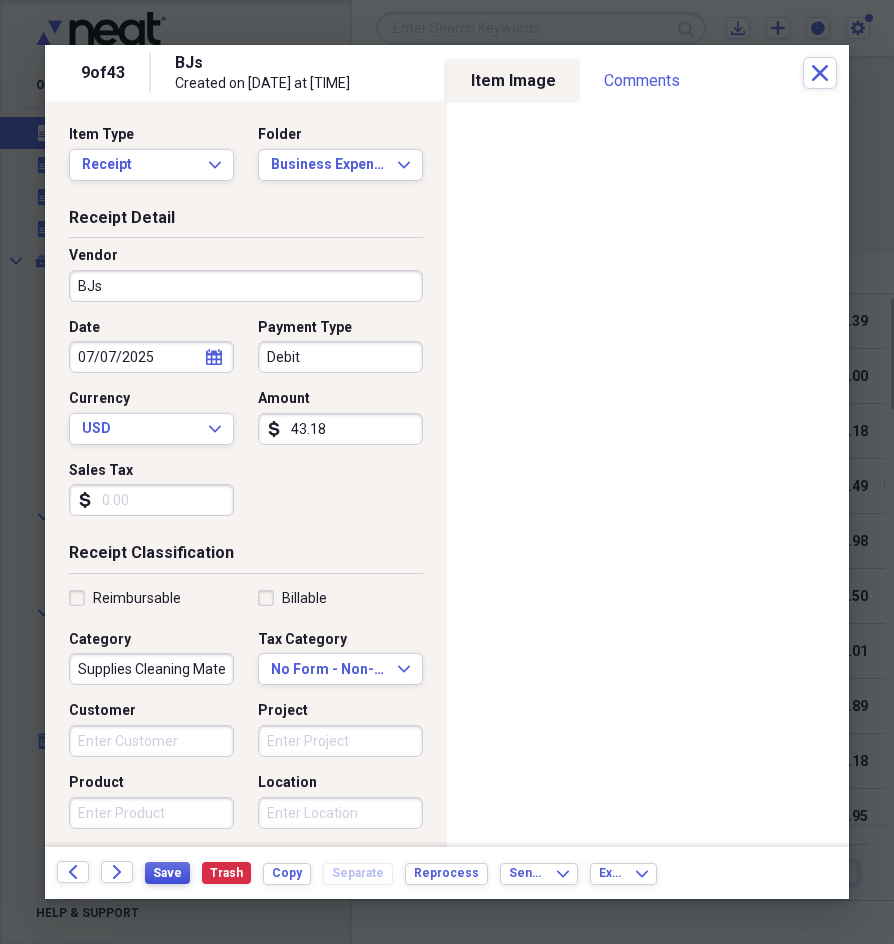 click on "Save" at bounding box center (167, 873) 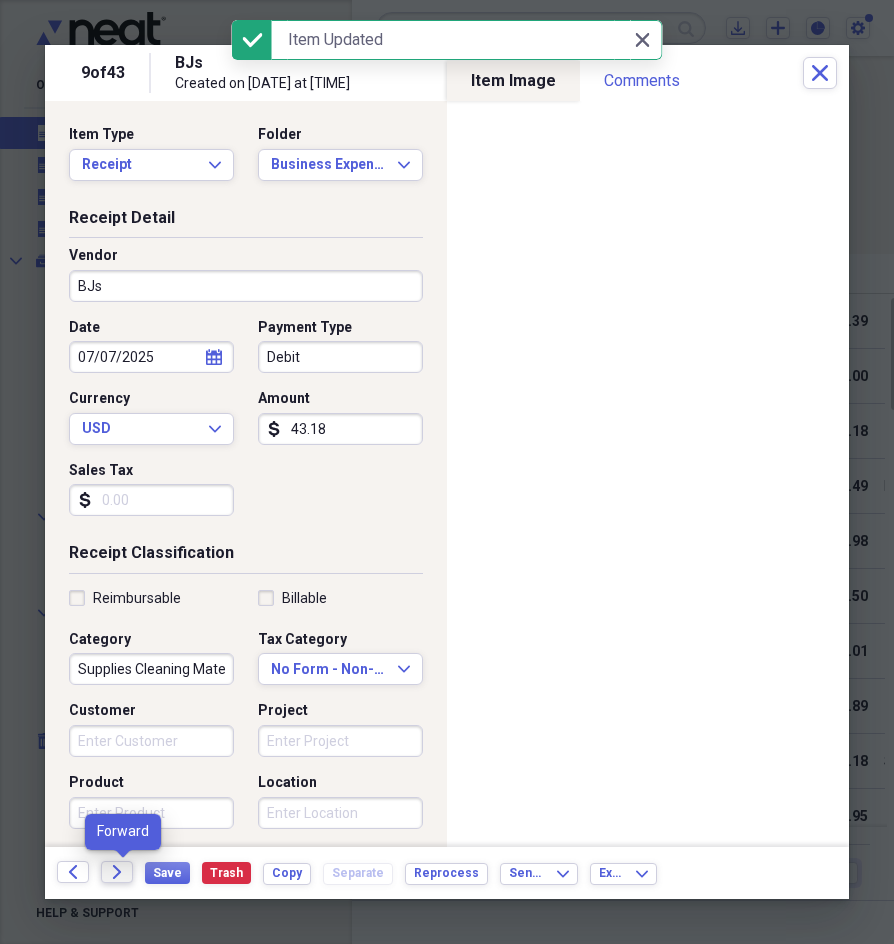 click 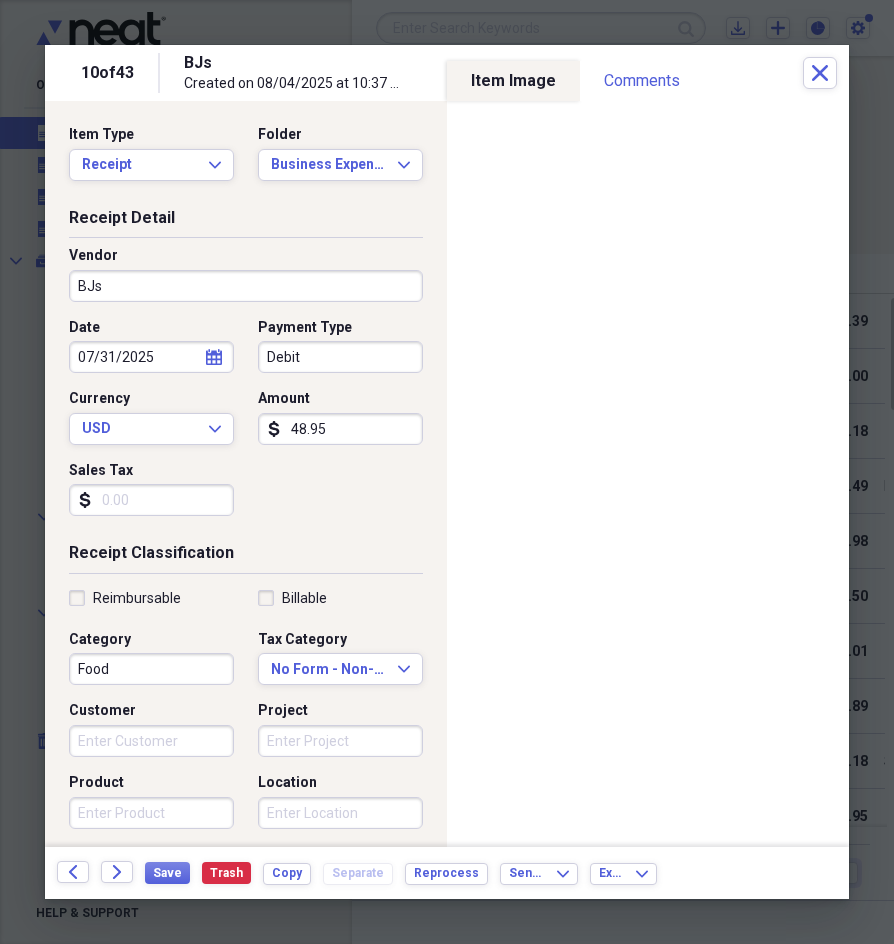 click on "Food" at bounding box center [151, 669] 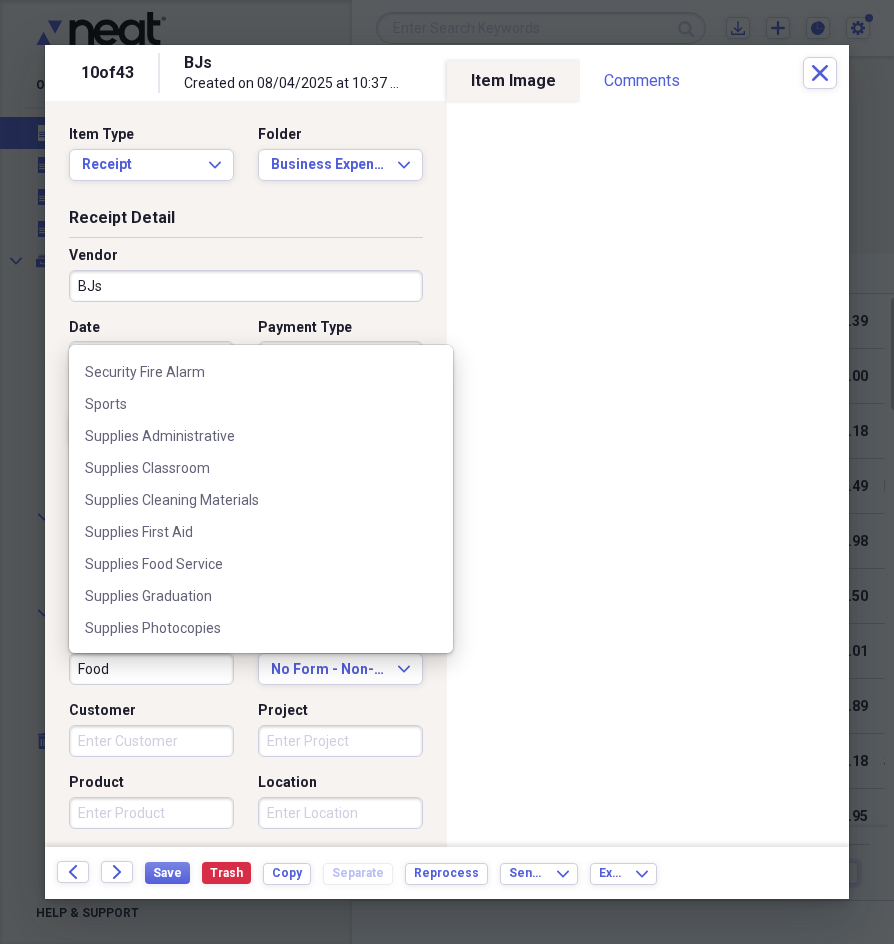 scroll, scrollTop: 2600, scrollLeft: 0, axis: vertical 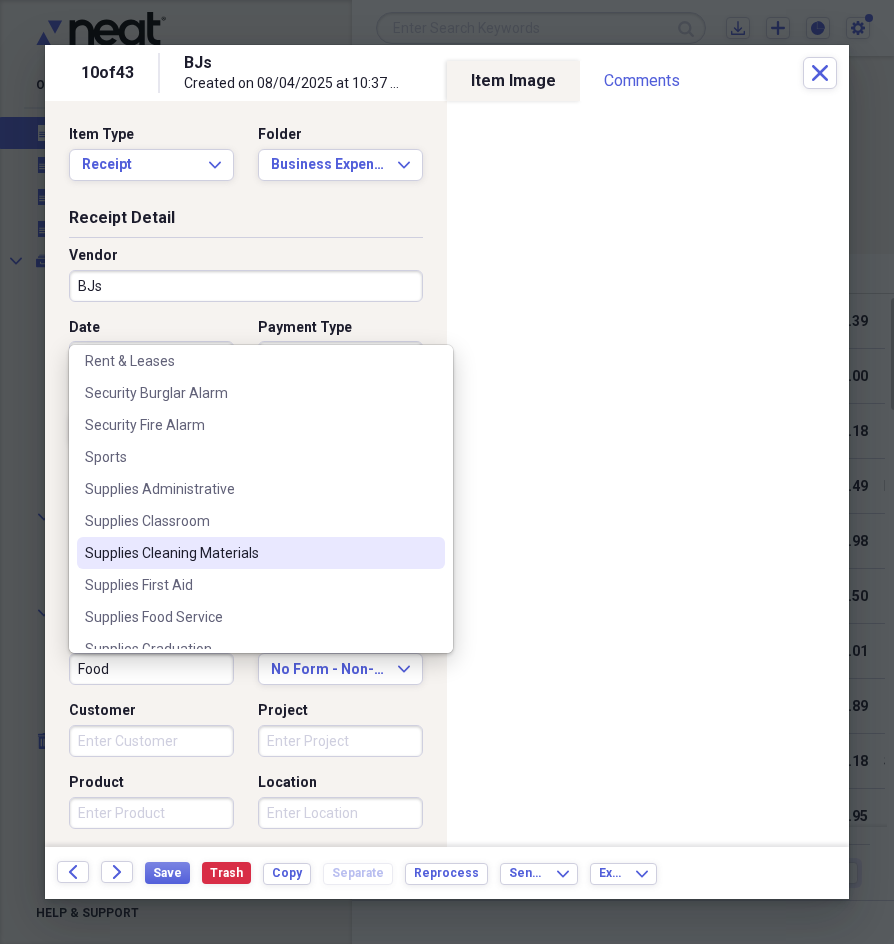 click on "Supplies Cleaning Materials" at bounding box center (249, 553) 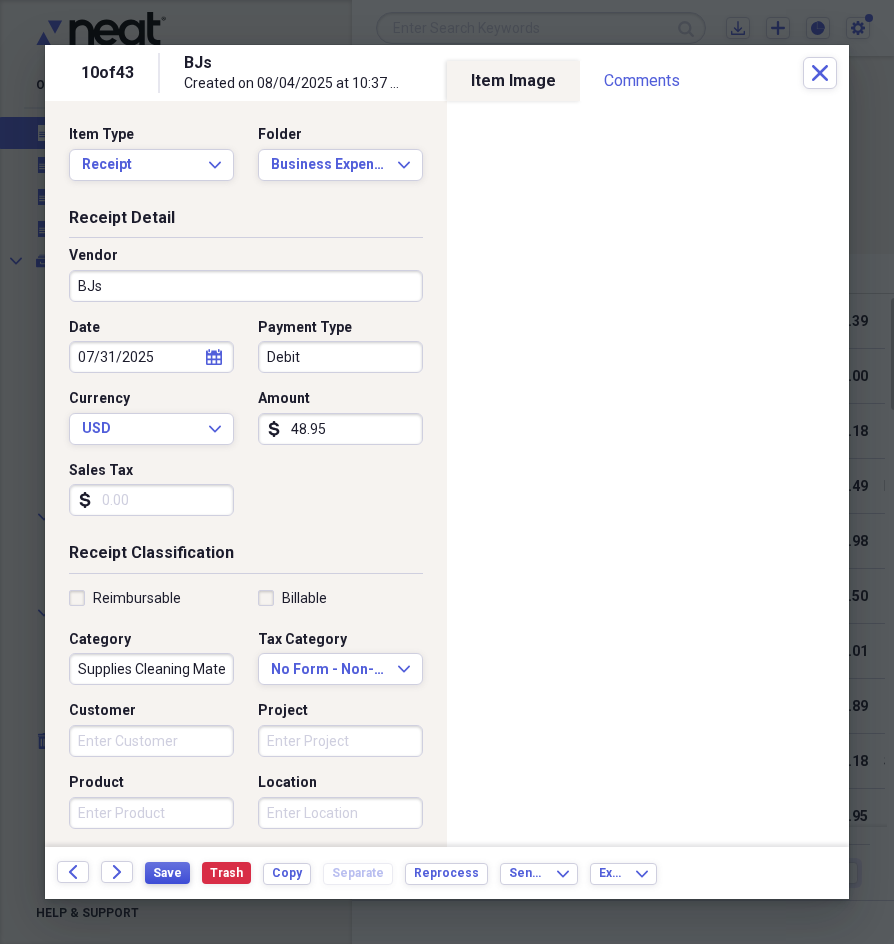 click on "Save" at bounding box center [167, 873] 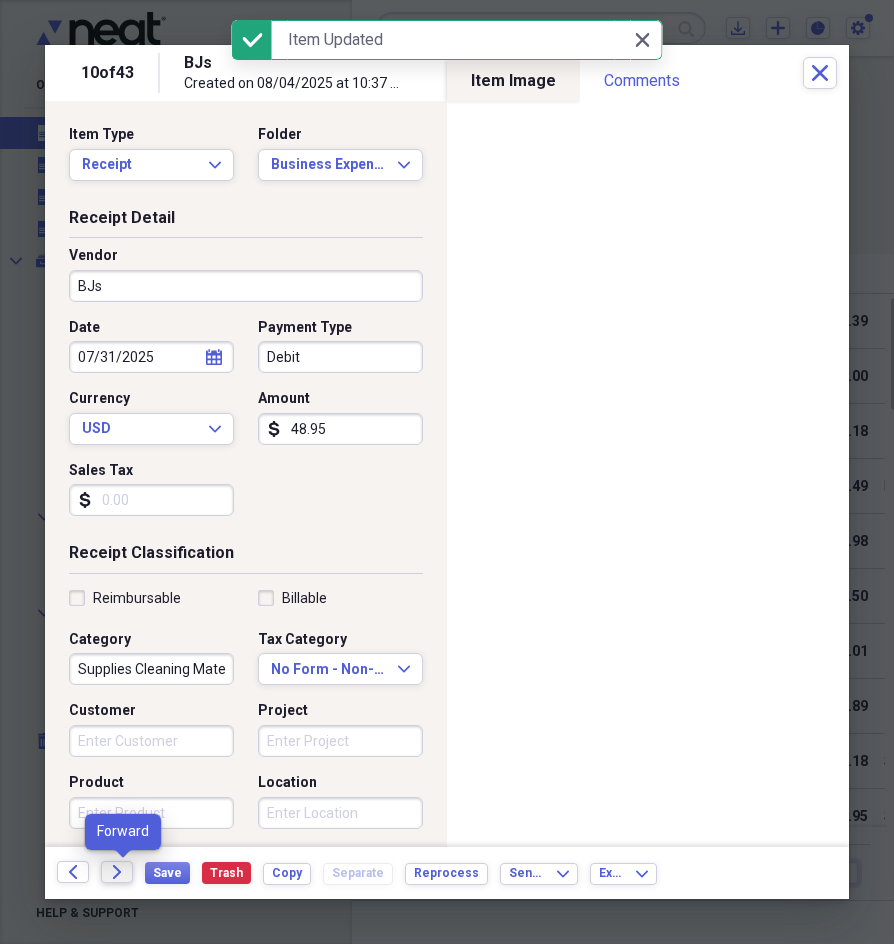 click 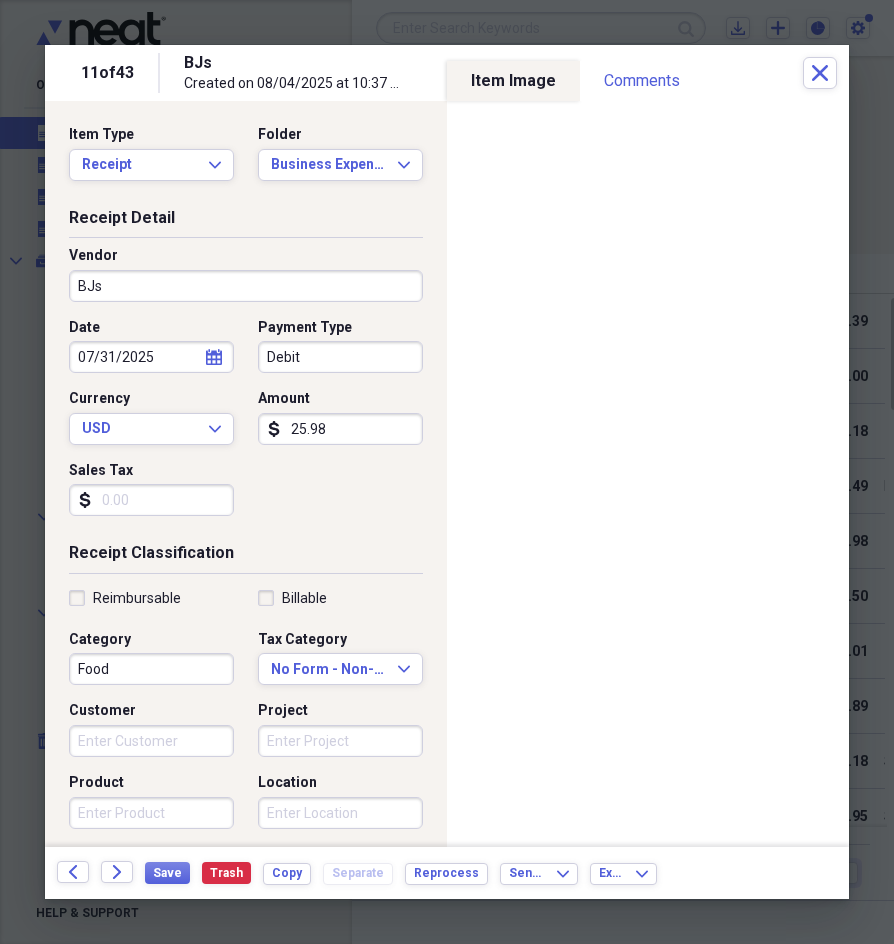 click on "25.98" at bounding box center (340, 429) 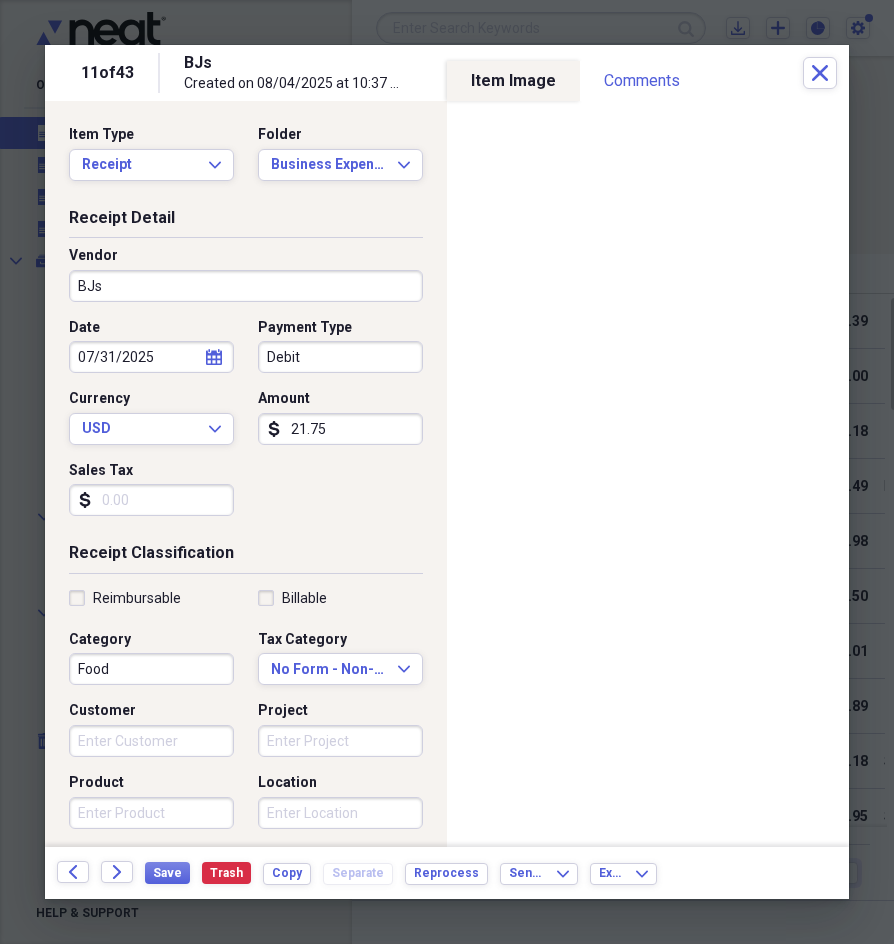 type on "21.75" 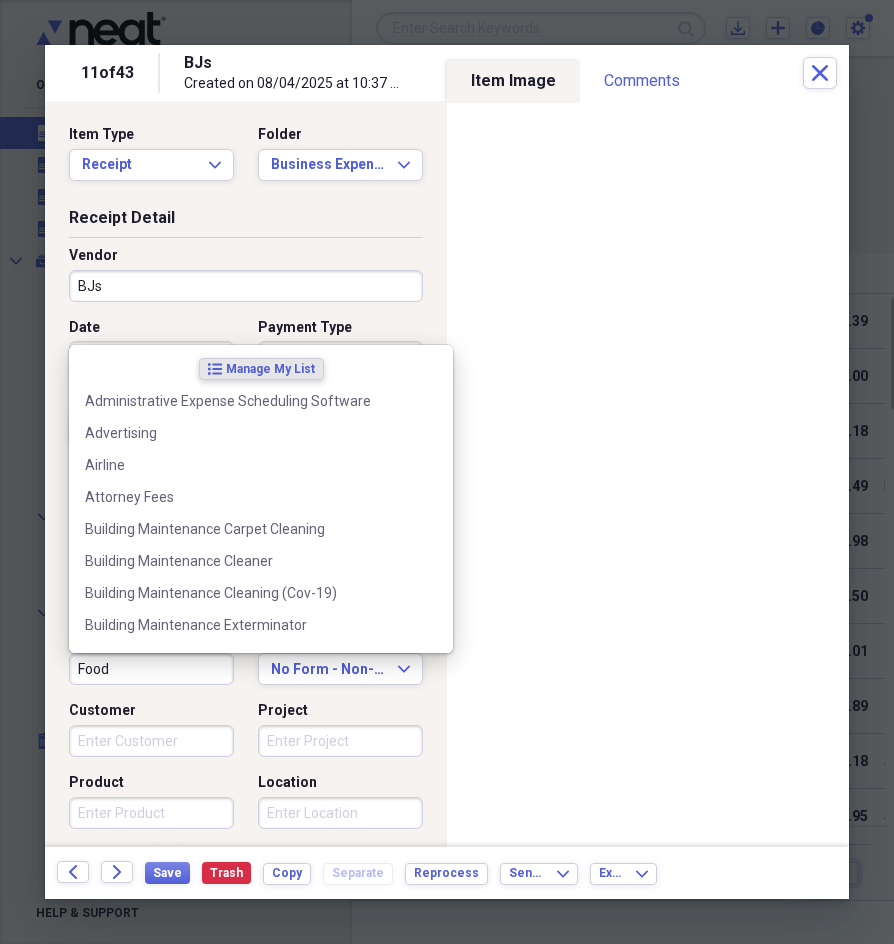click on "Food" at bounding box center (151, 669) 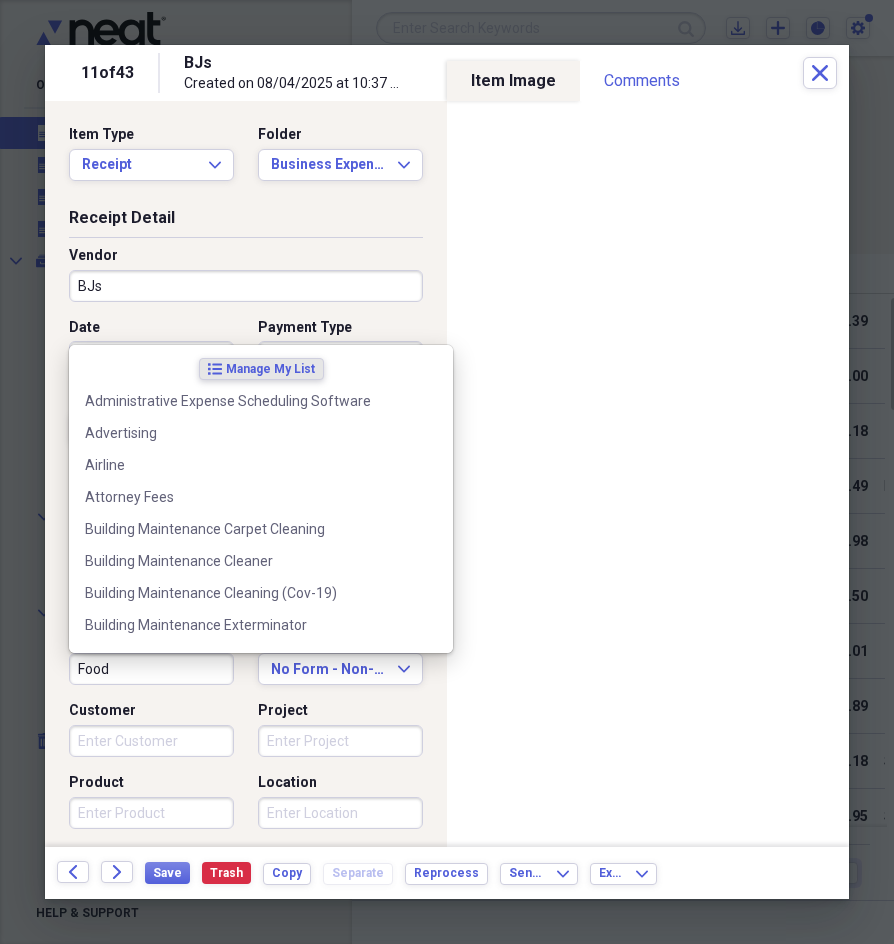 type on "p" 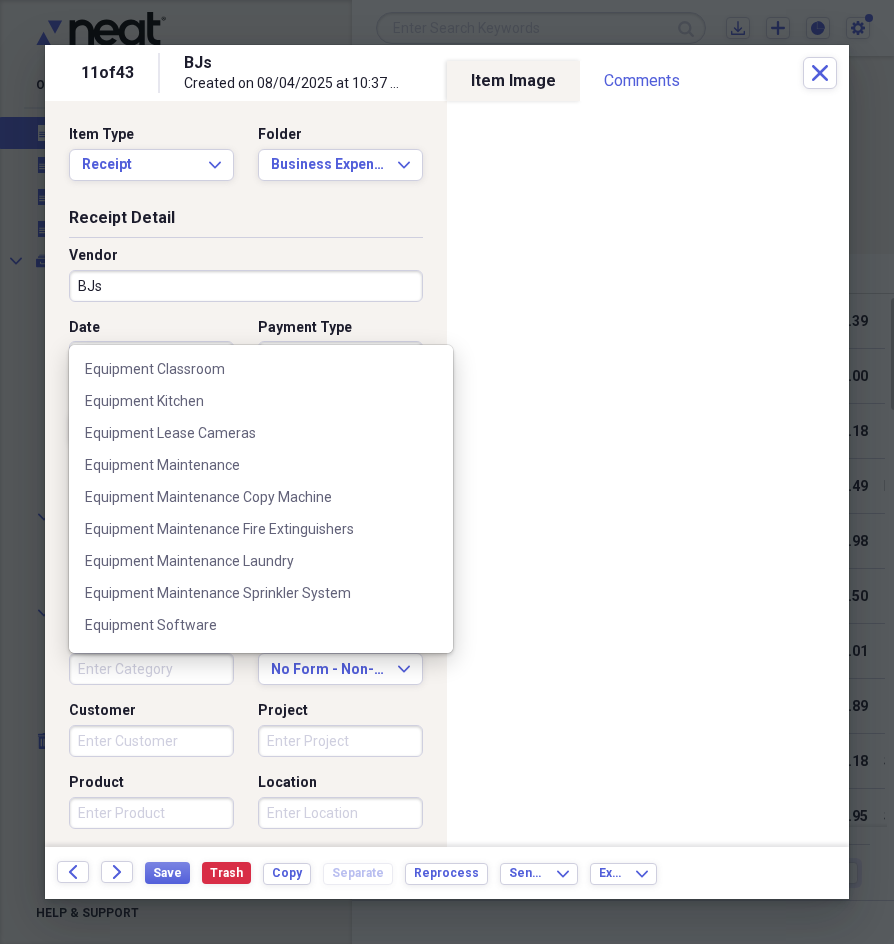 scroll, scrollTop: 1100, scrollLeft: 0, axis: vertical 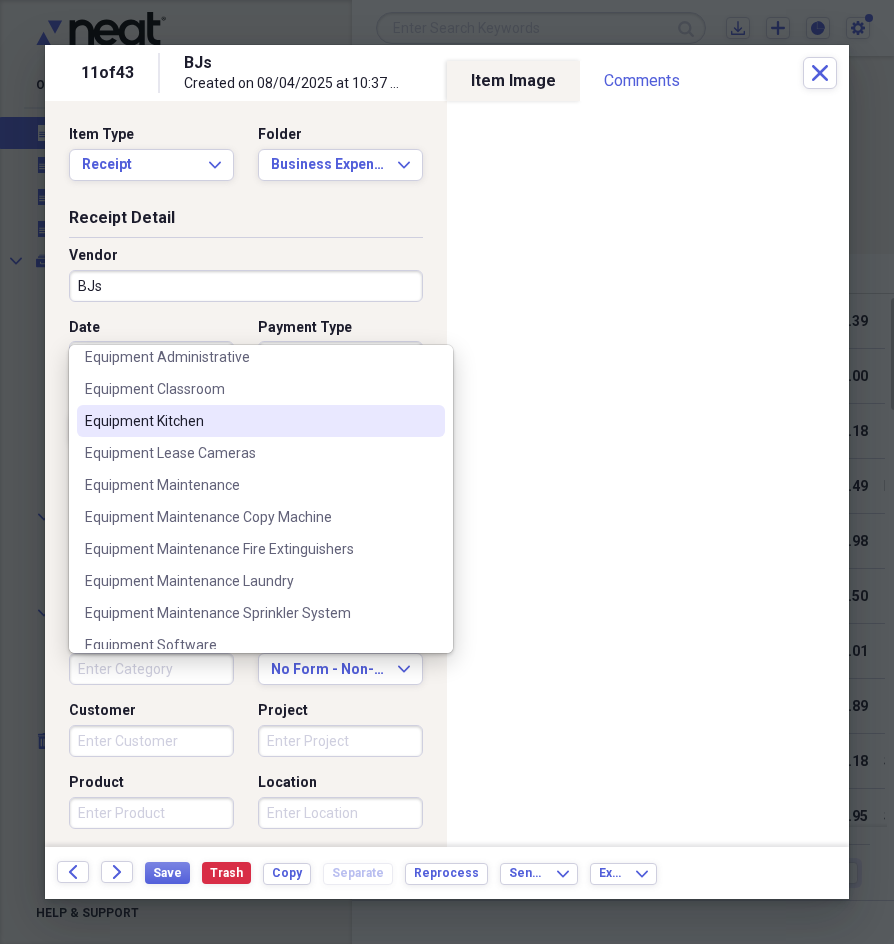 click on "Equipment Kitchen" at bounding box center [249, 421] 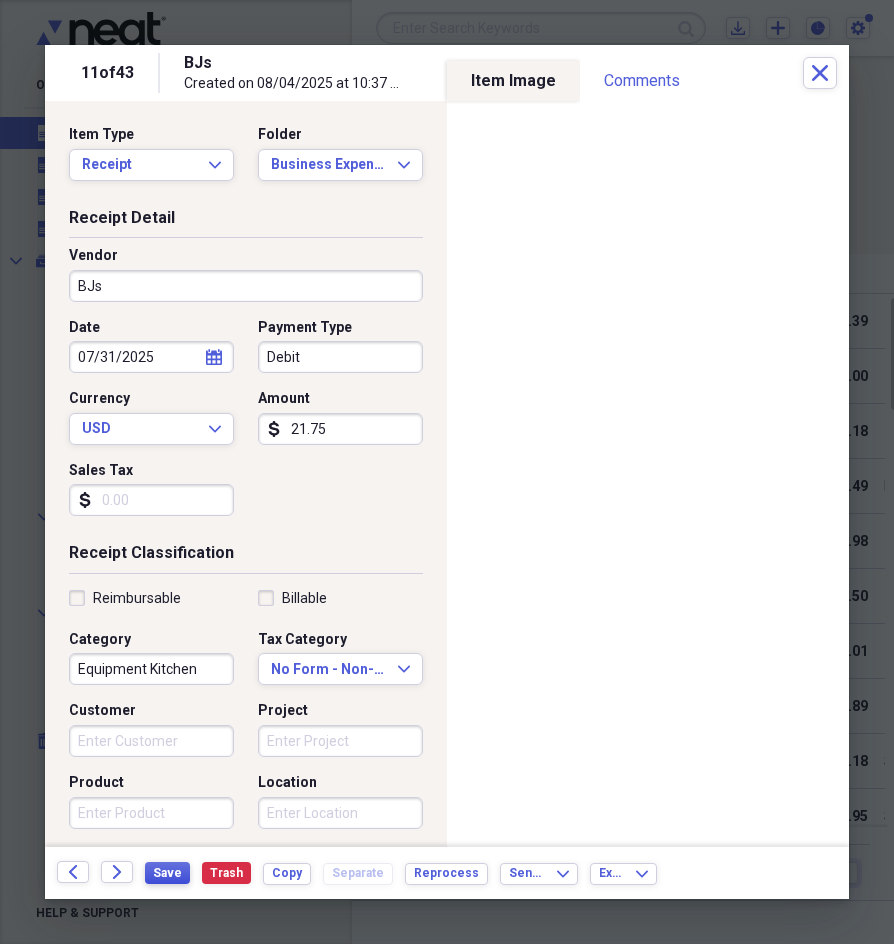click on "Save Trash Copy Separate Reprocess" at bounding box center [322, 873] 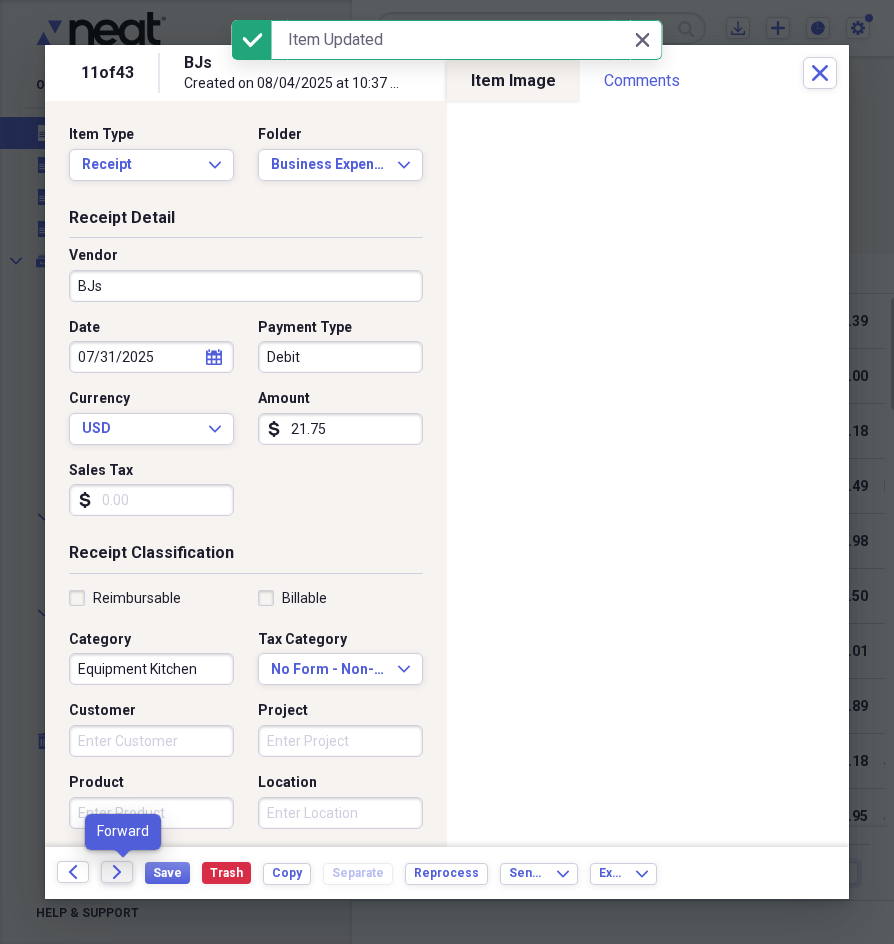 click on "Forward" at bounding box center (117, 872) 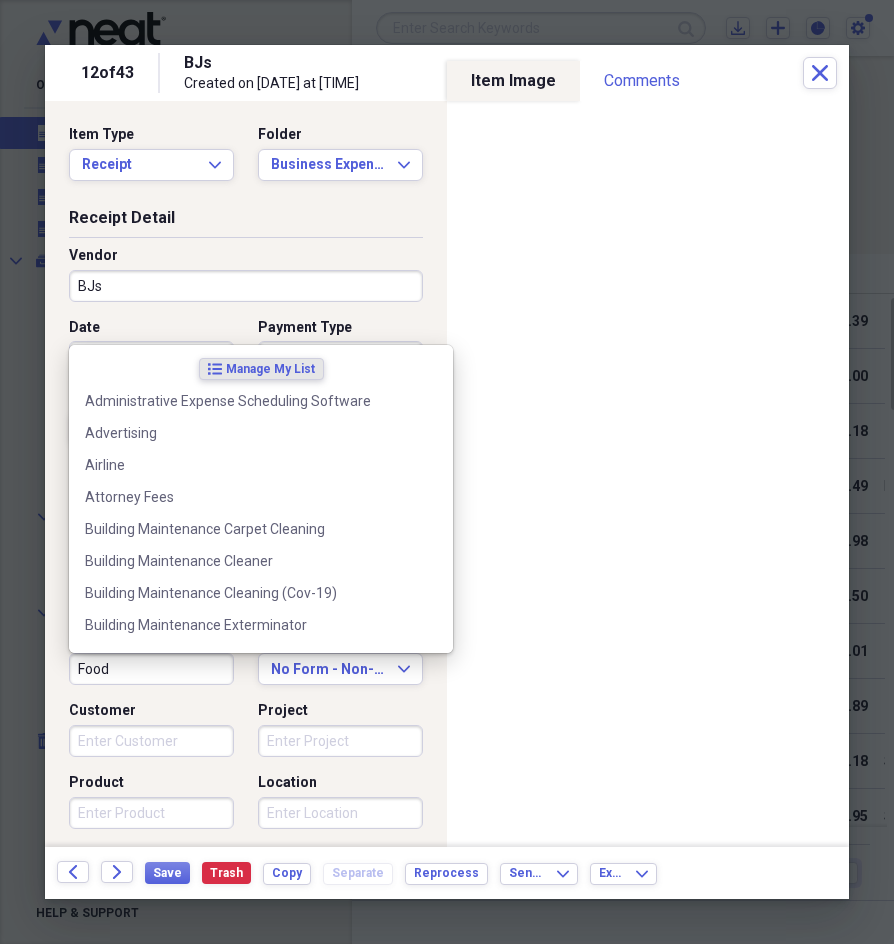 click on "Food" at bounding box center (151, 669) 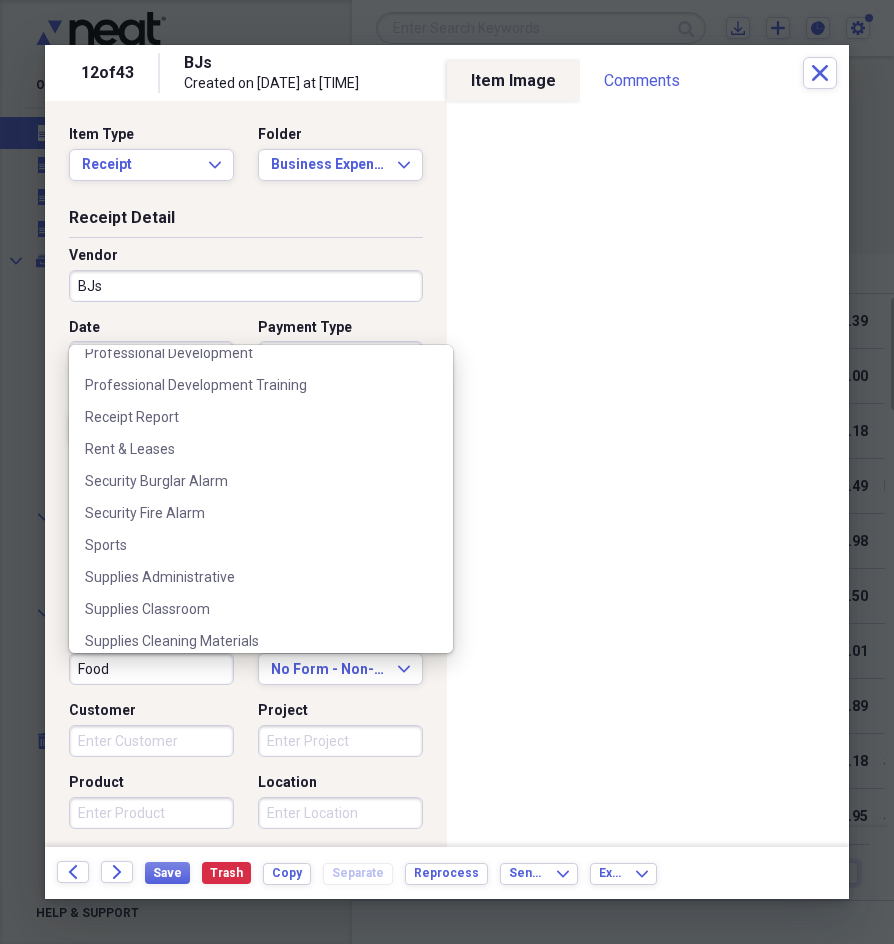 scroll, scrollTop: 2500, scrollLeft: 0, axis: vertical 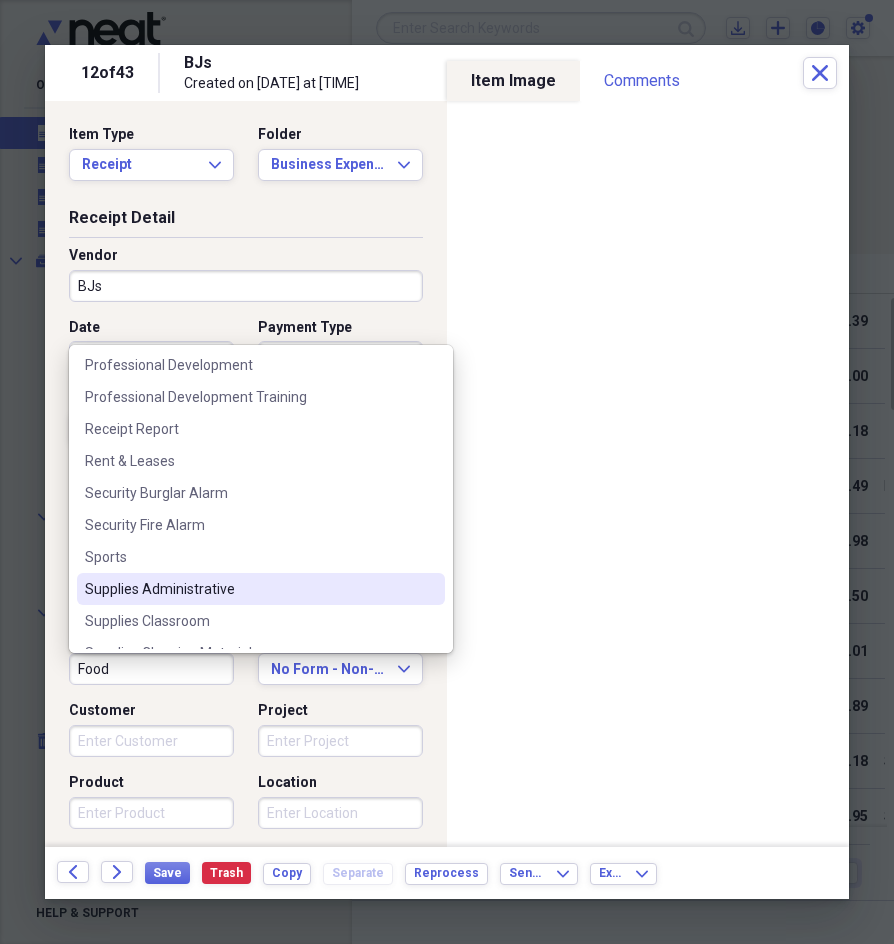 click on "Supplies Administrative" at bounding box center [261, 589] 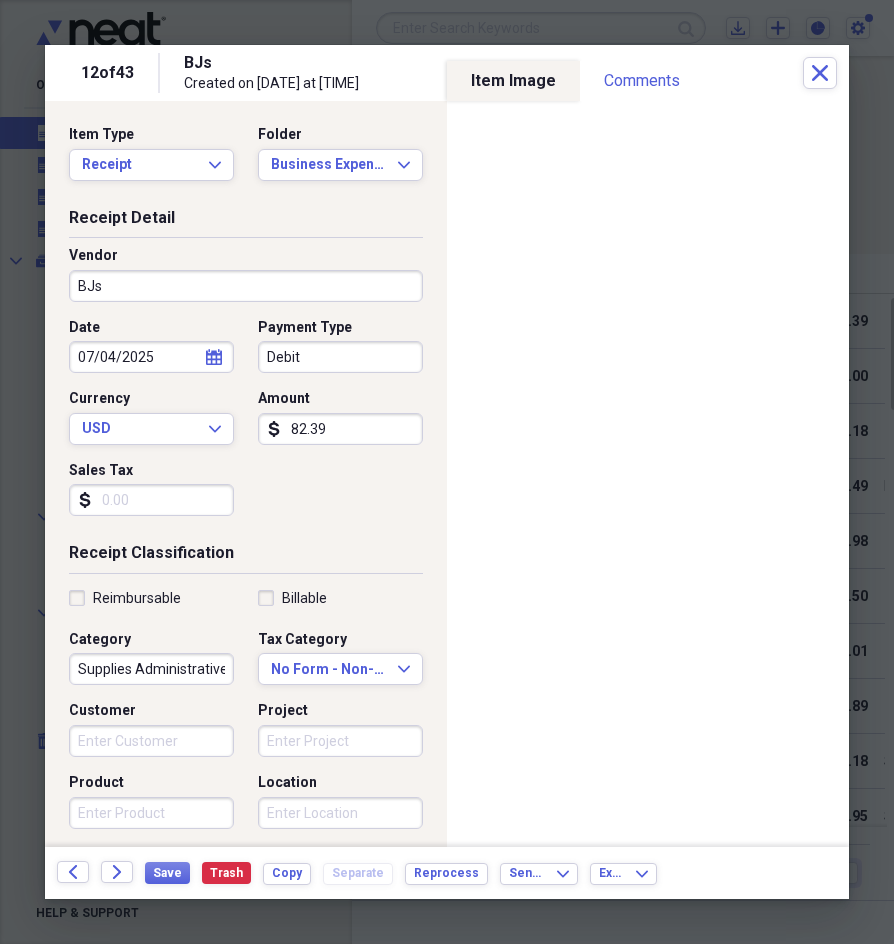 click on "Save Trash Copy Separate Reprocess" at bounding box center (322, 873) 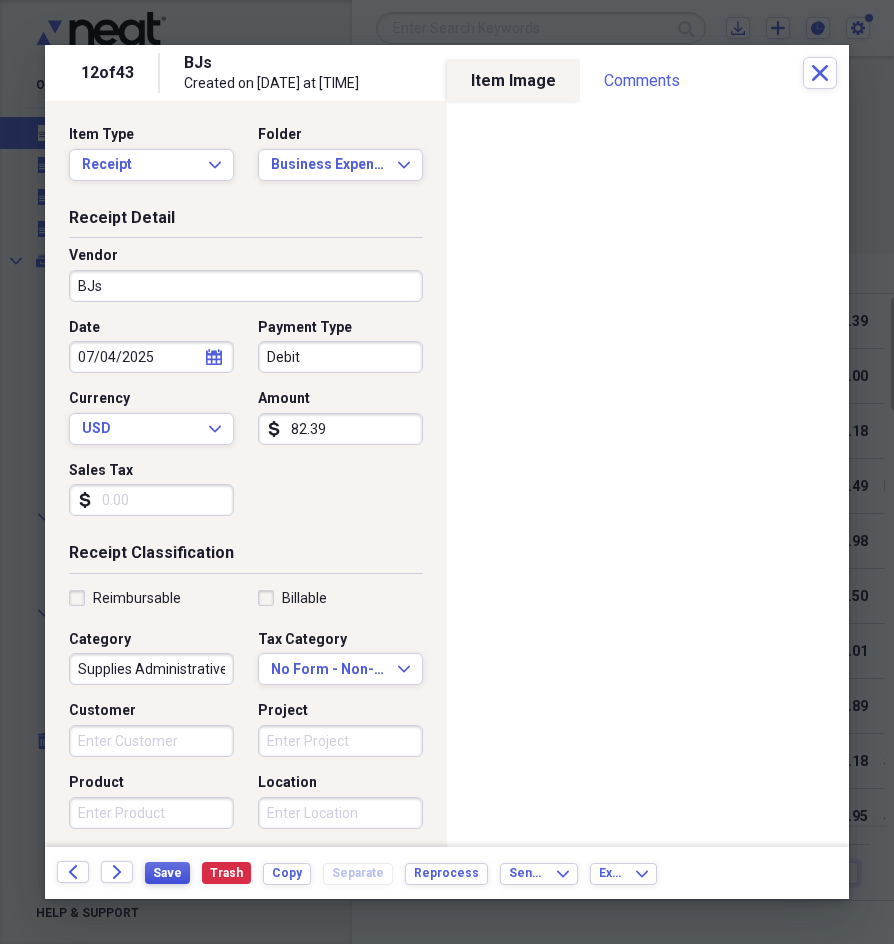 click on "Save" at bounding box center [167, 873] 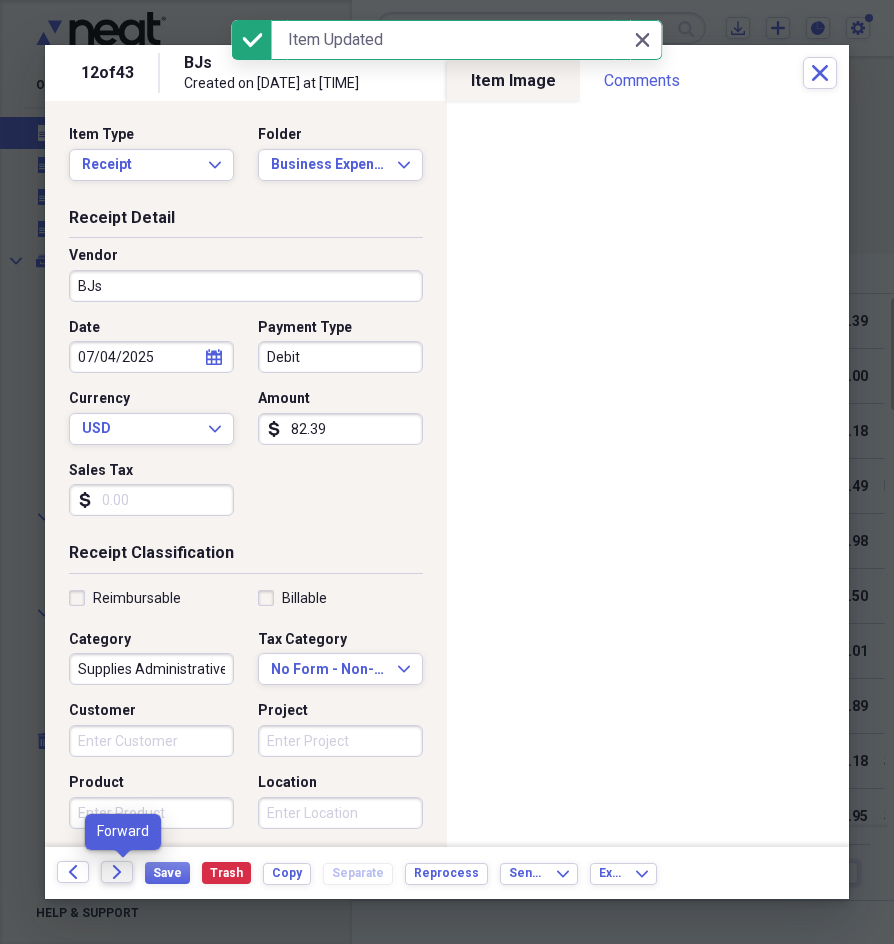click on "Forward" 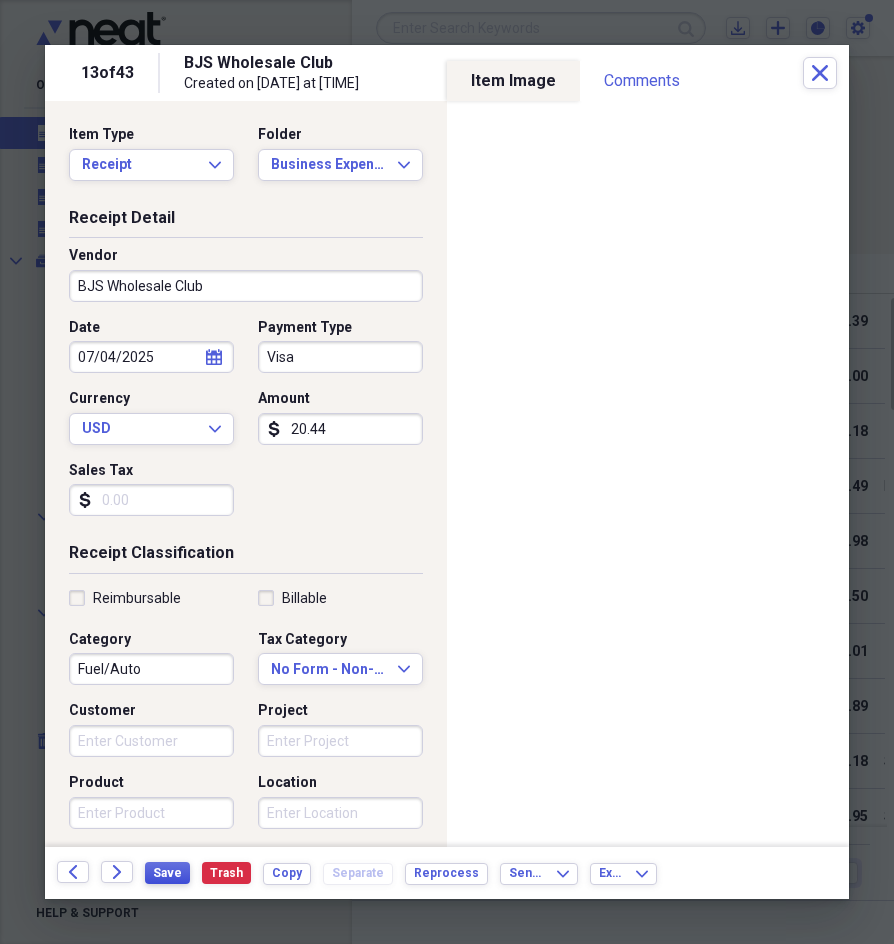 click on "Save" at bounding box center (167, 873) 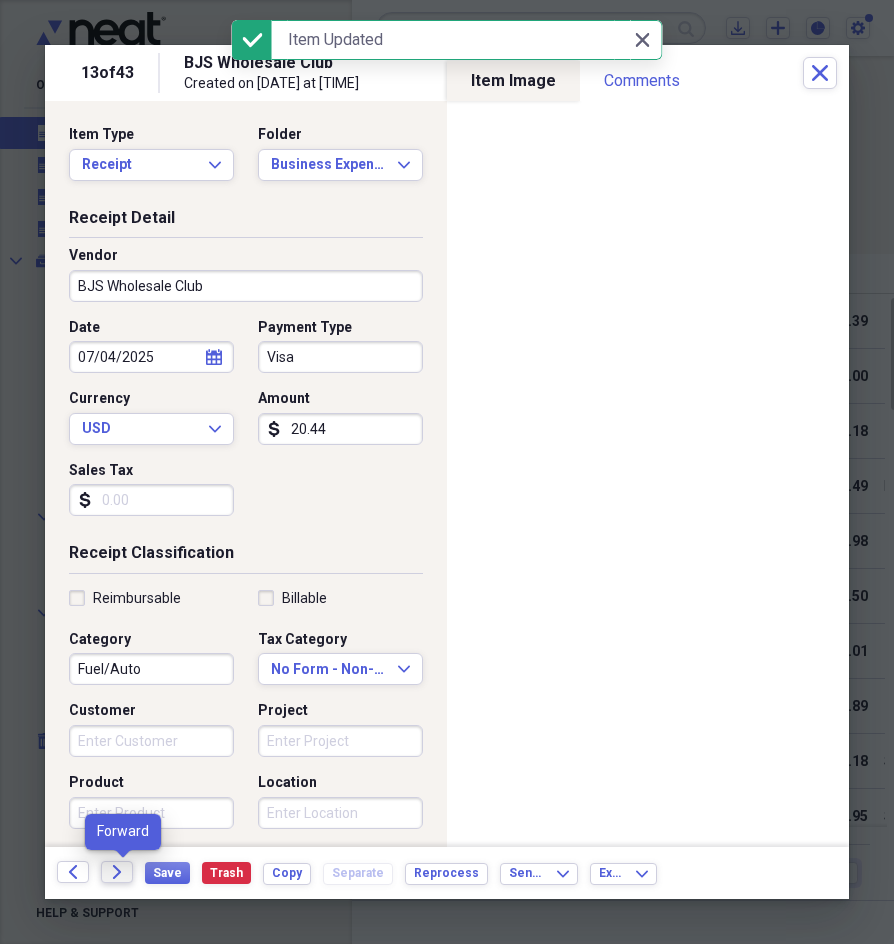 click on "Forward" 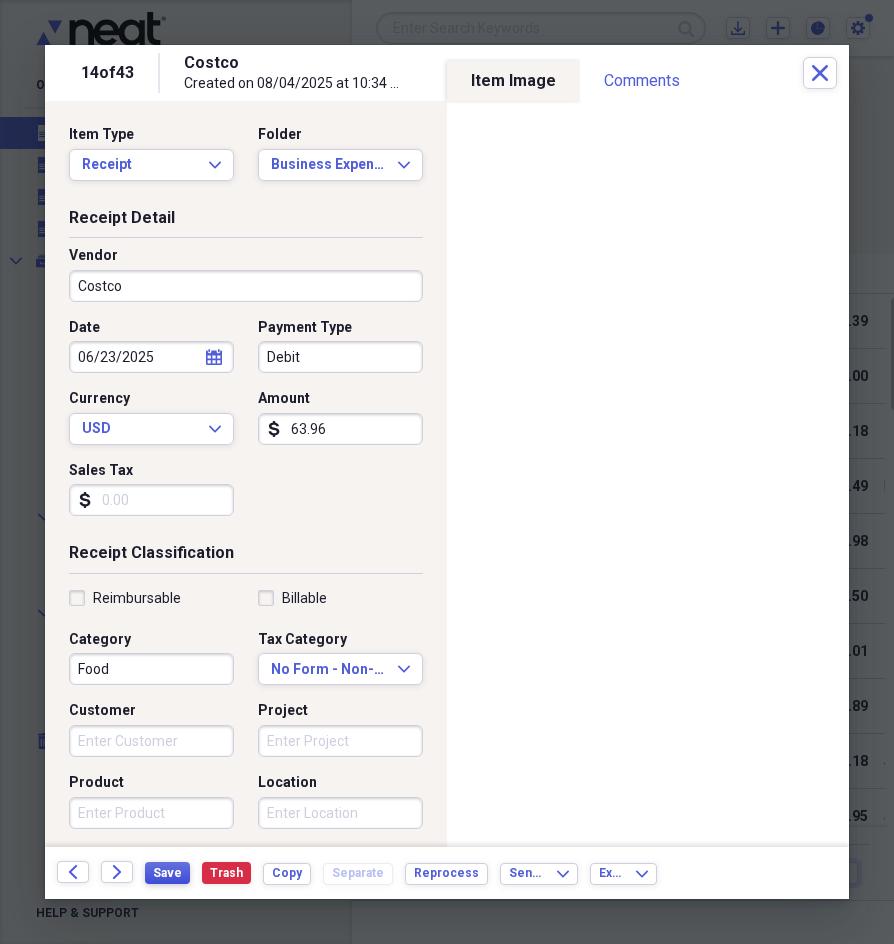 click on "Save" at bounding box center [167, 873] 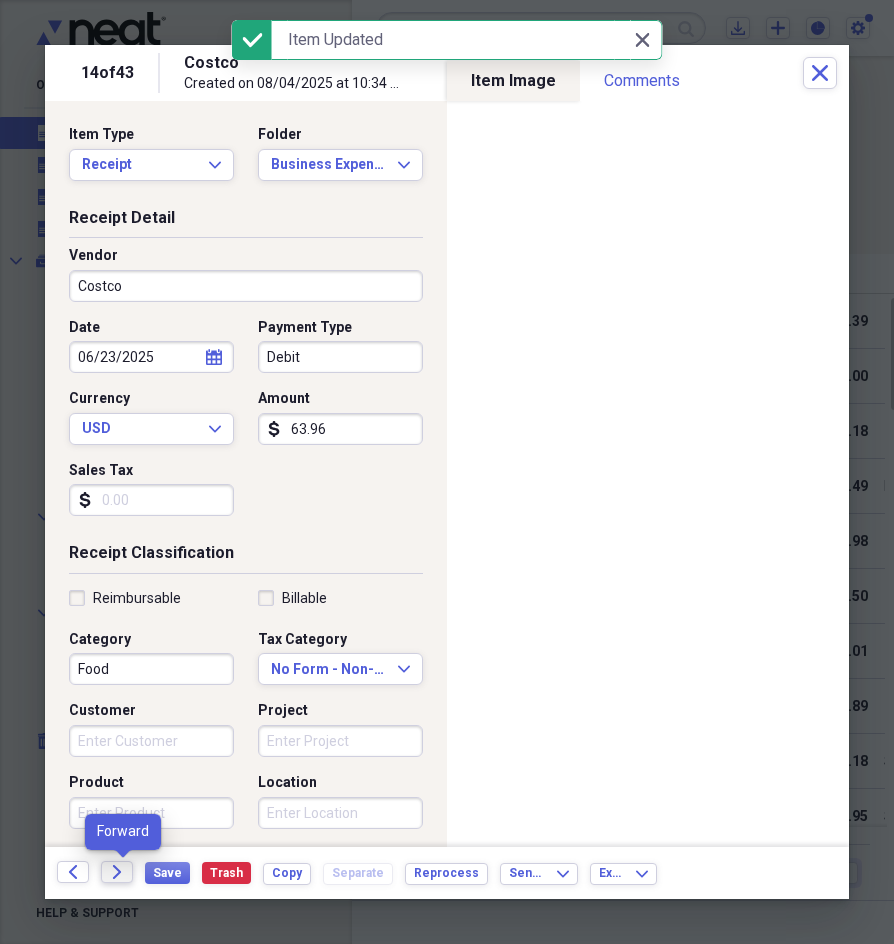 click on "Forward" at bounding box center [117, 872] 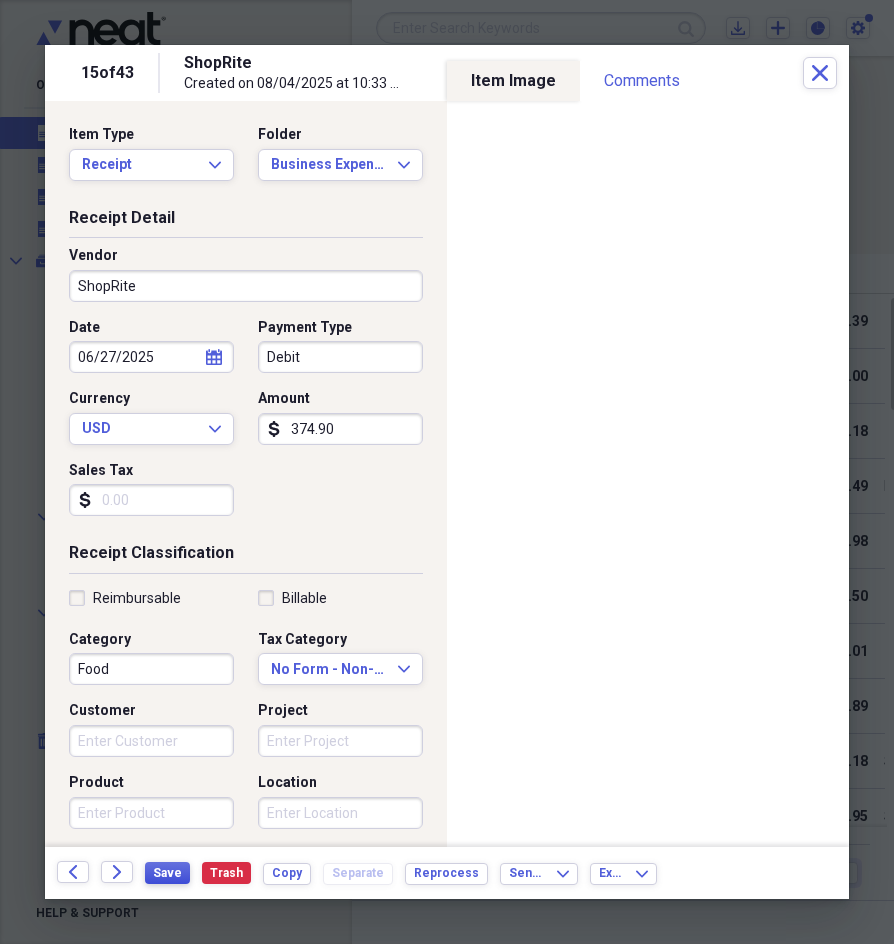 click on "Save" at bounding box center [167, 873] 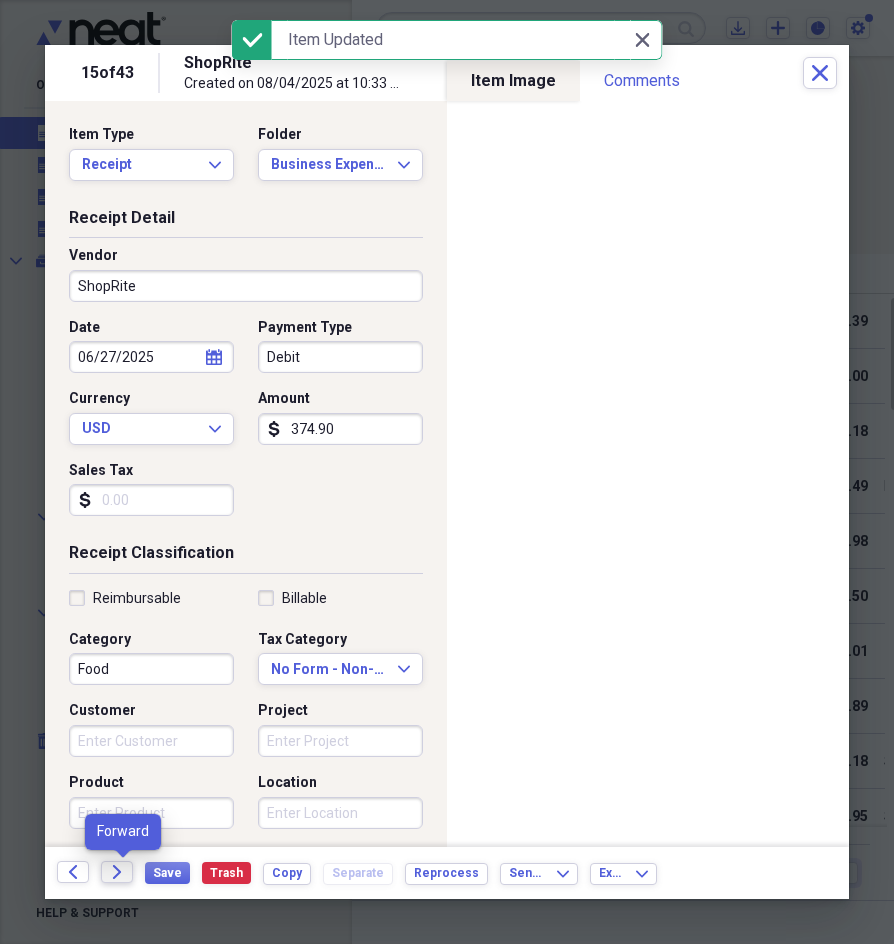 click on "Forward" 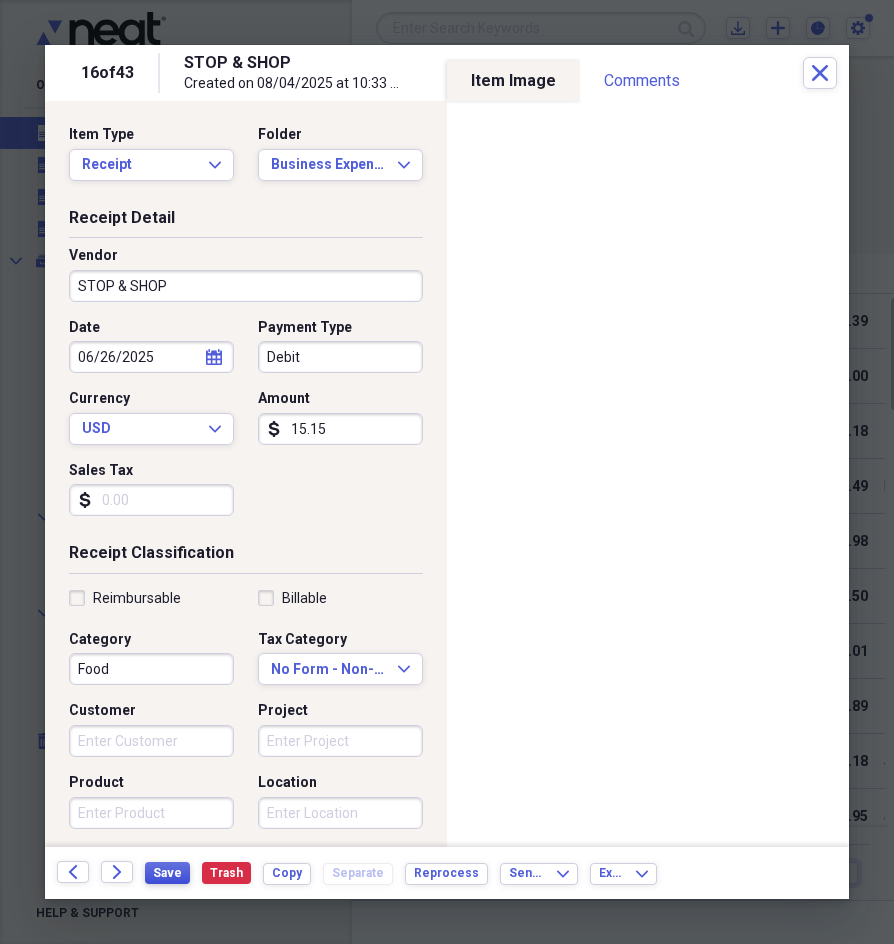 click on "Save" at bounding box center (167, 873) 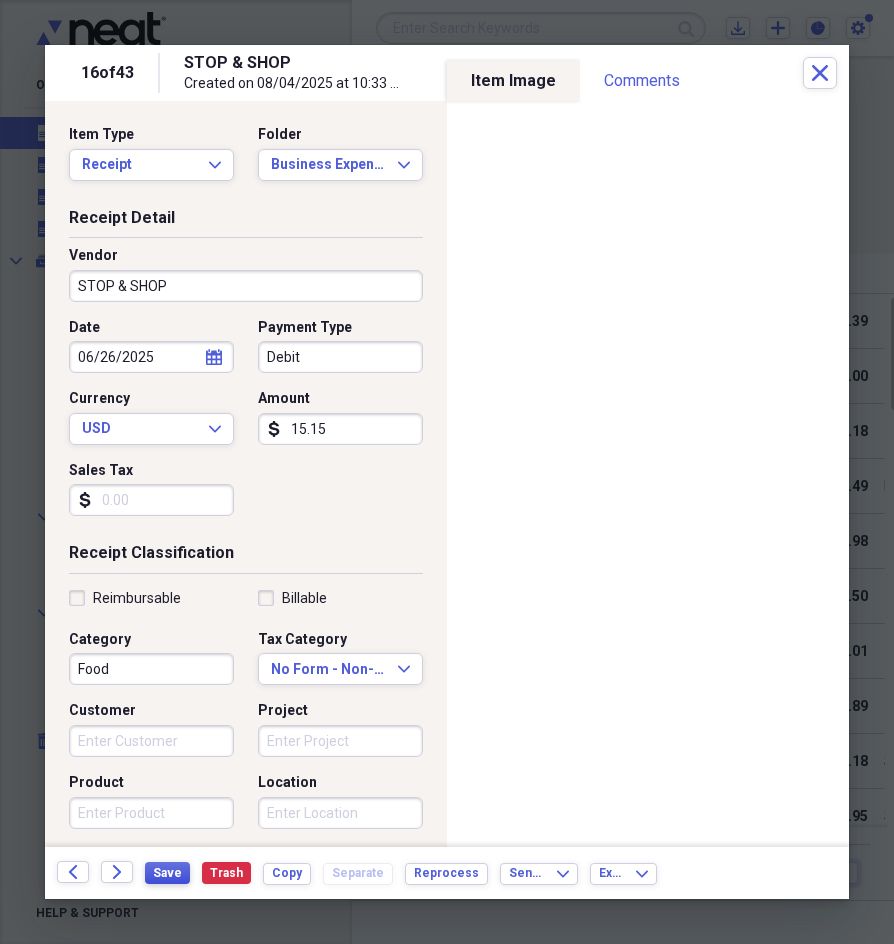 click on "Save" at bounding box center (167, 873) 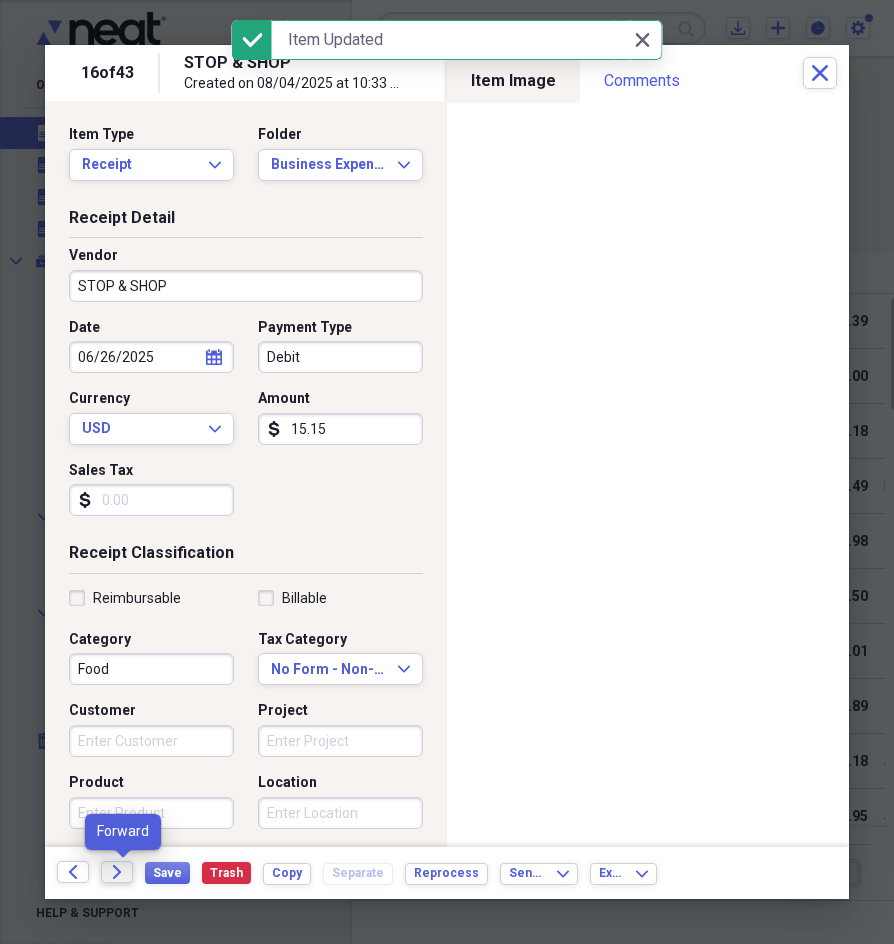 click on "Forward" 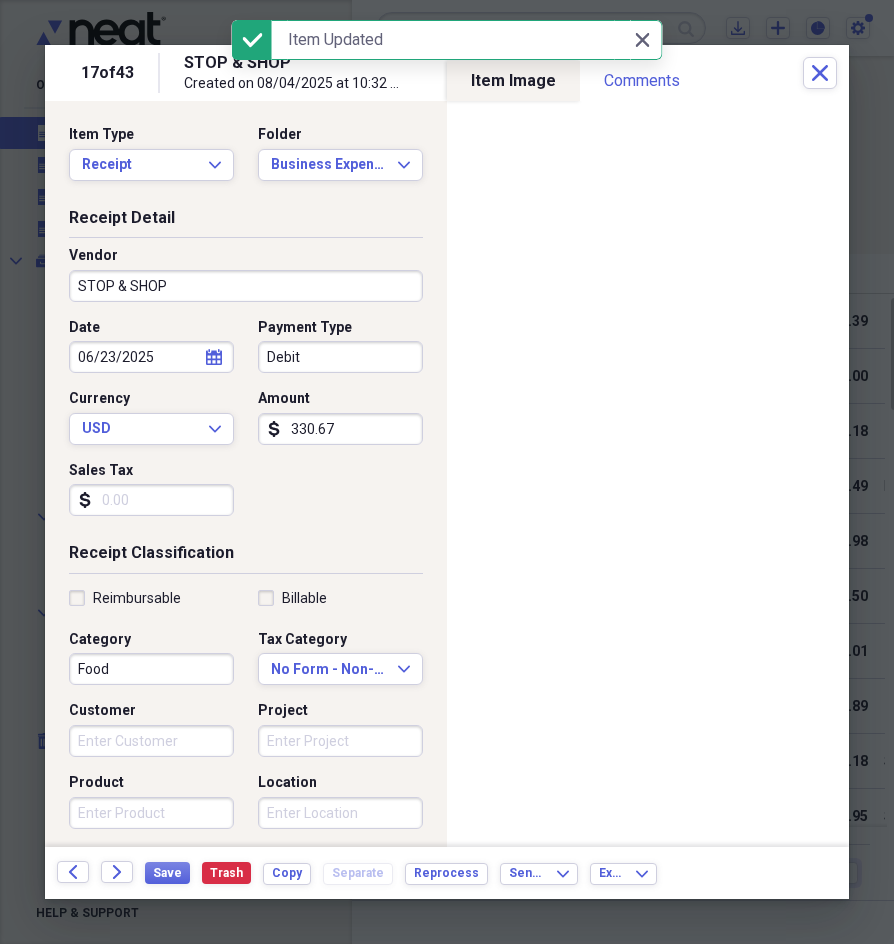click on "330.67" at bounding box center (340, 429) 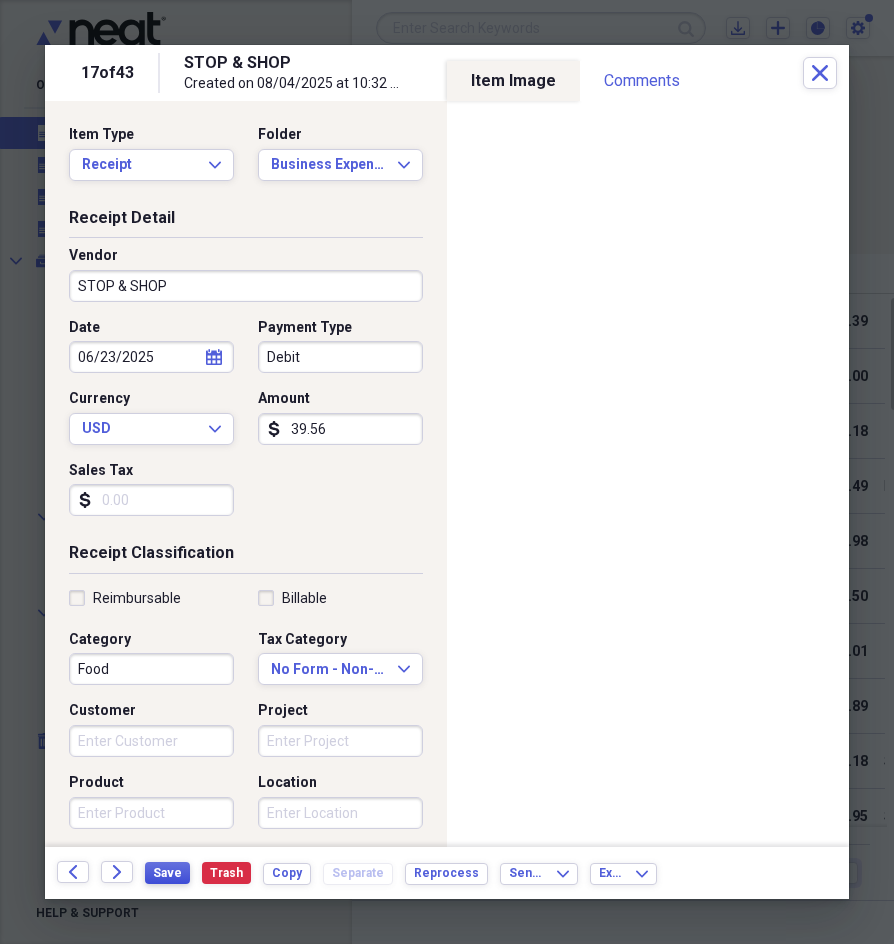 type on "39.56" 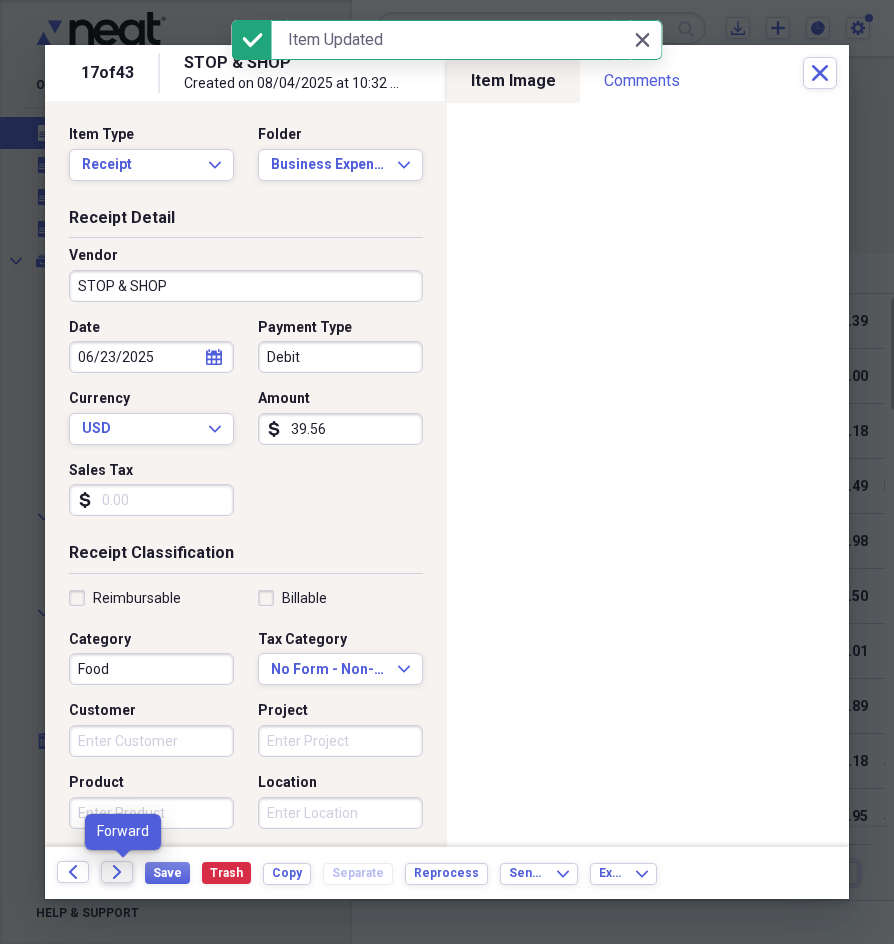 click on "Forward" 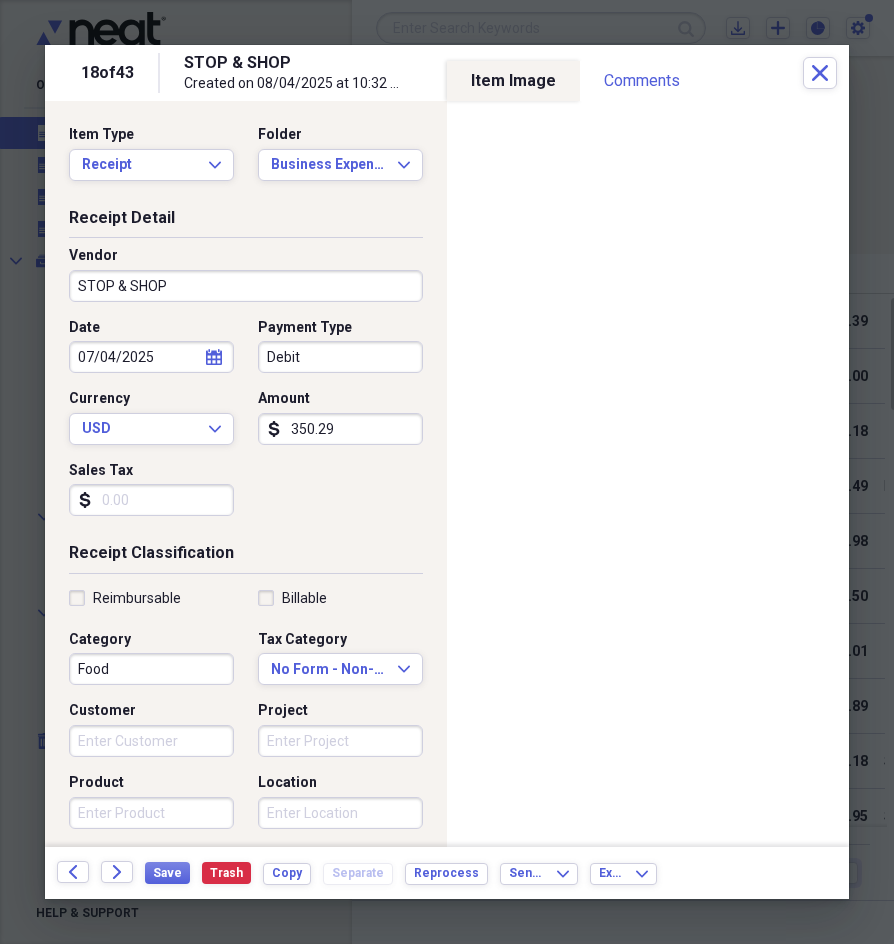 click on "350.29" at bounding box center (340, 429) 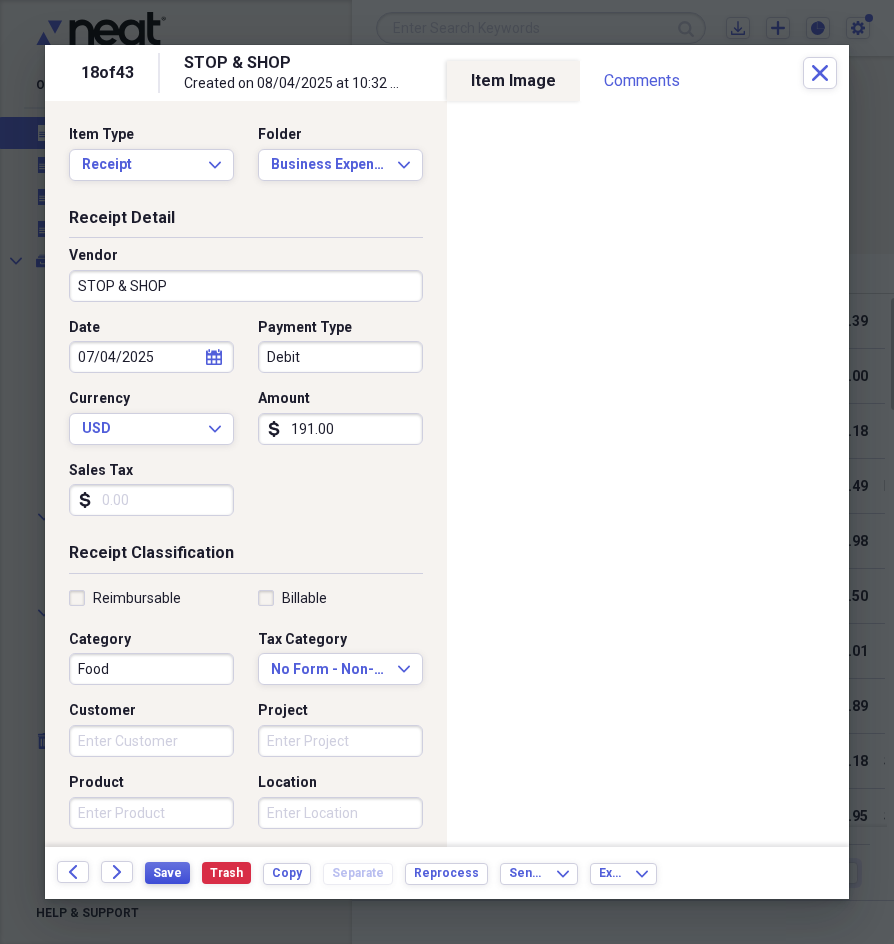type on "191.00" 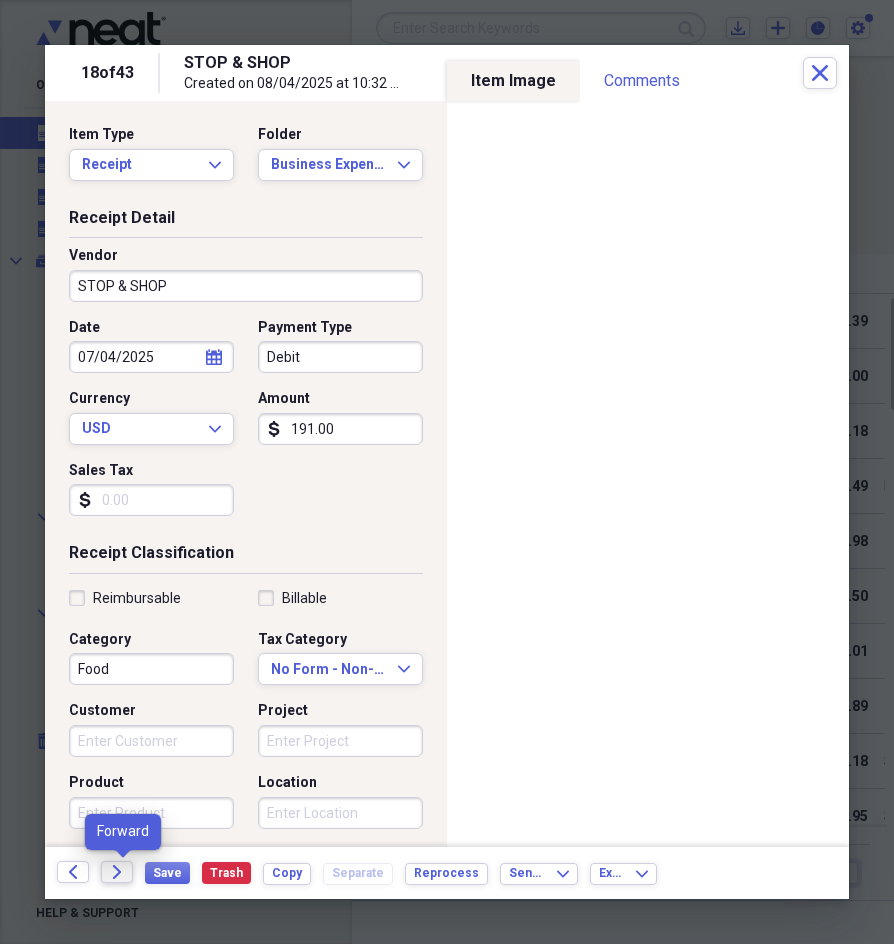 click on "Forward" at bounding box center (117, 872) 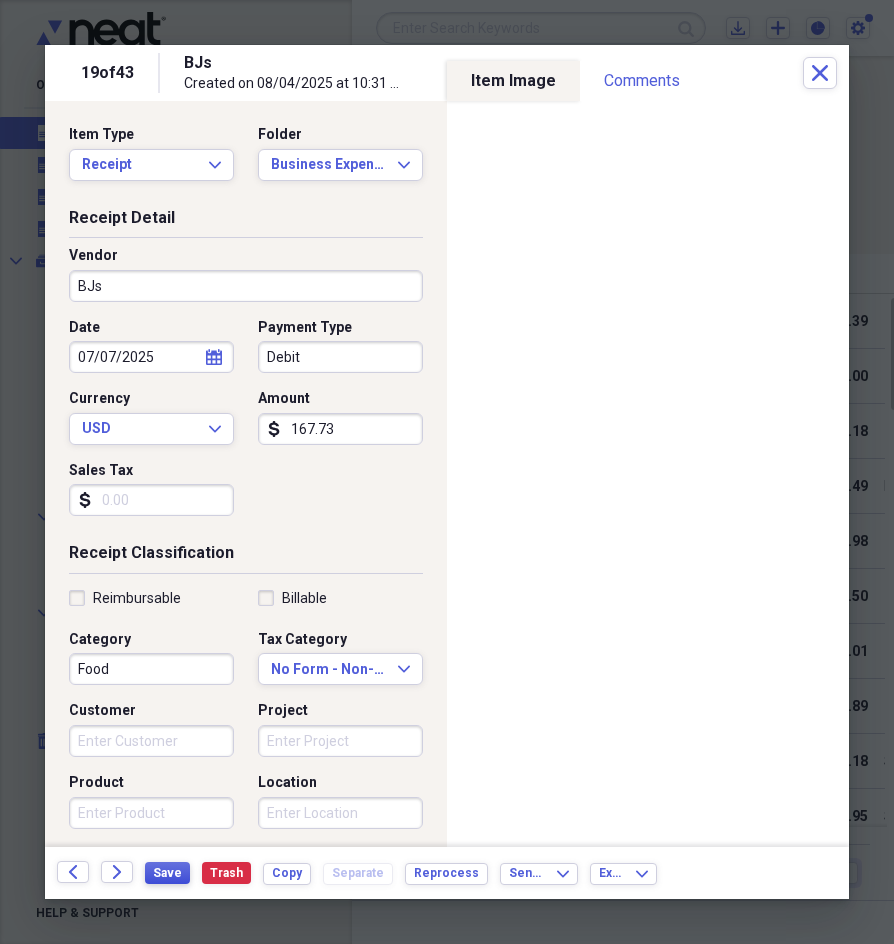 click on "Save" at bounding box center (167, 873) 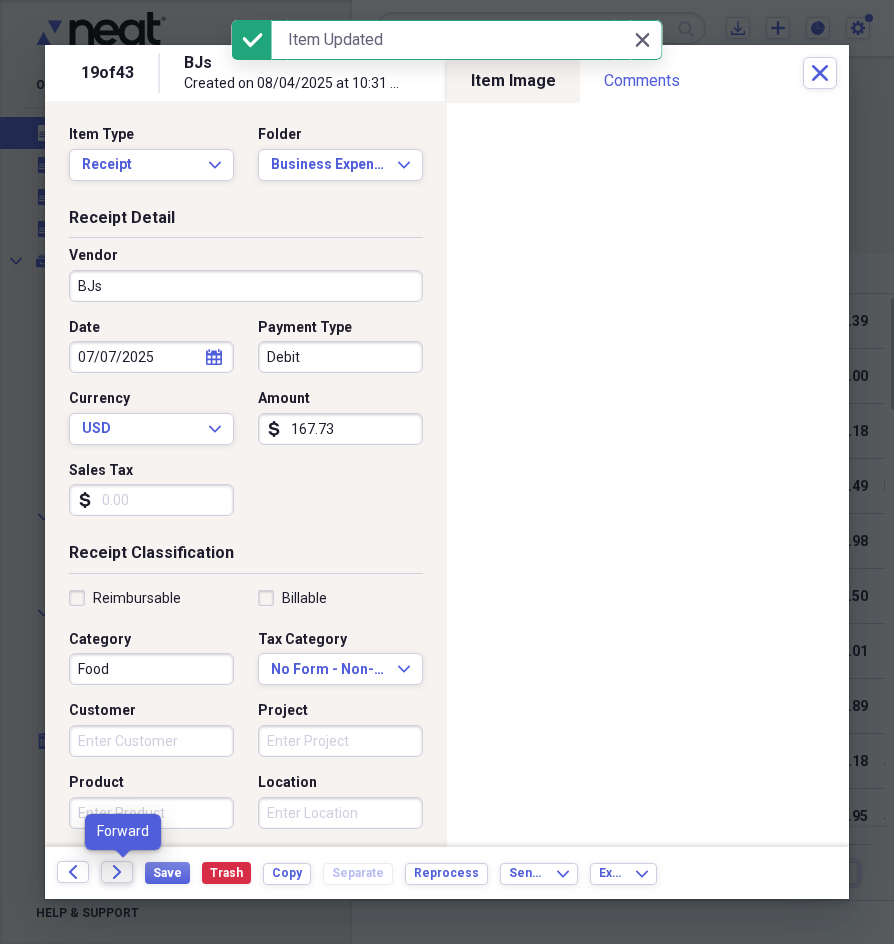 click on "Forward" 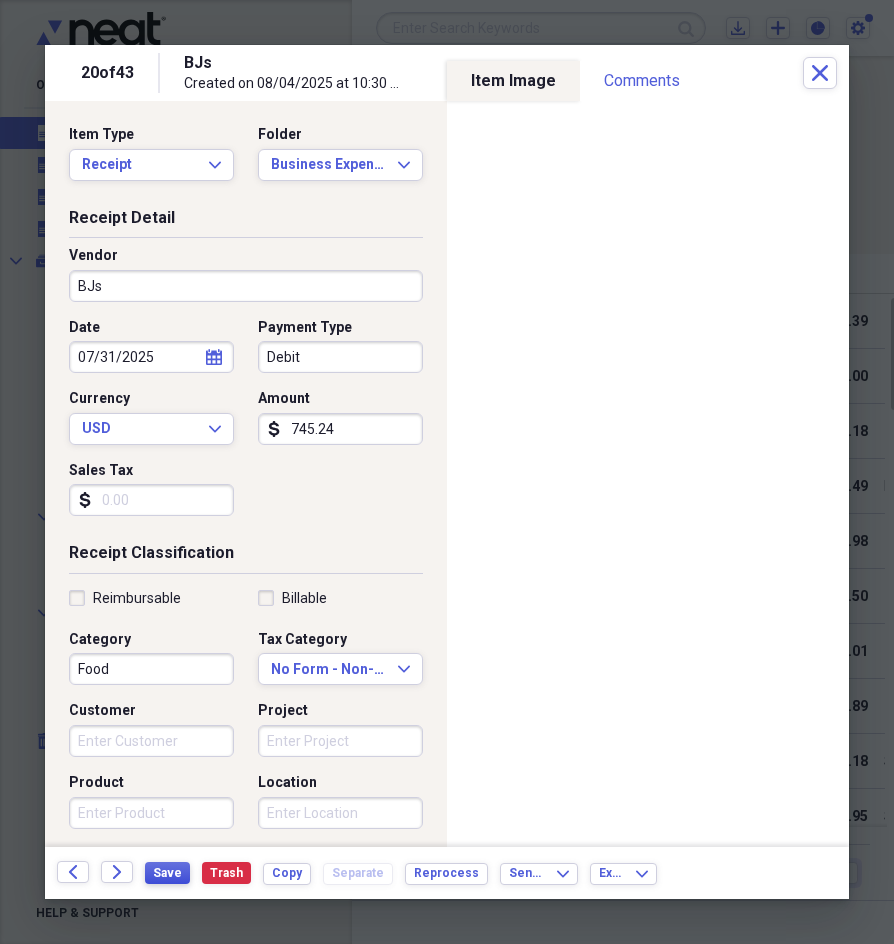 click on "Save" at bounding box center (167, 873) 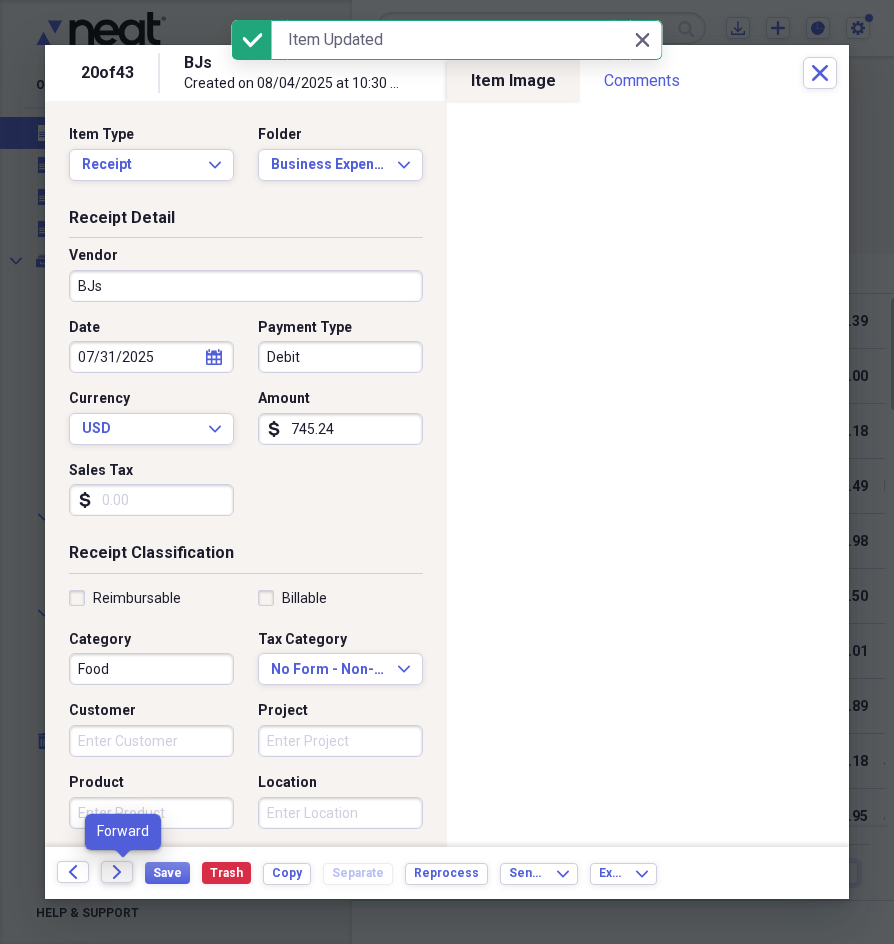 click on "Forward" at bounding box center (117, 872) 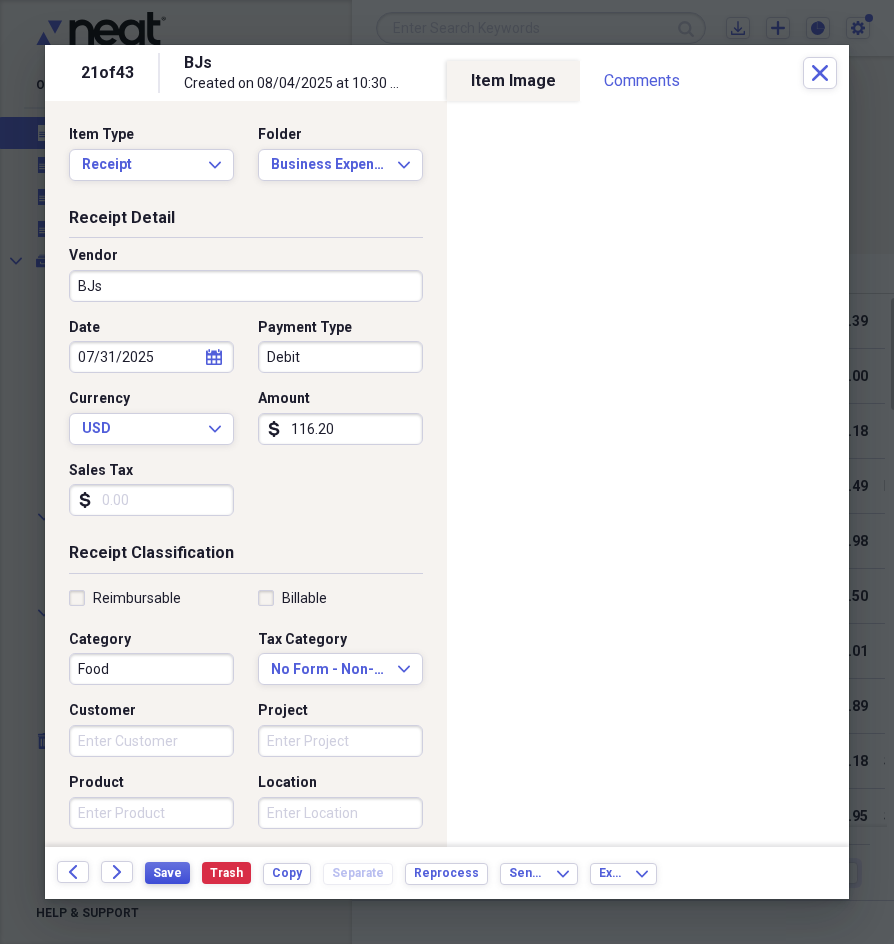 click on "Save" at bounding box center [167, 873] 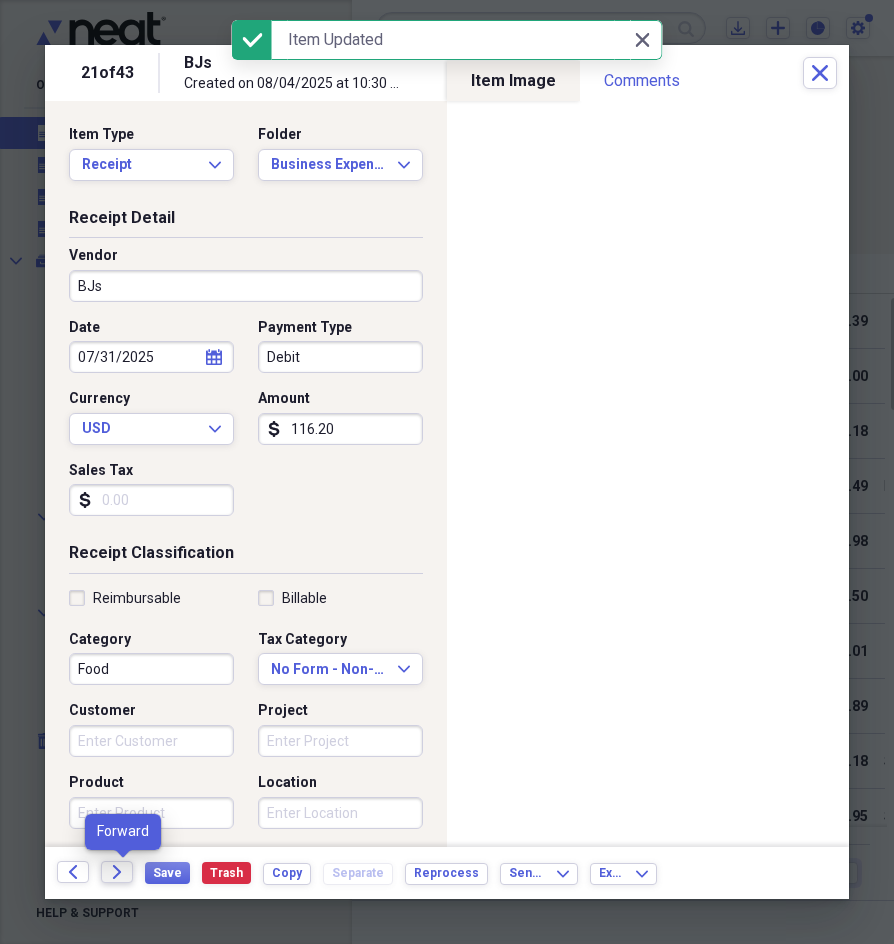 click 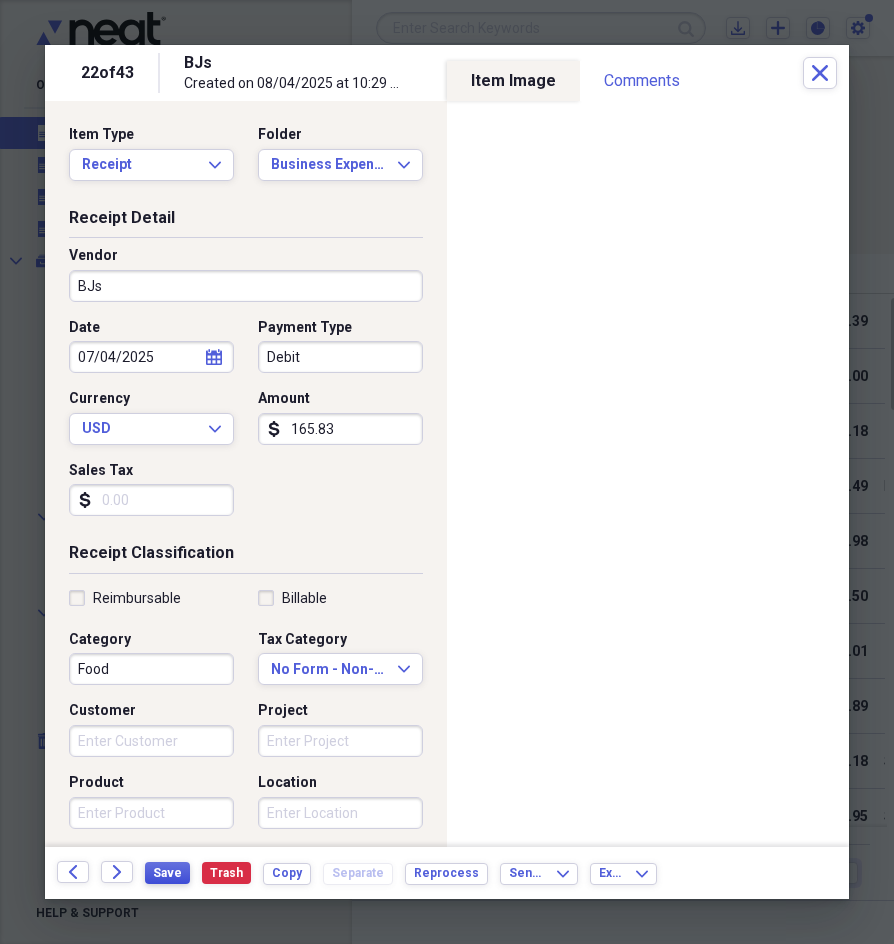click on "Save" at bounding box center (167, 873) 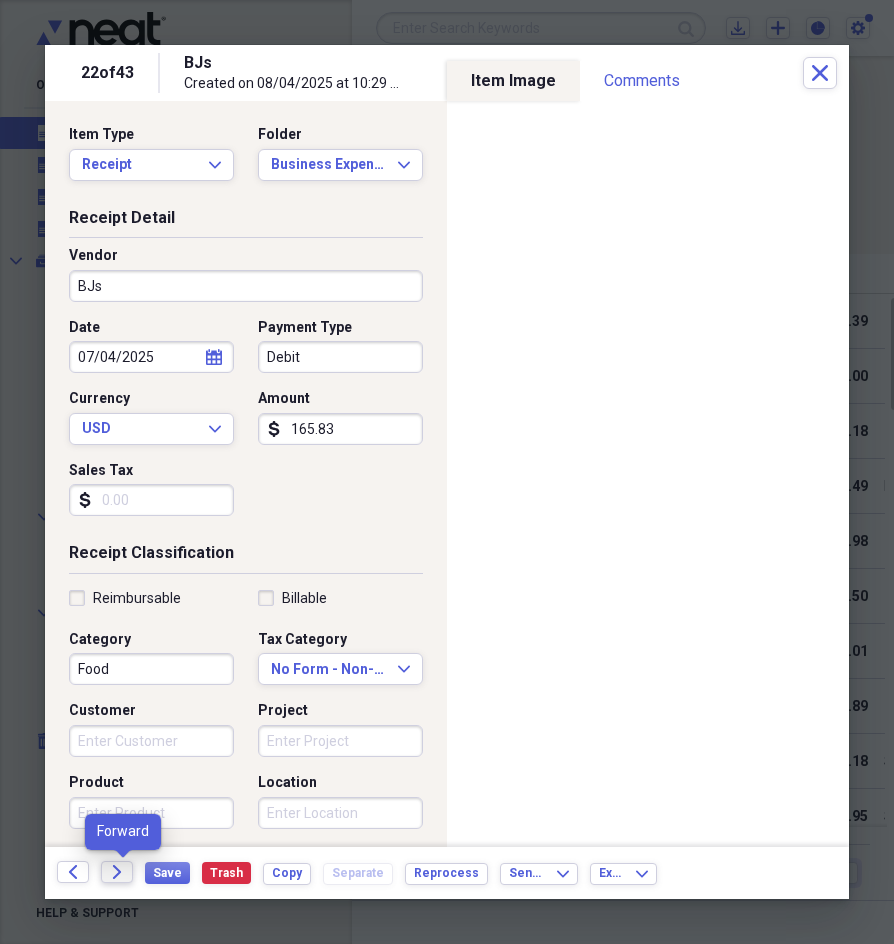 click on "Forward" 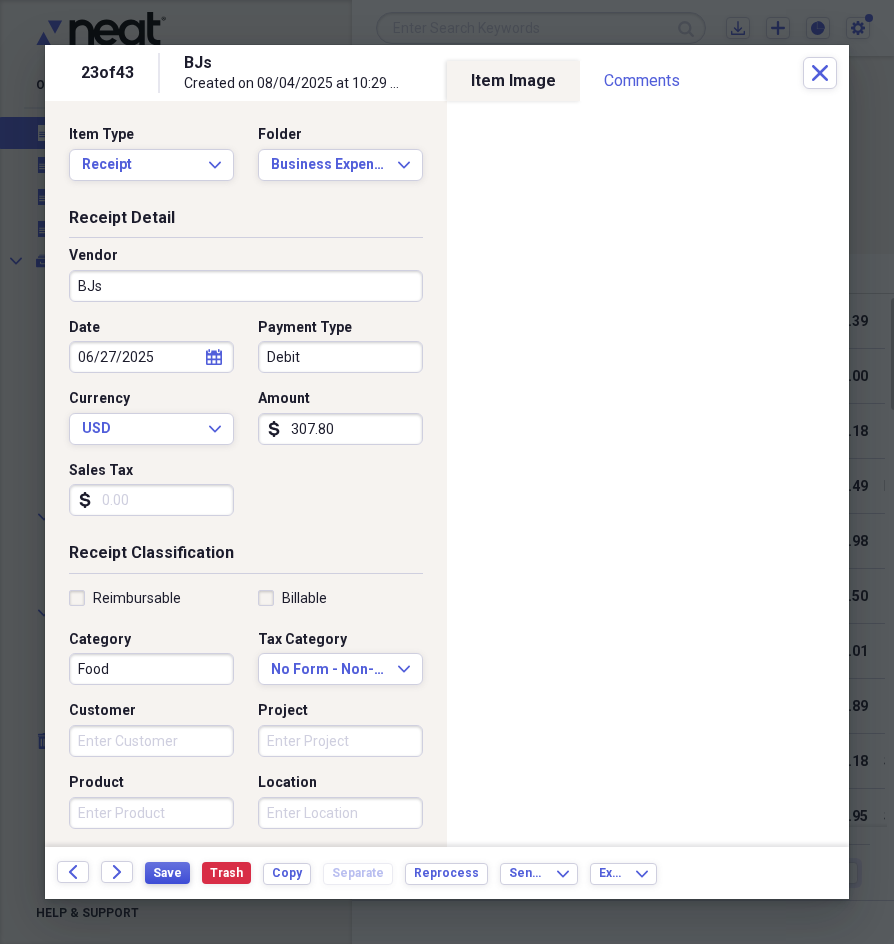 click on "Save" at bounding box center [167, 873] 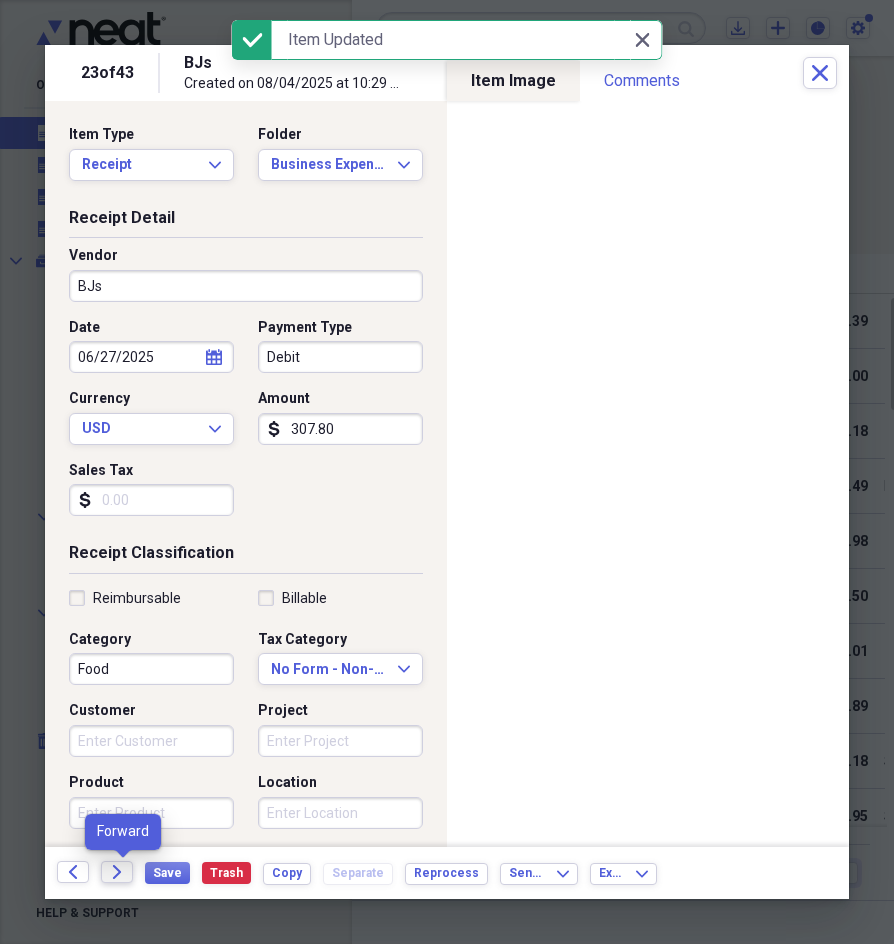 click on "Forward" at bounding box center (117, 872) 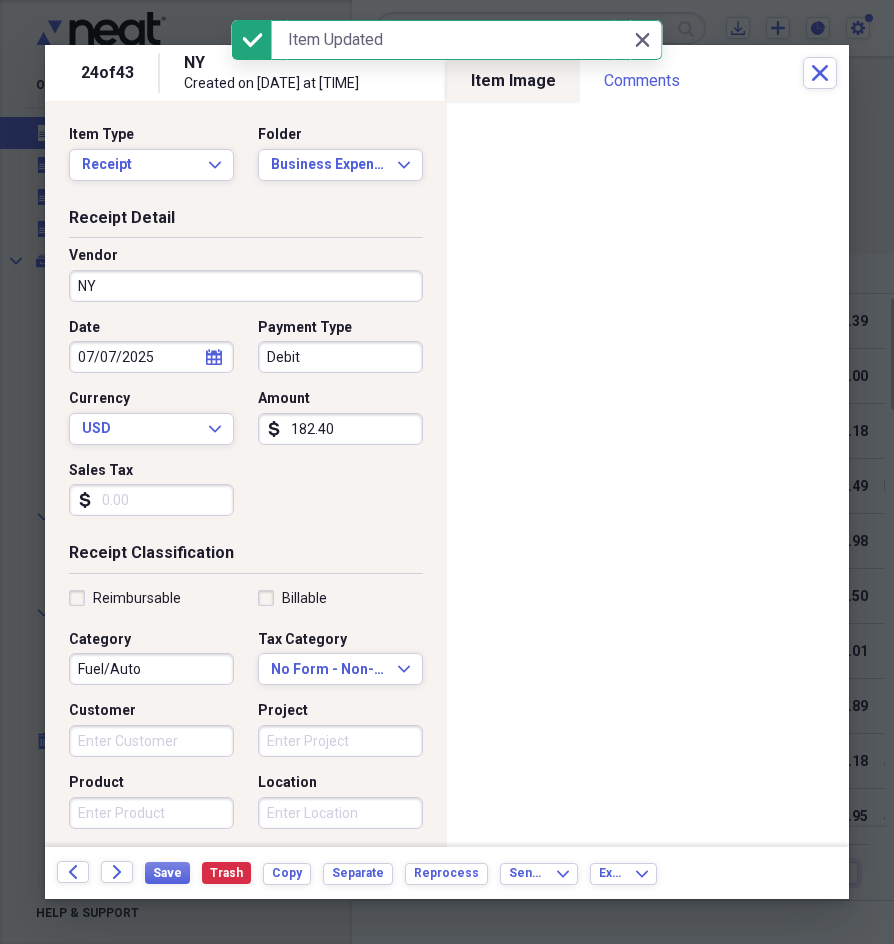 click on "NY" at bounding box center [246, 286] 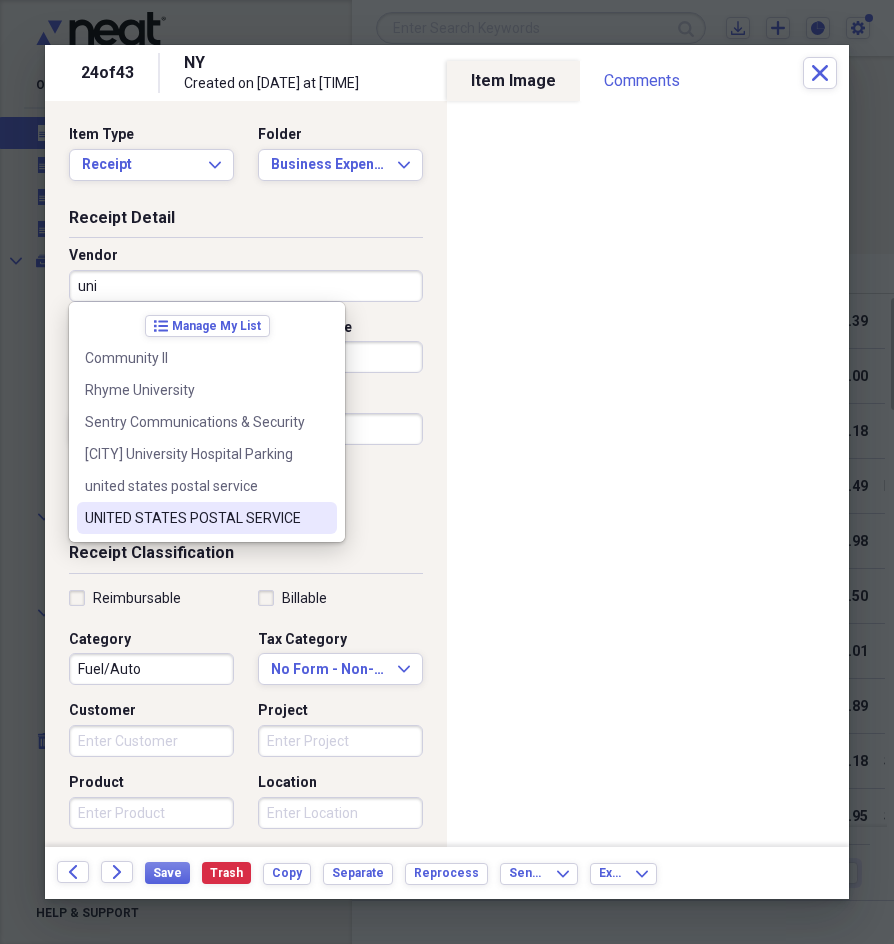 click on "UNITED STATES POSTAL SERVICE" at bounding box center [195, 518] 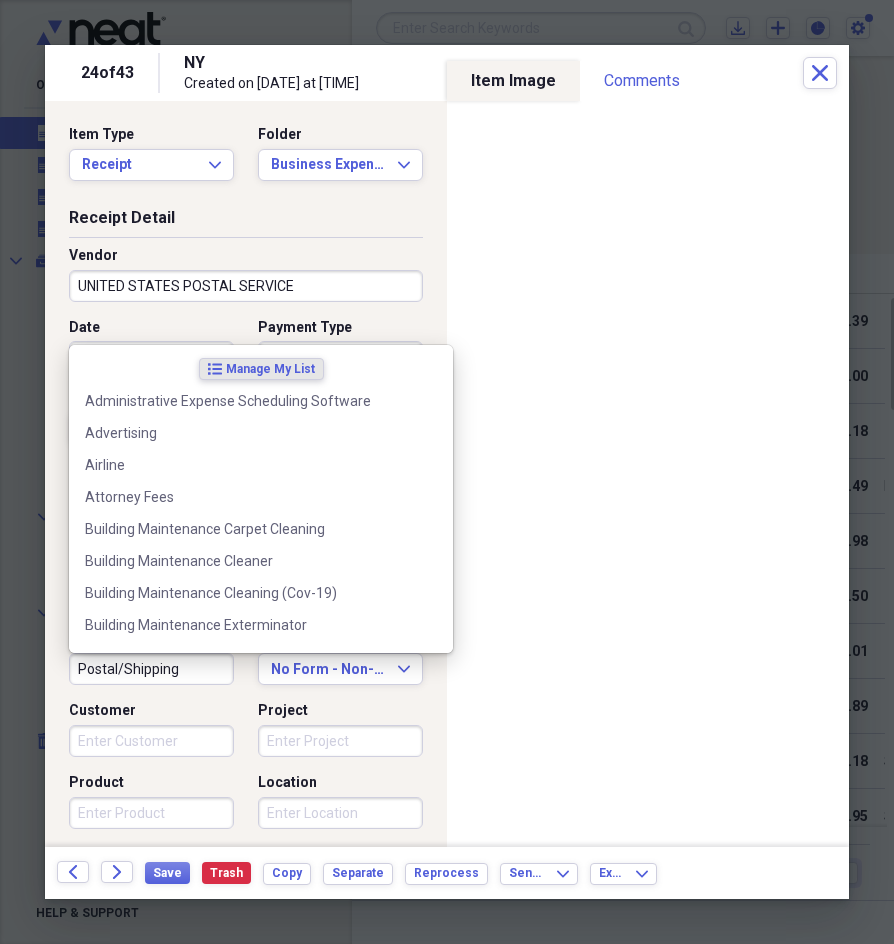 click on "Postal/Shipping" at bounding box center [151, 669] 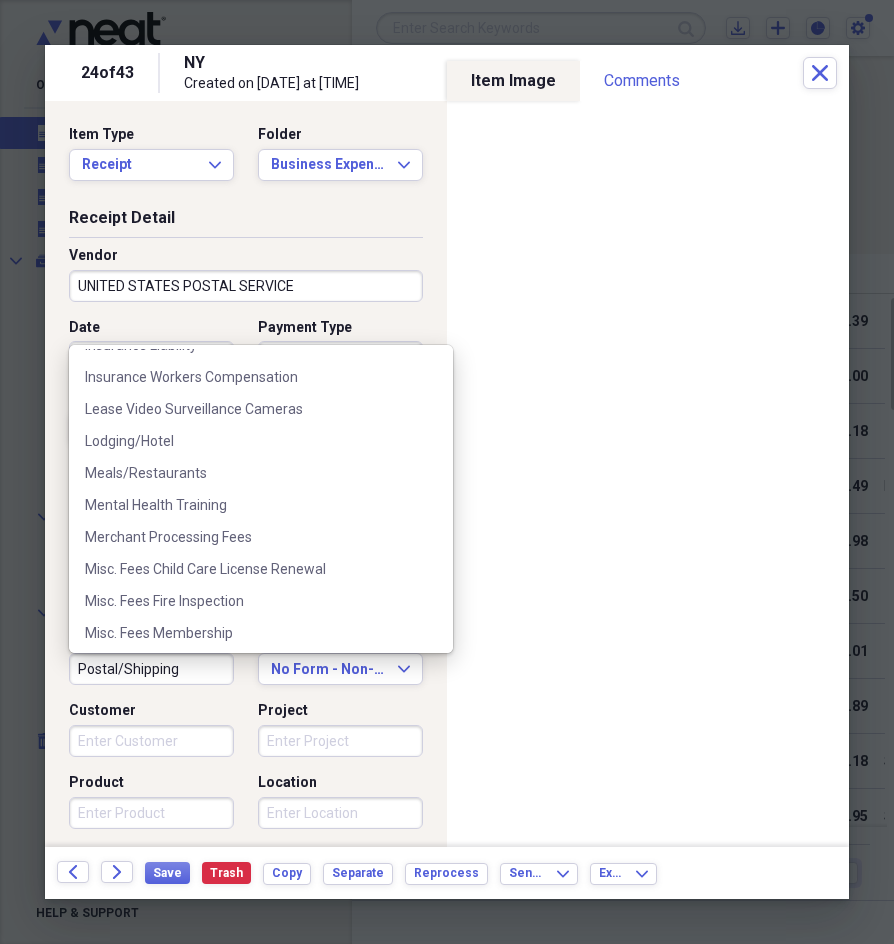 scroll, scrollTop: 1900, scrollLeft: 0, axis: vertical 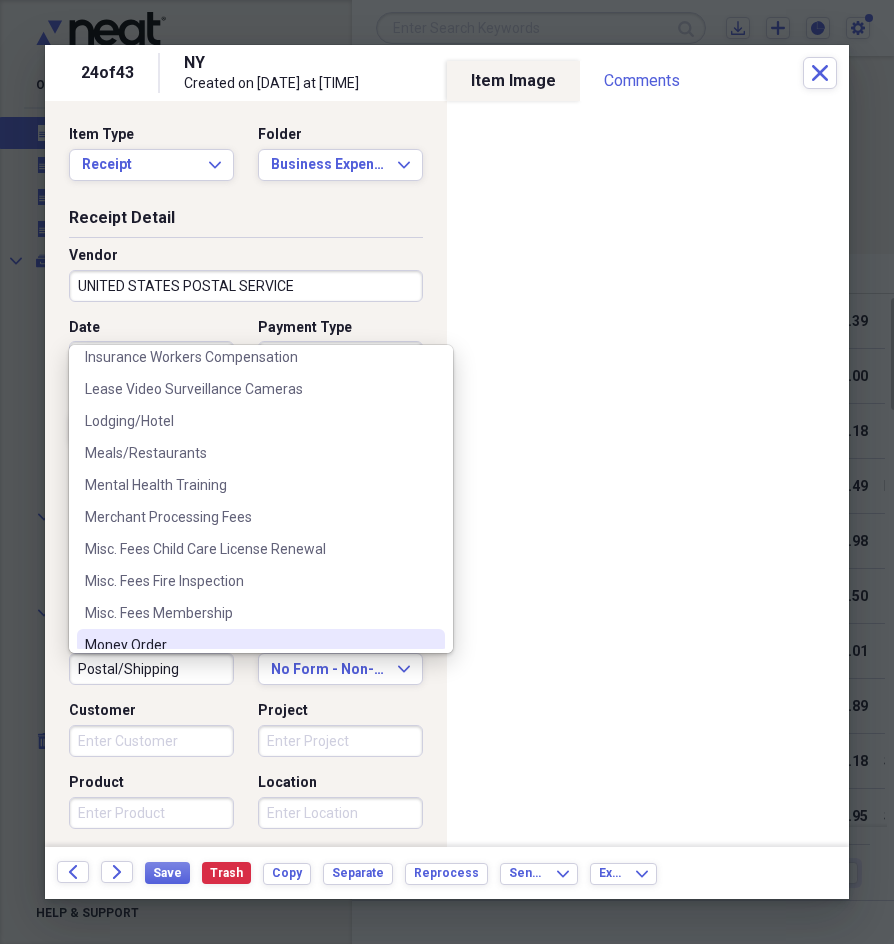 click on "Money Order" at bounding box center [261, 645] 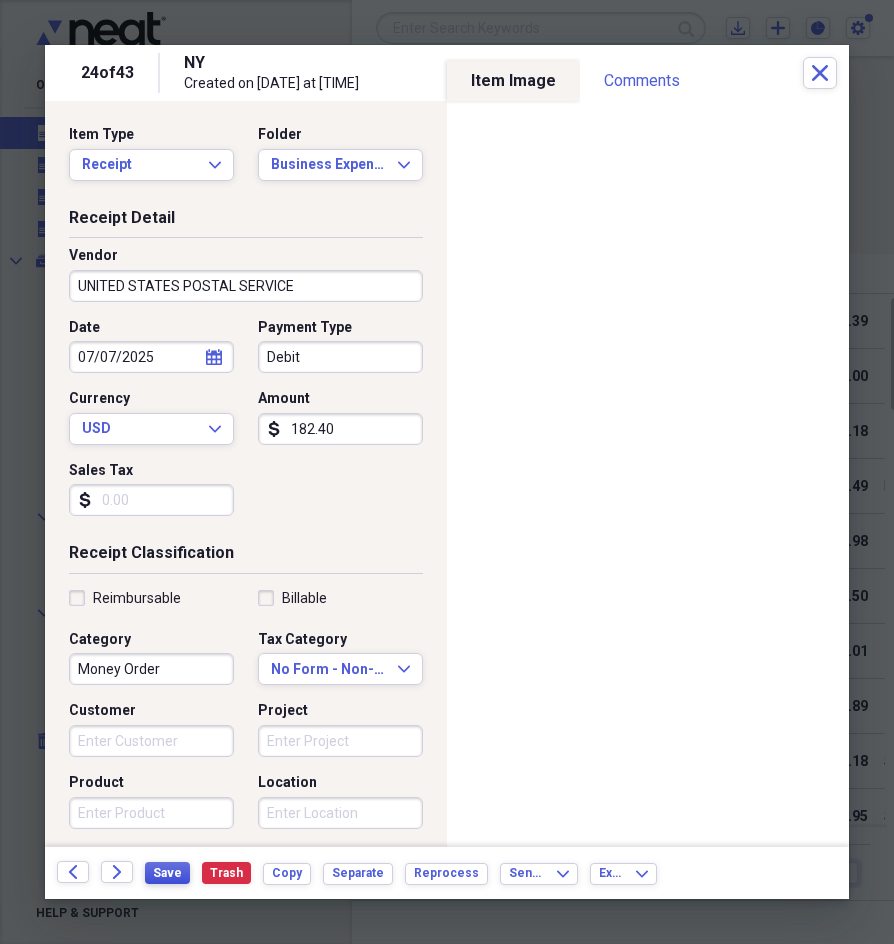 click on "Save" at bounding box center (167, 873) 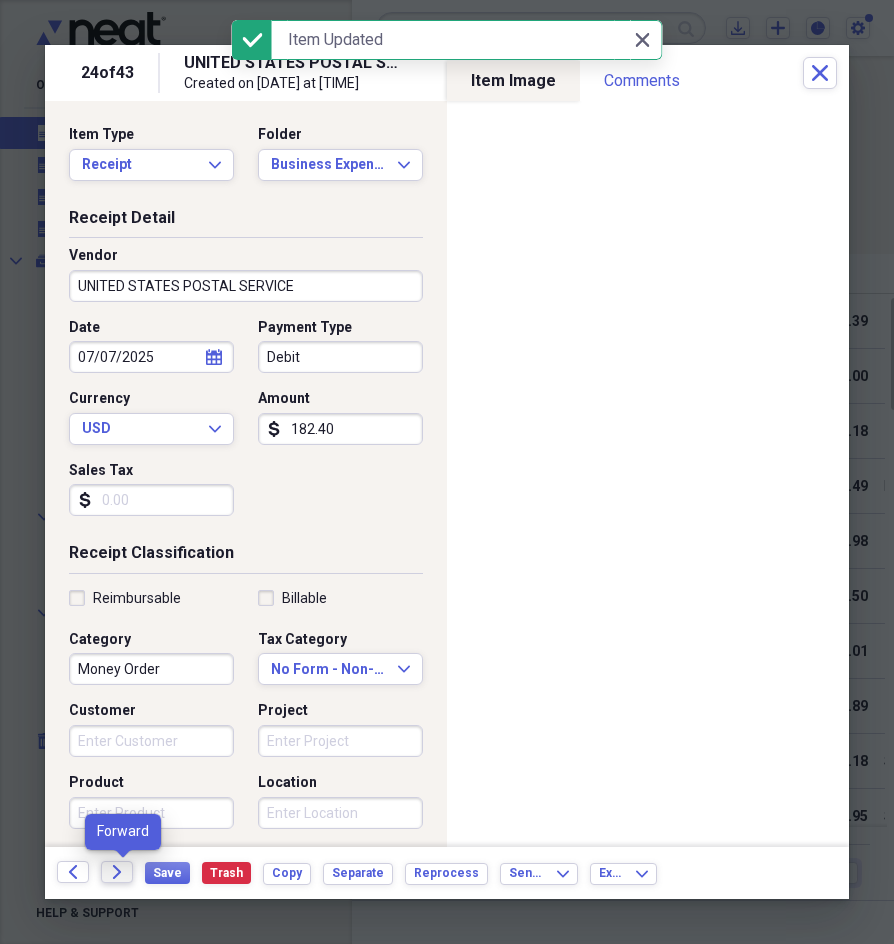 click on "Forward" at bounding box center [117, 872] 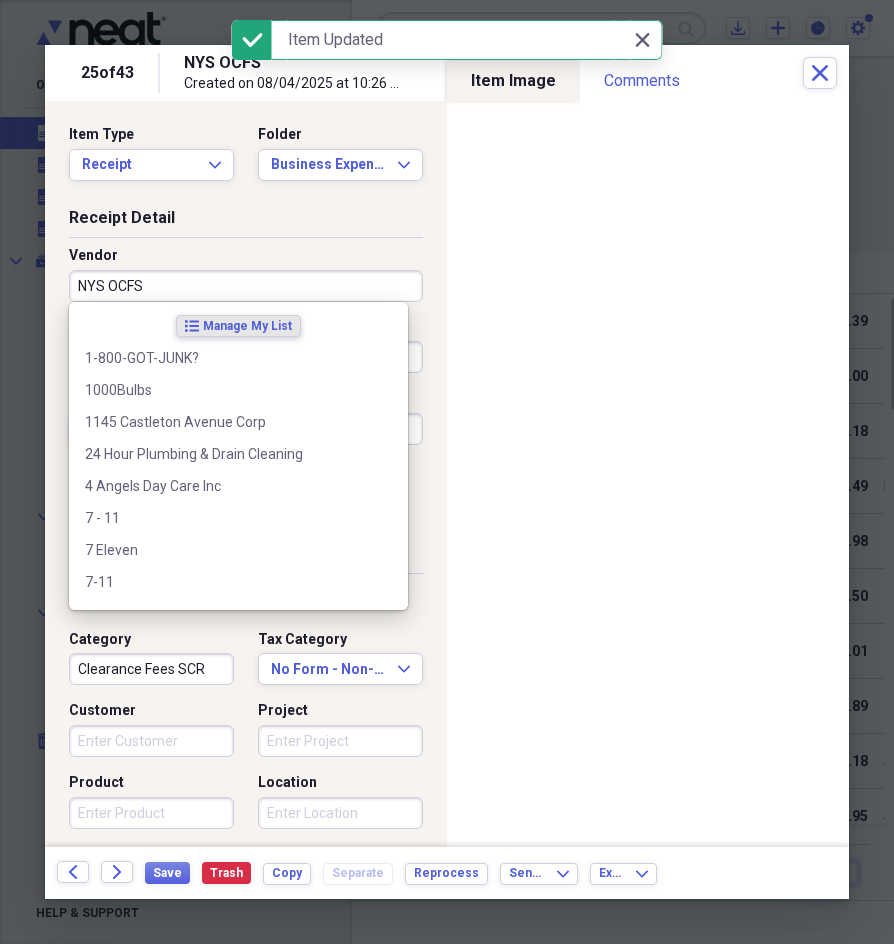click on "NYS OCFS" at bounding box center [246, 286] 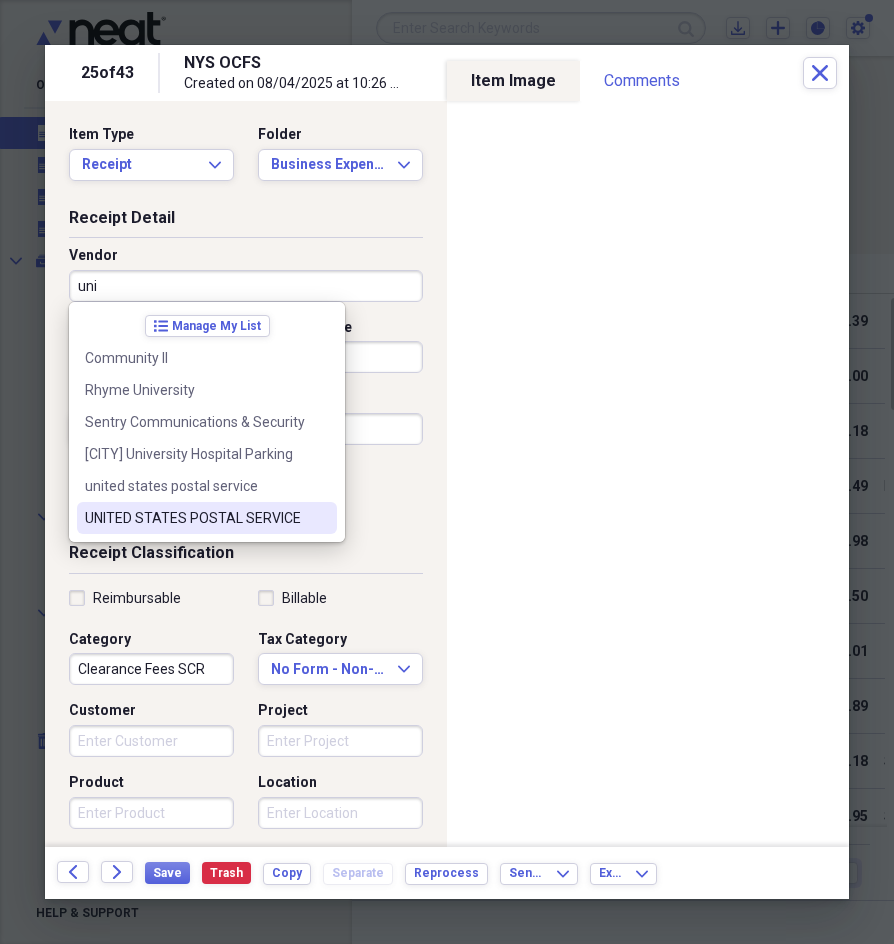 click on "UNITED STATES POSTAL SERVICE" at bounding box center (195, 518) 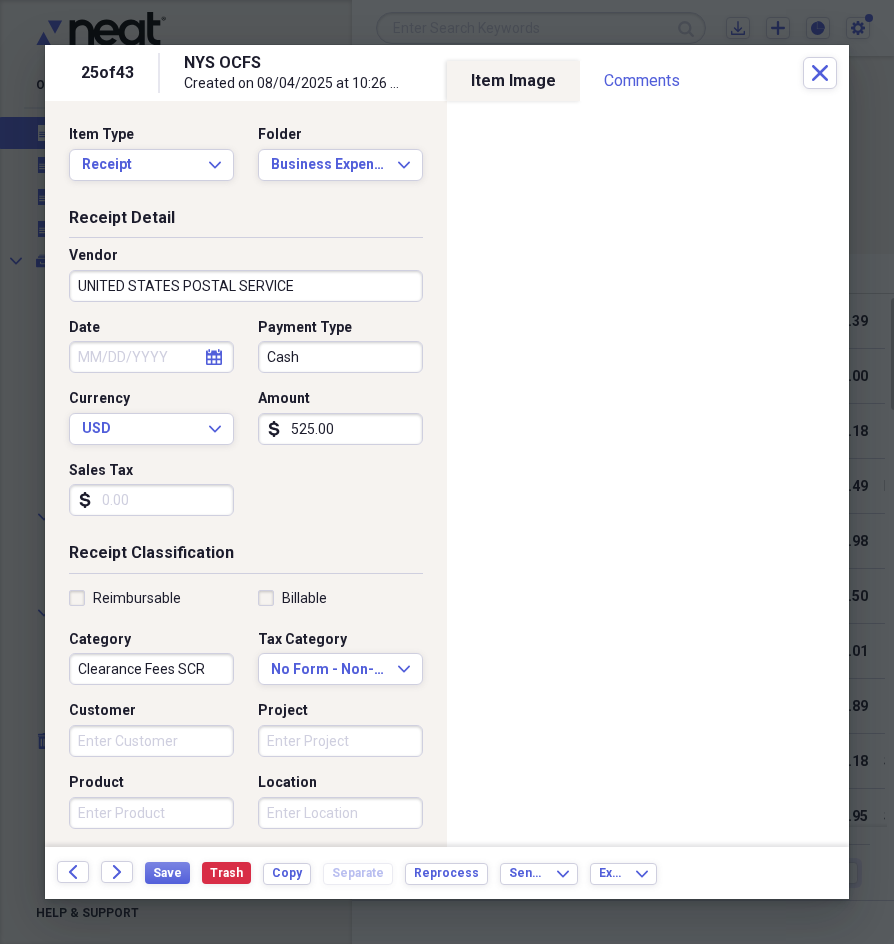 type on "Postal/Shipping" 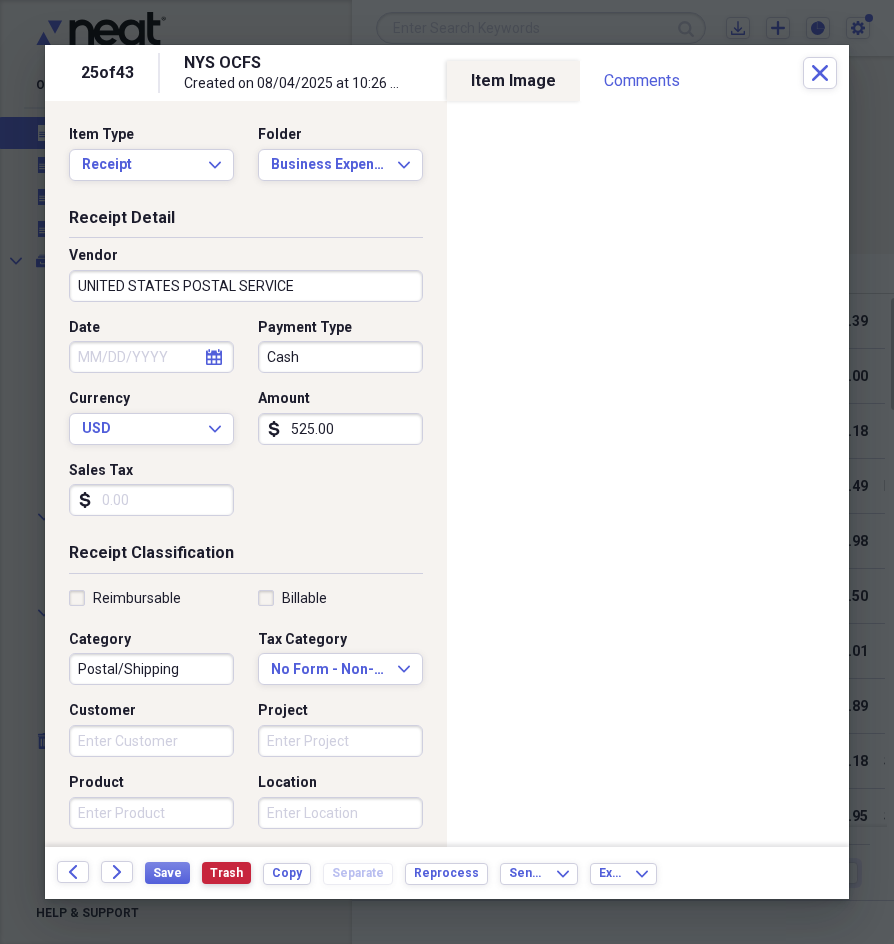 click on "Trash" at bounding box center (226, 873) 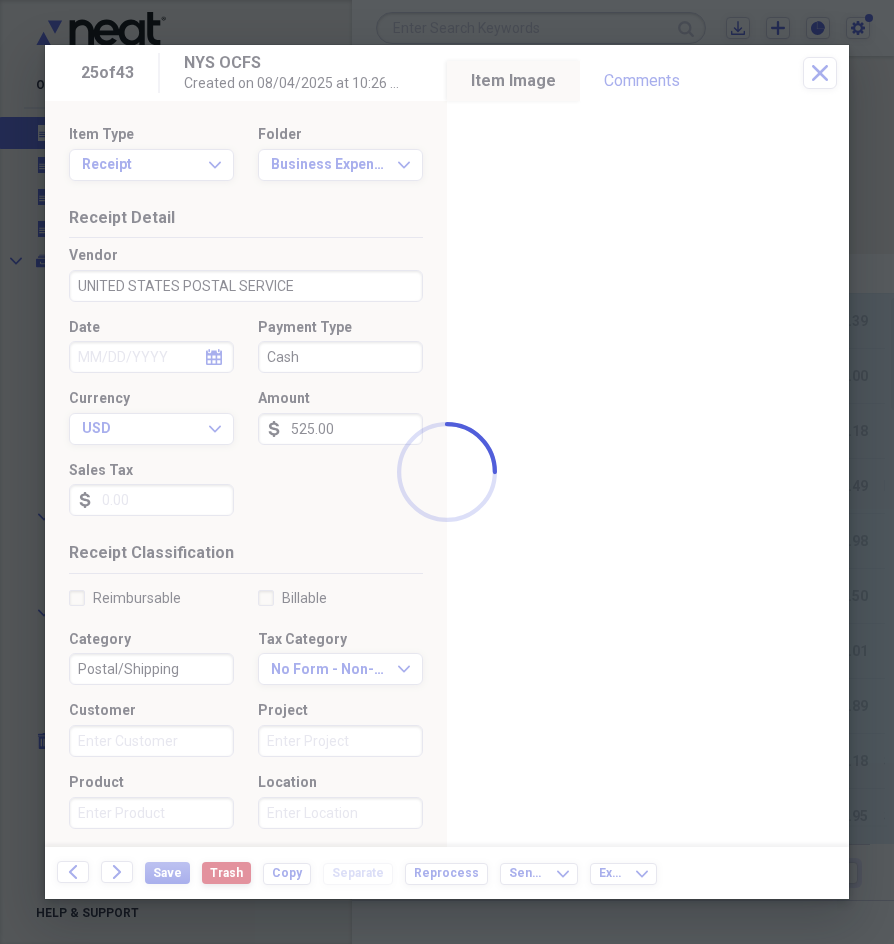 type on "NYS OCFS" 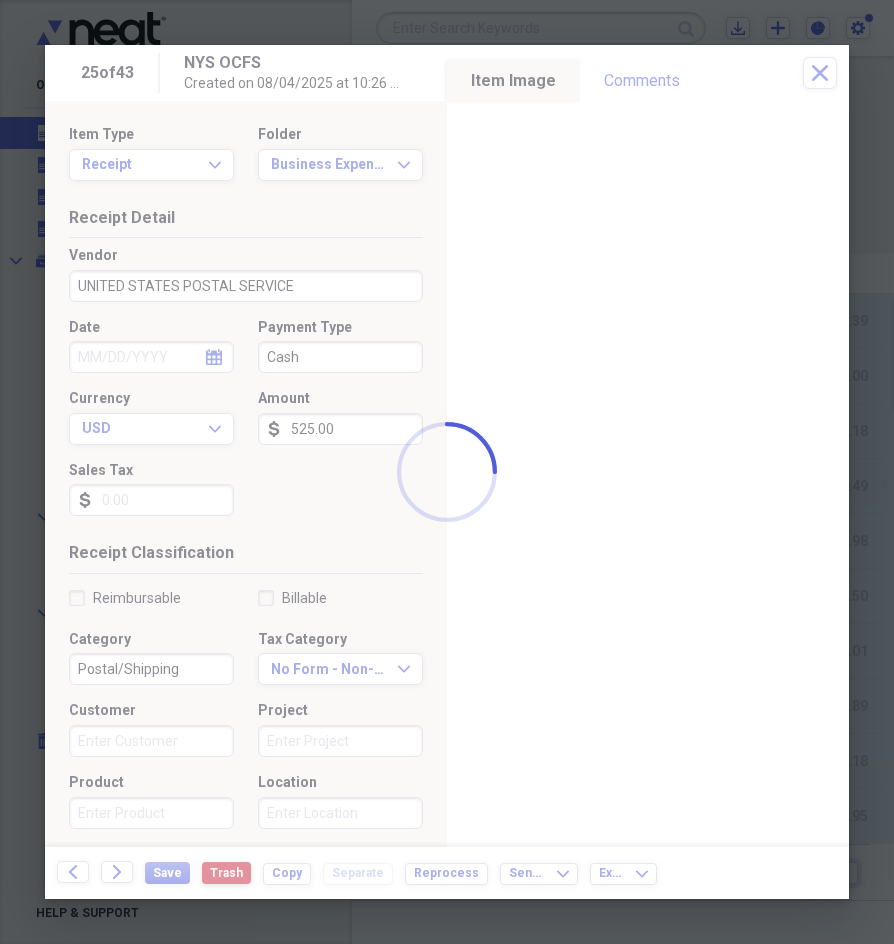 type on "Clearance Fees SCR" 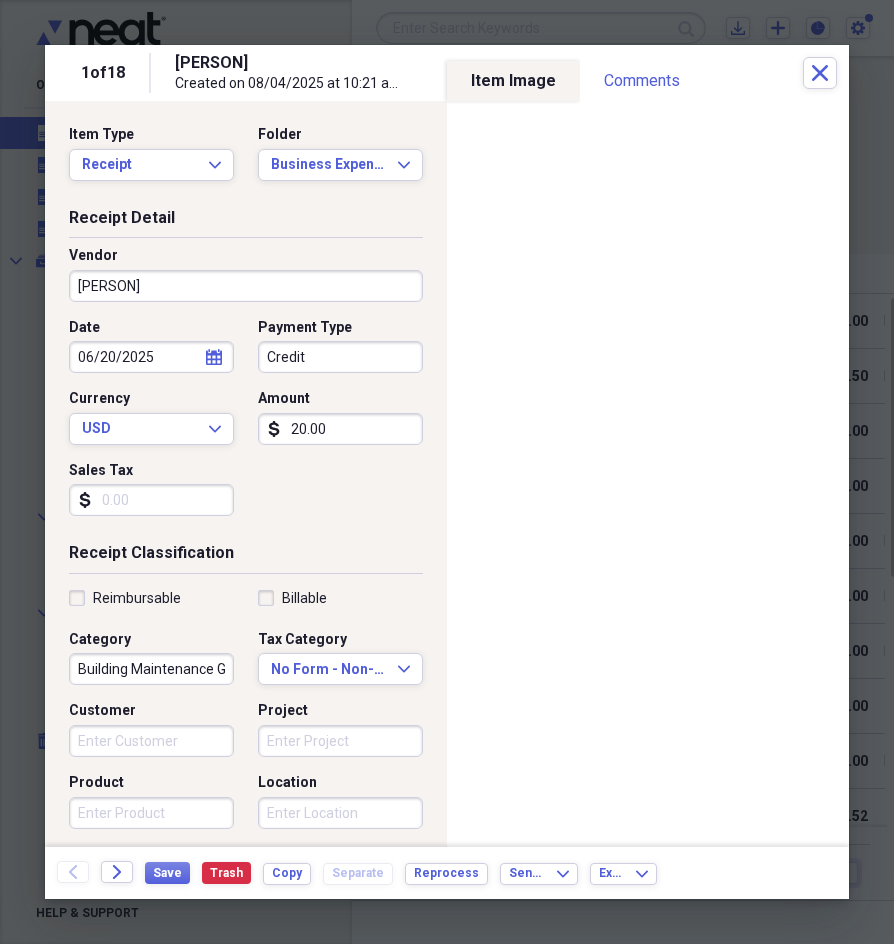 click on "20.00" at bounding box center (340, 429) 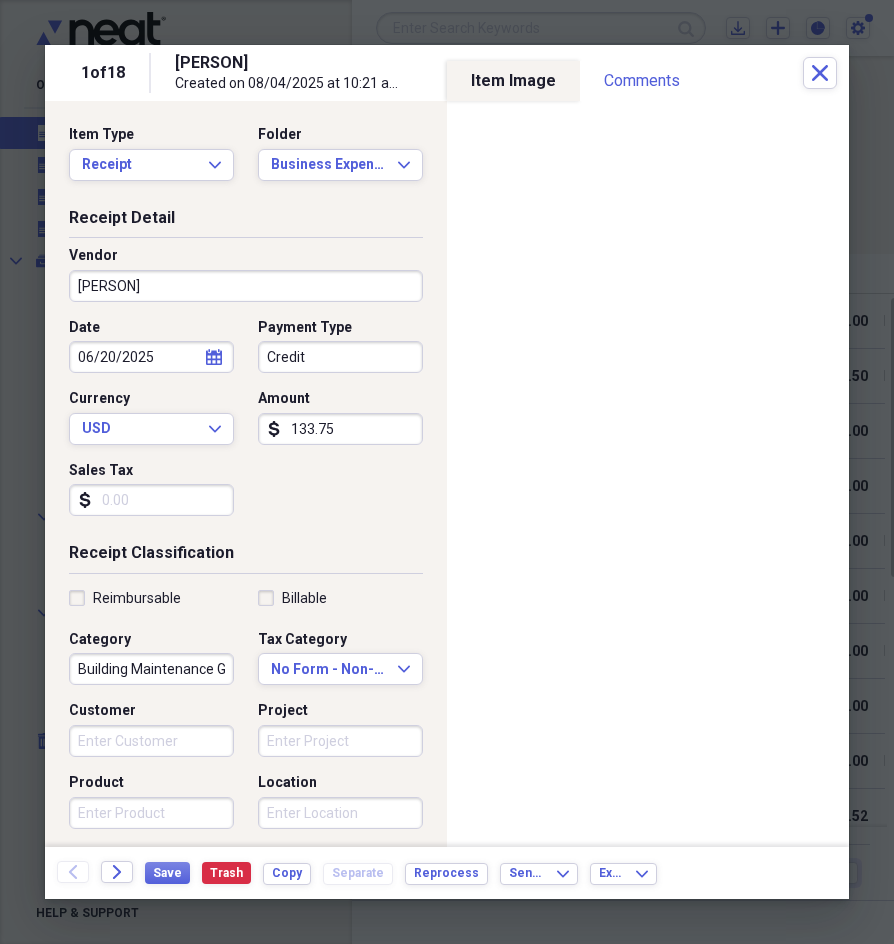 type on "133.75" 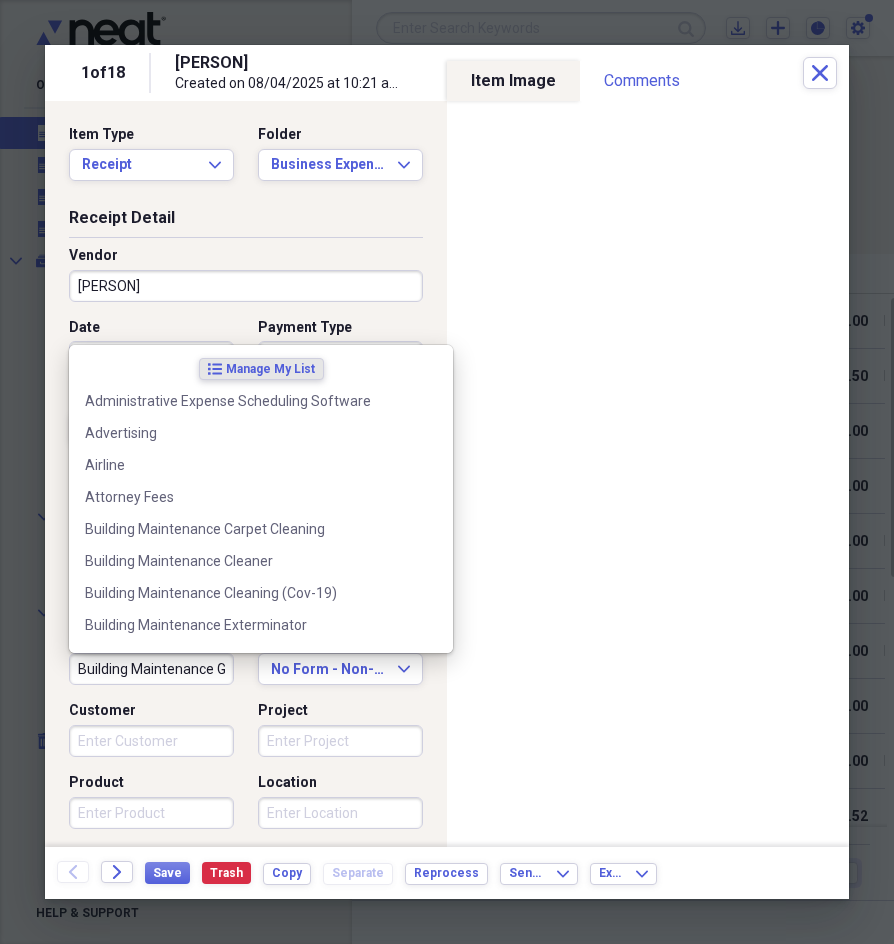 click on "Building Maintenance Garbage Removal" at bounding box center [151, 669] 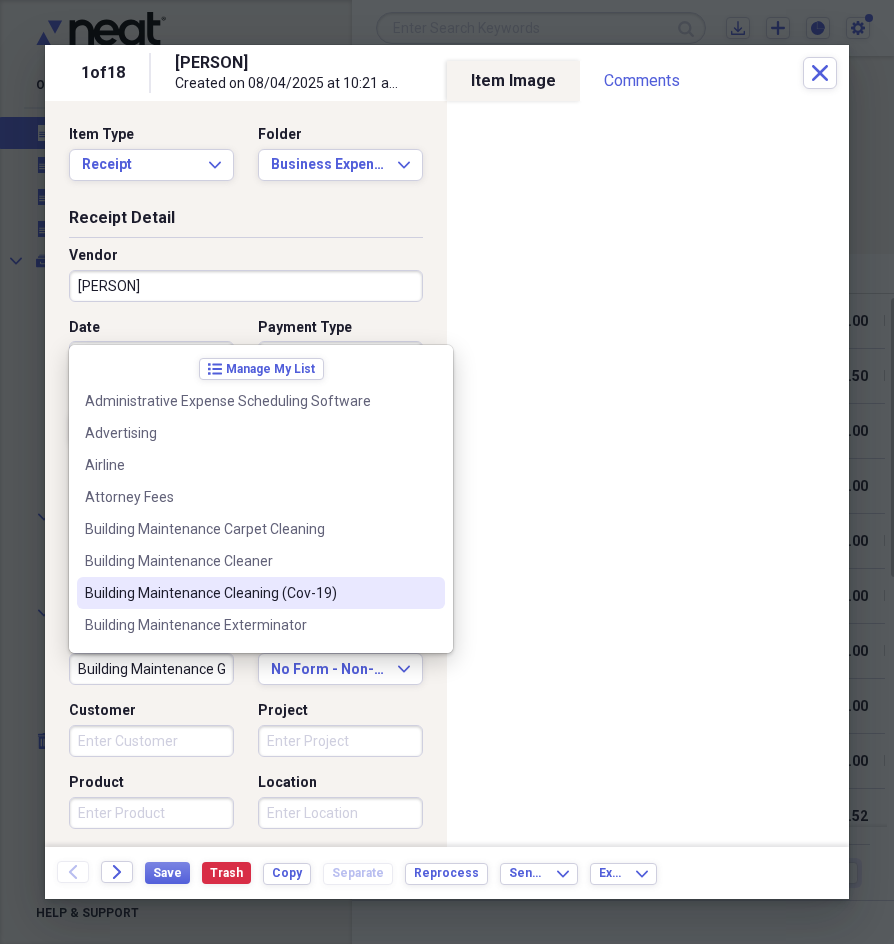 scroll, scrollTop: 100, scrollLeft: 0, axis: vertical 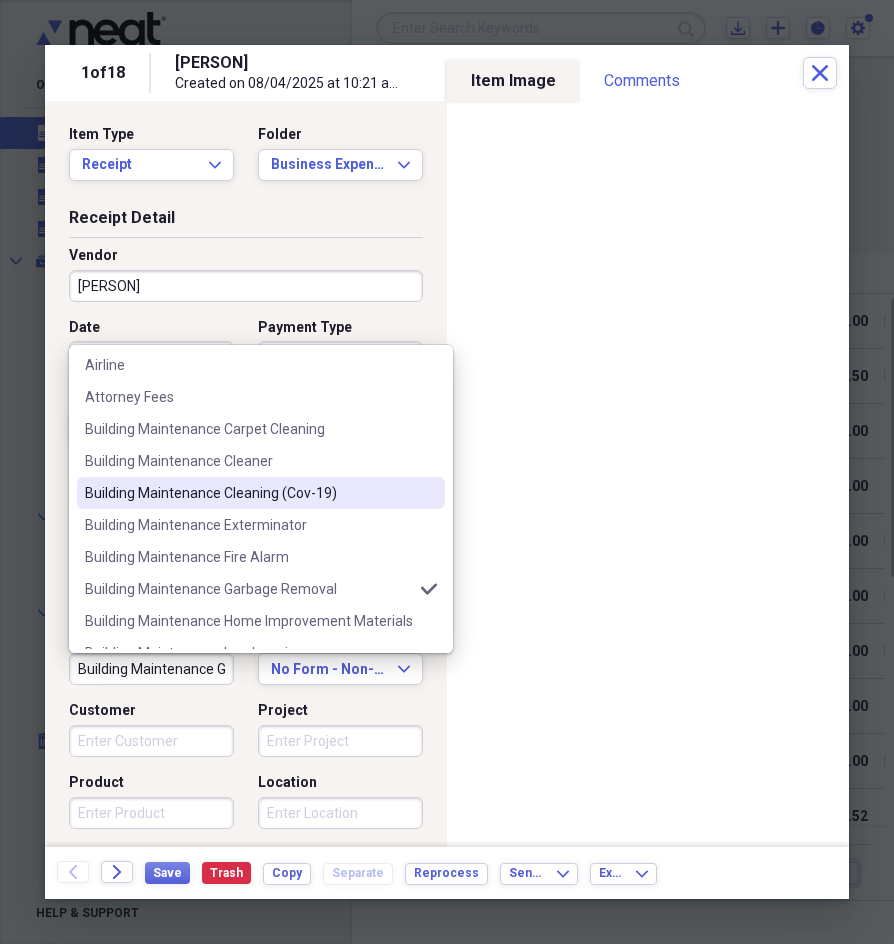 click on "Building Maintenance Garbage Removal" at bounding box center [249, 589] 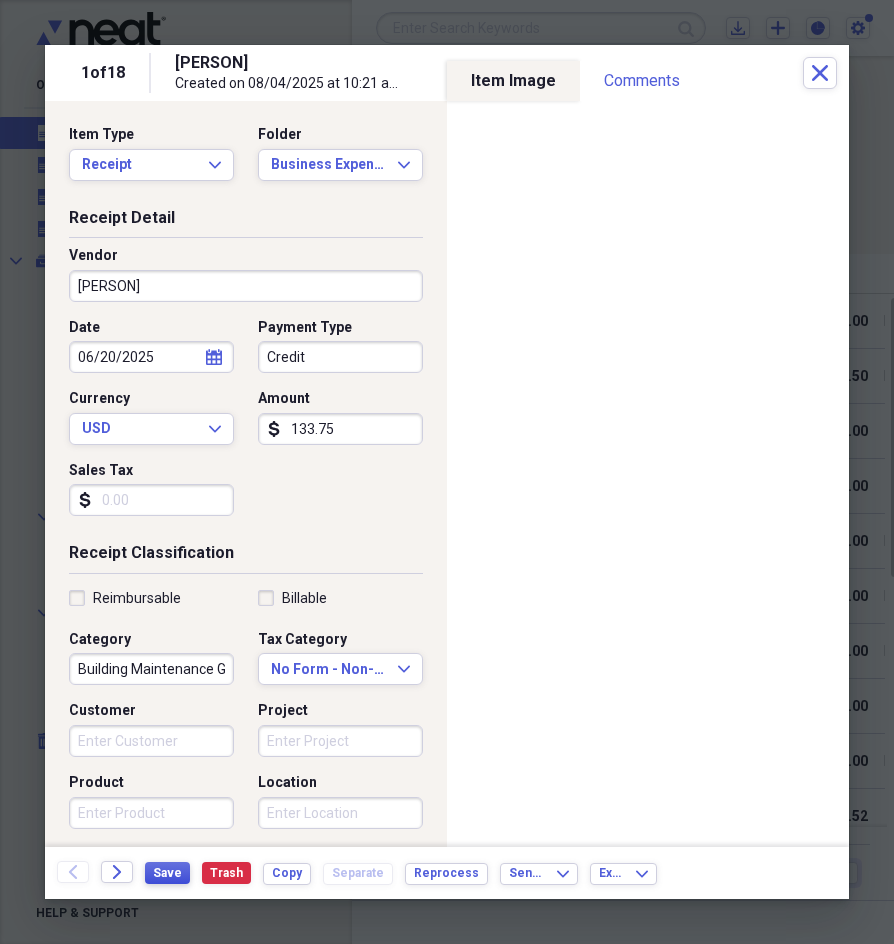 click on "Save" at bounding box center (167, 873) 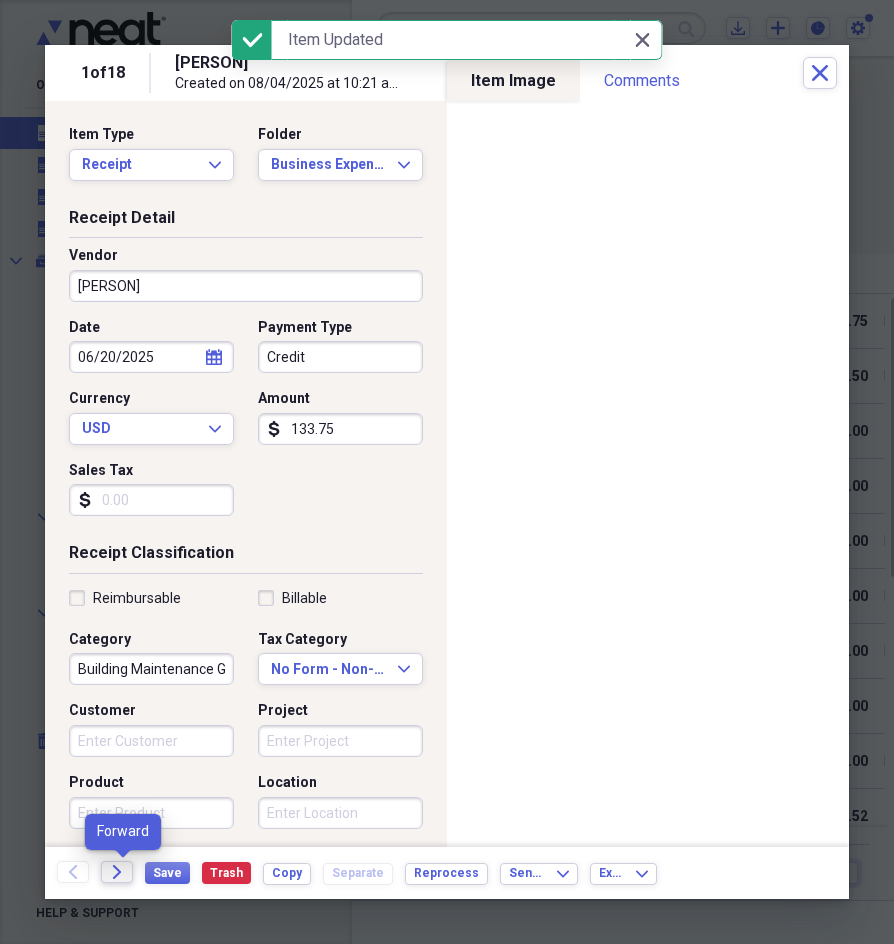 click 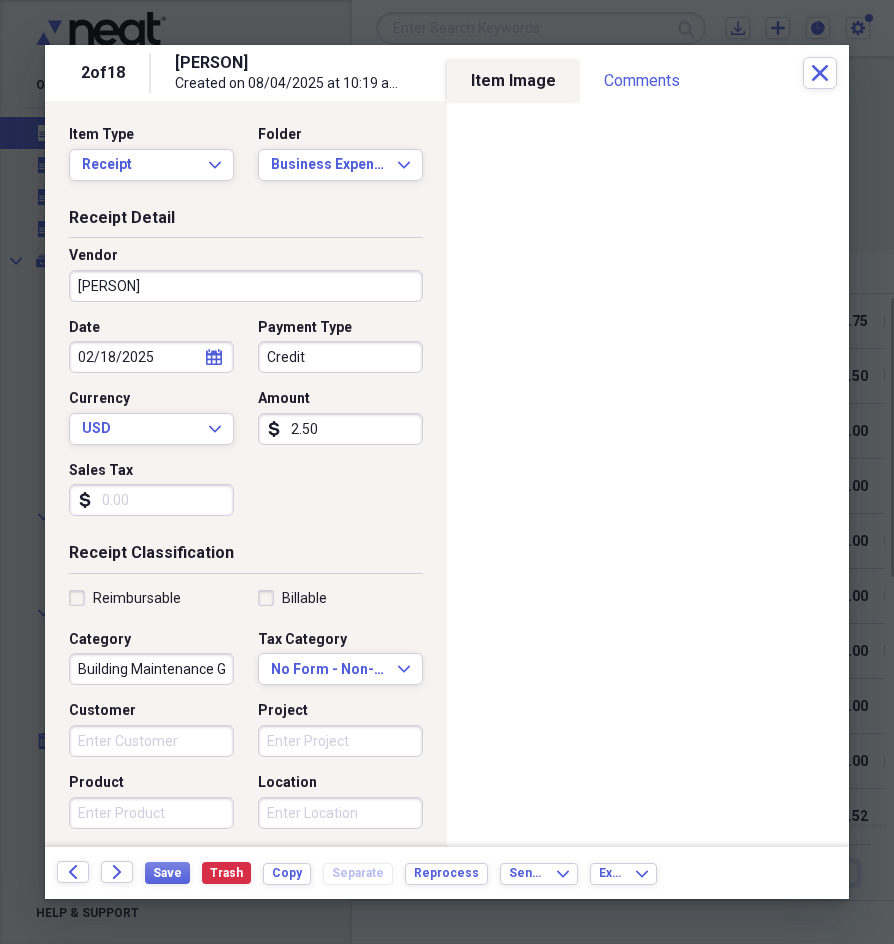 click on "2.50" at bounding box center [340, 429] 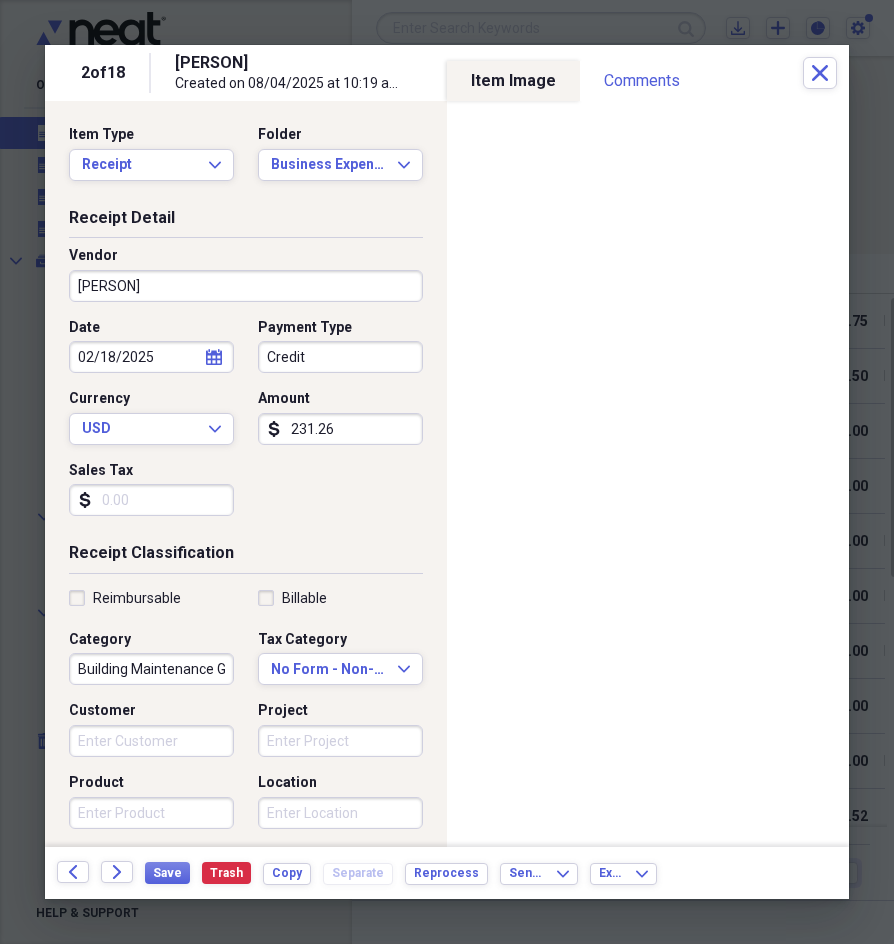 type on "231.26" 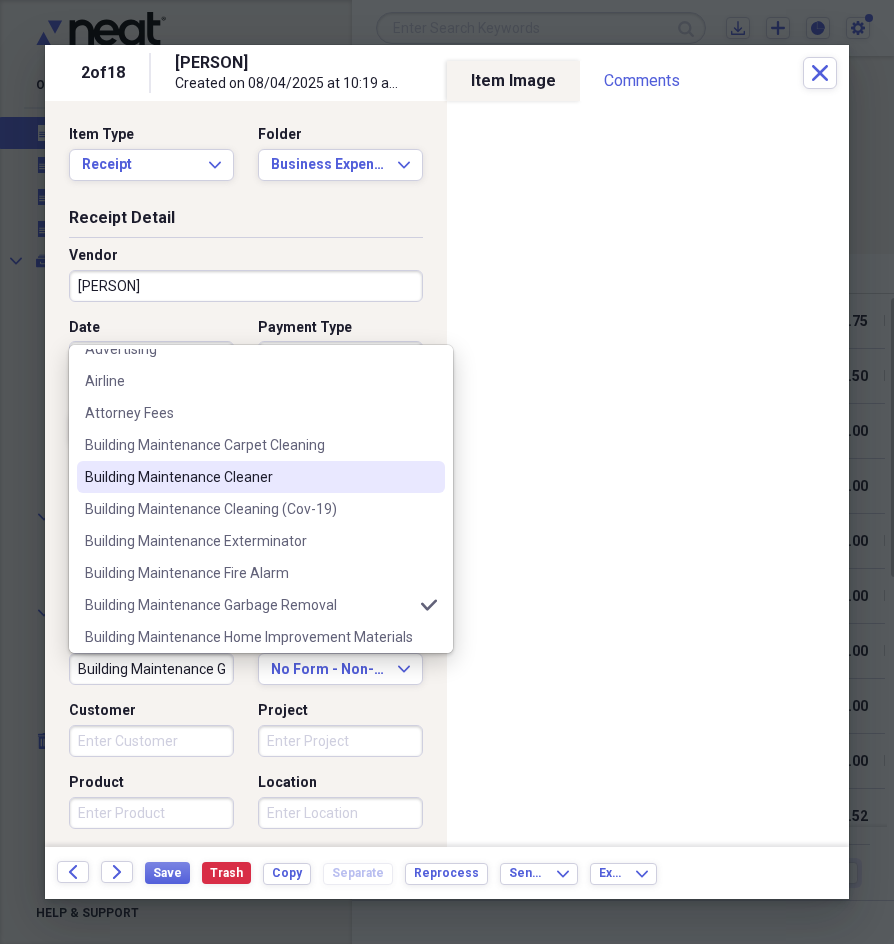 scroll, scrollTop: 200, scrollLeft: 0, axis: vertical 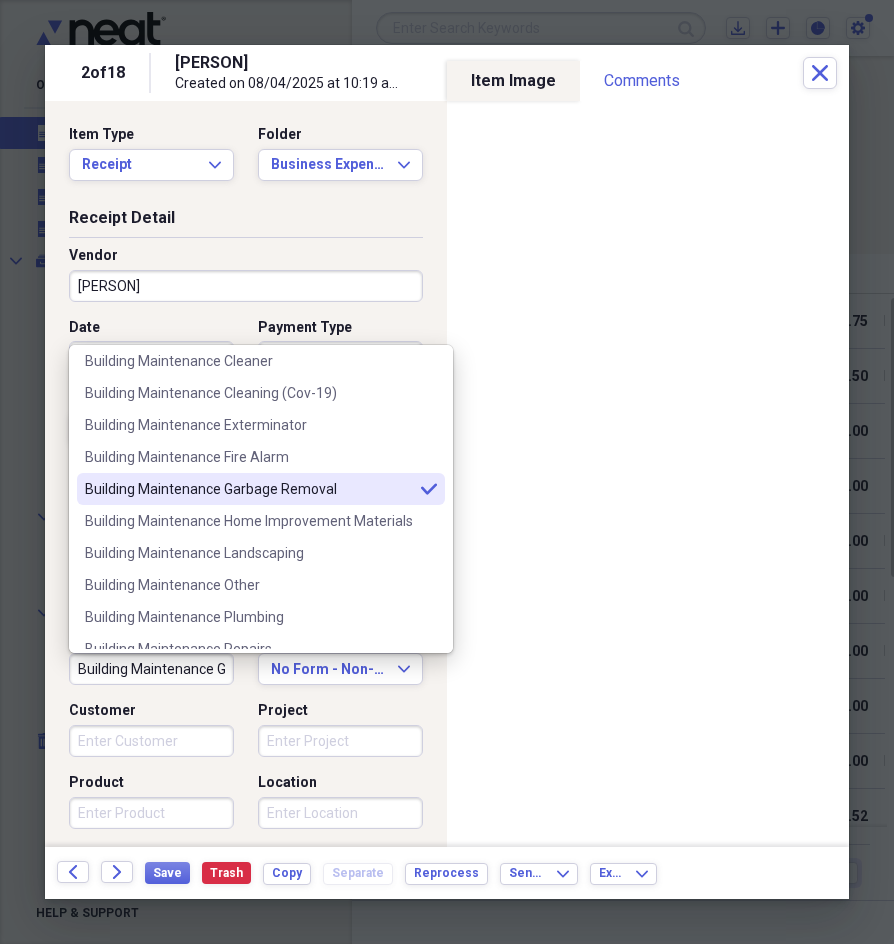 click on "Building Maintenance Garbage Removal" at bounding box center (249, 489) 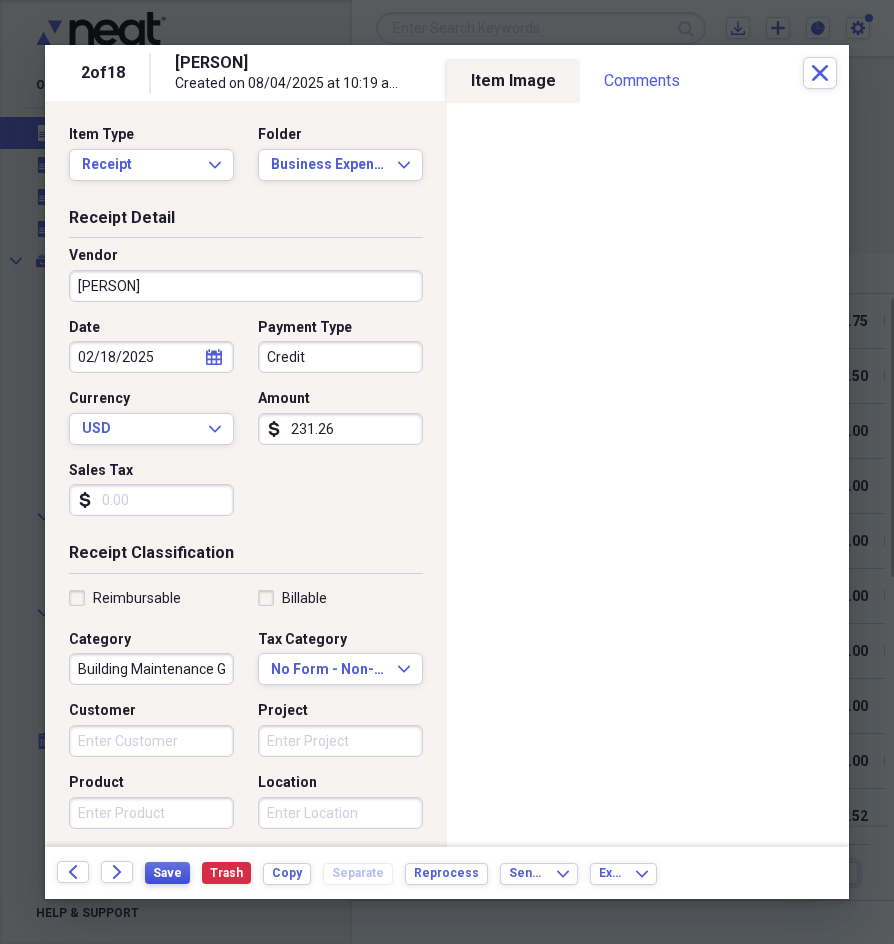 click on "Save" at bounding box center (167, 873) 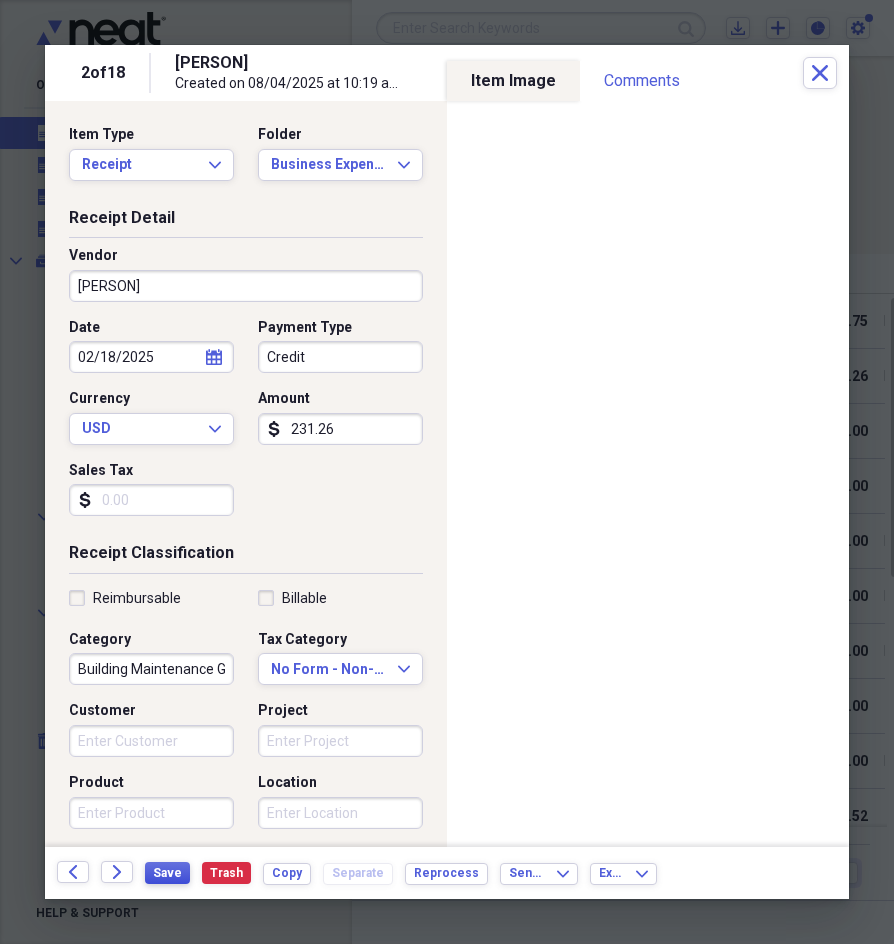 click on "Save" at bounding box center [167, 873] 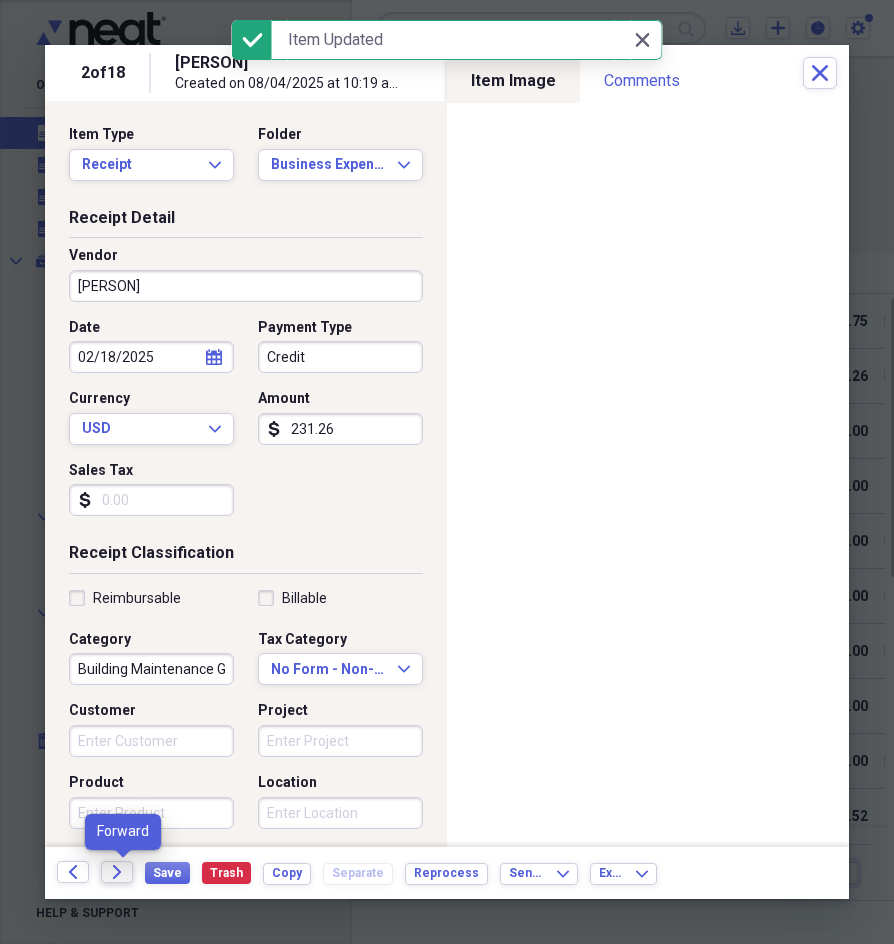click on "Forward" 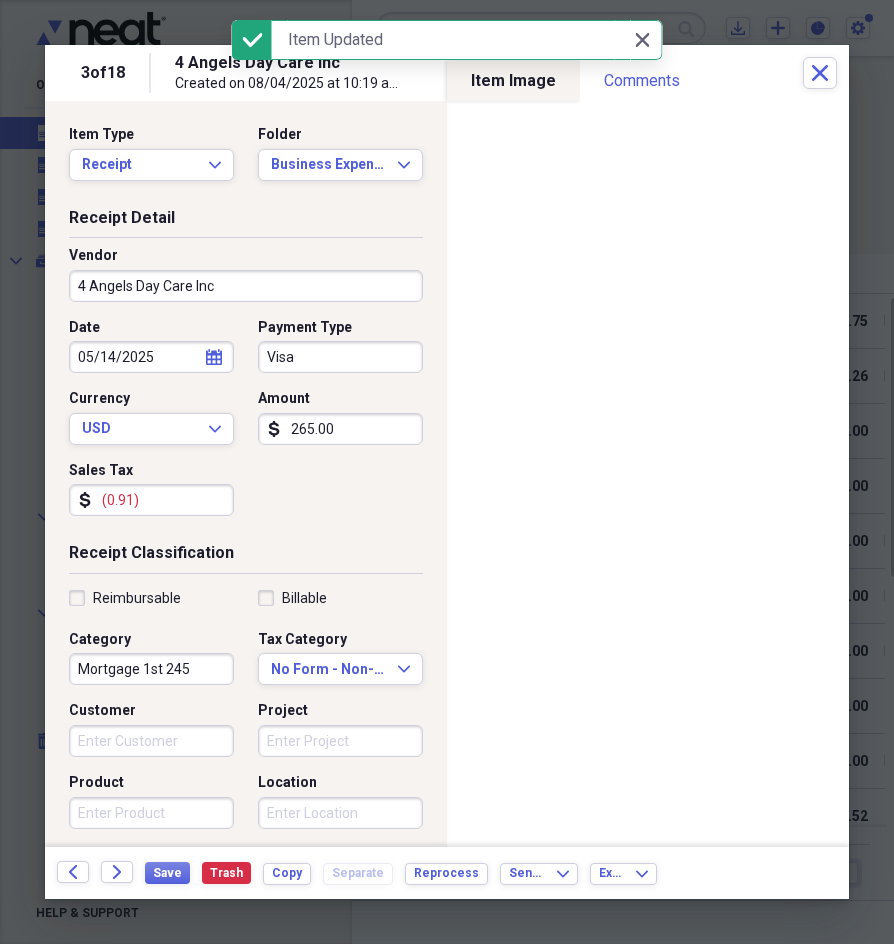 click on "4 Angels Day Care Inc" at bounding box center (246, 286) 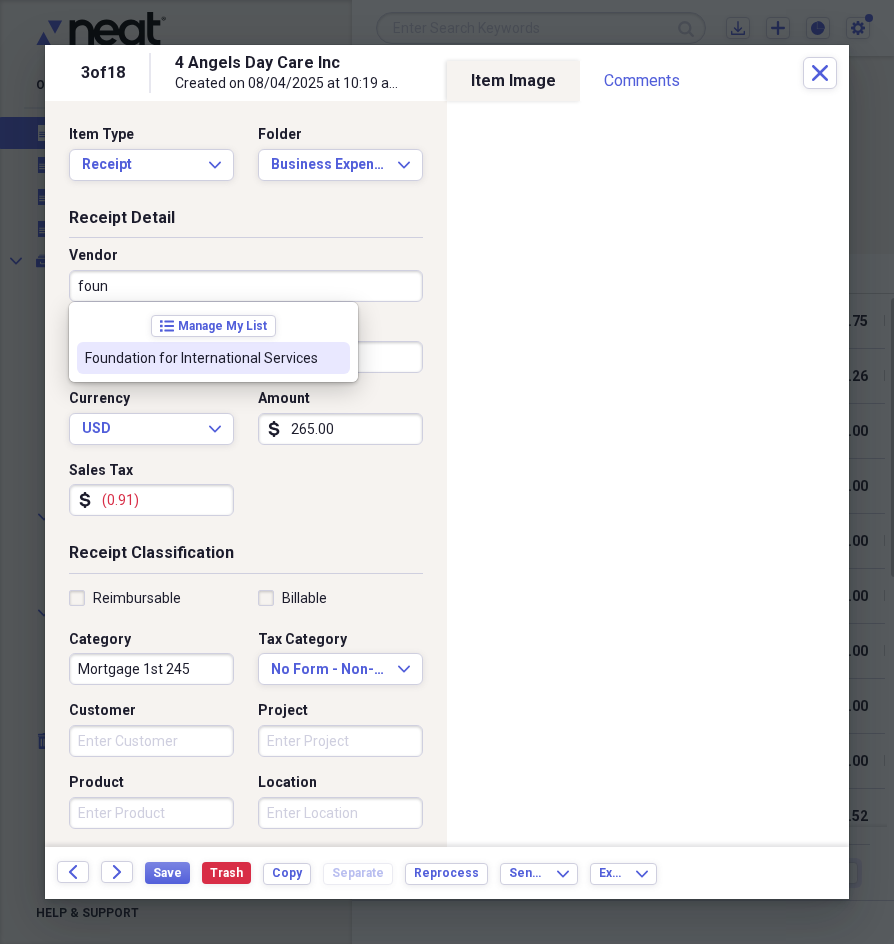 click on "Foundation for International Services" at bounding box center (201, 358) 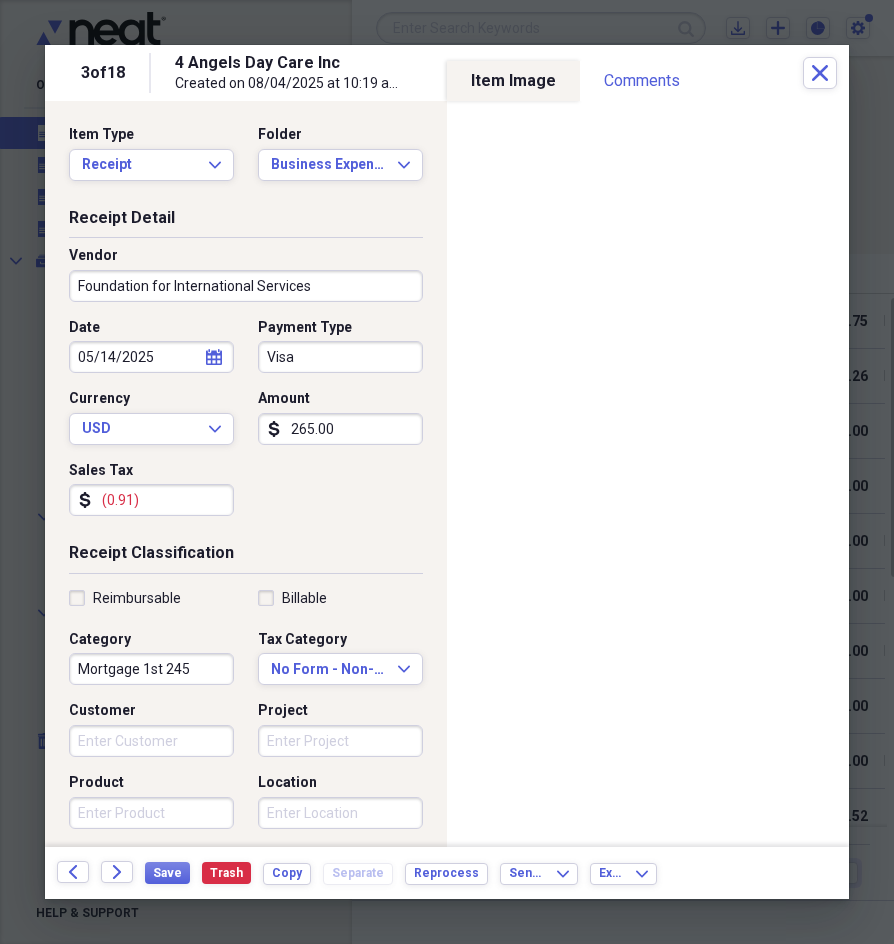 type on "Clearance Fees Background Check" 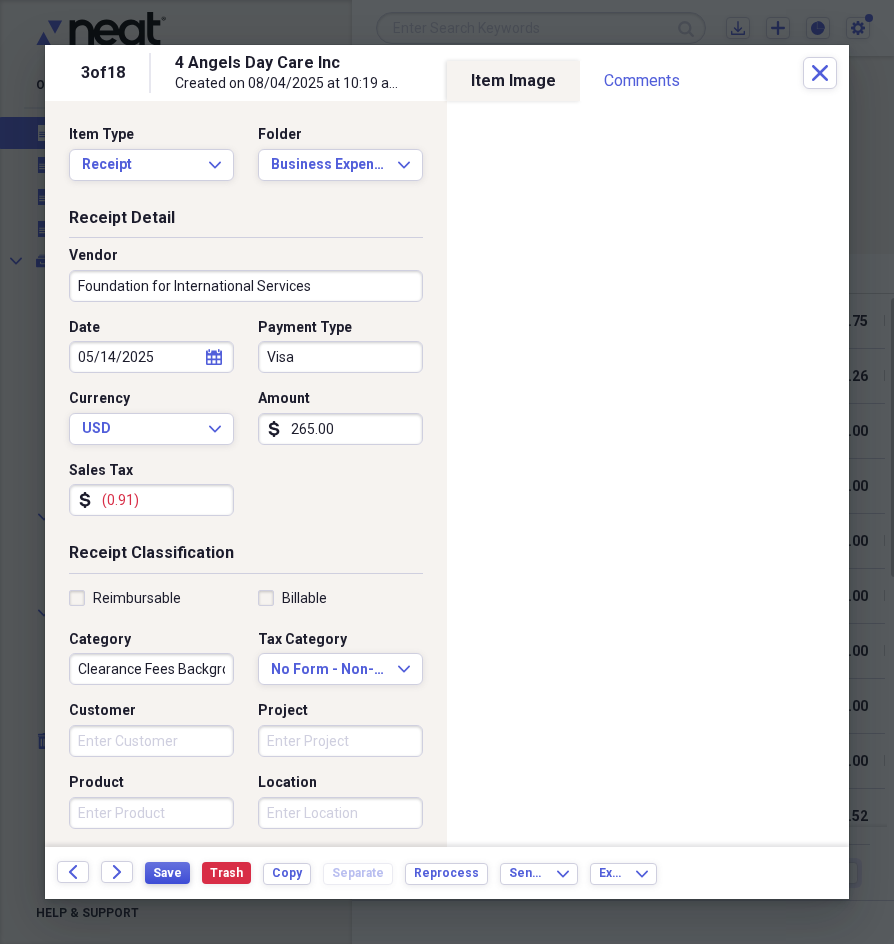 click on "Save" at bounding box center (167, 873) 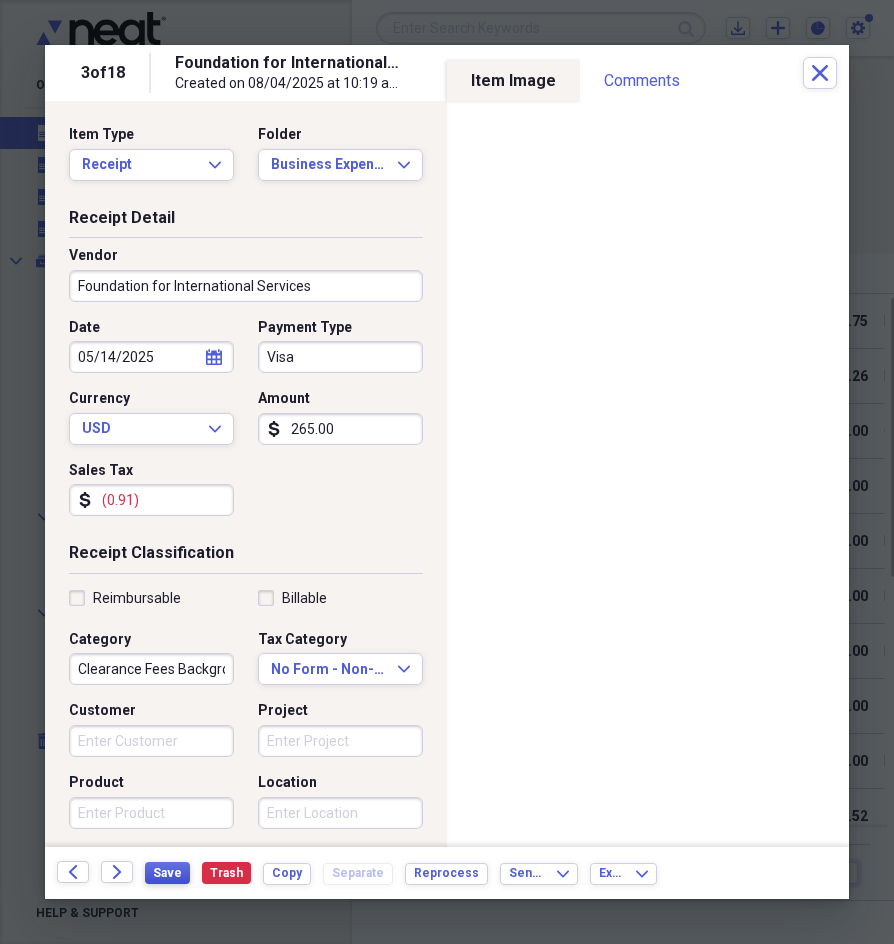 click on "Save" at bounding box center [167, 873] 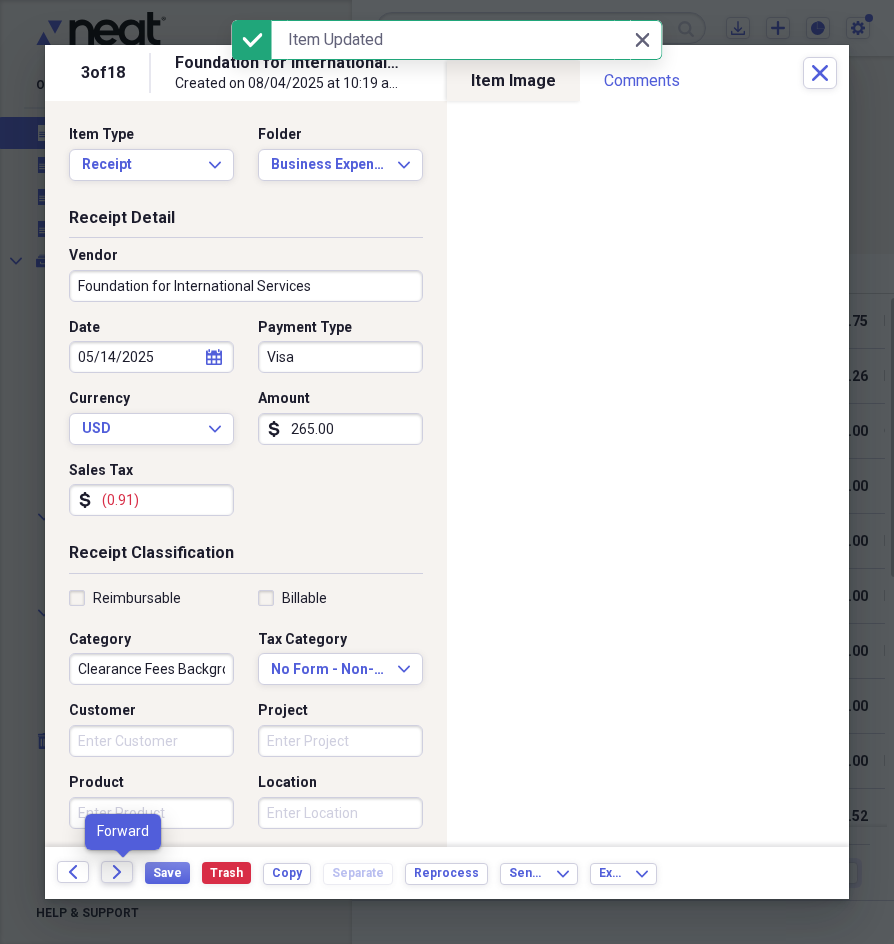 click on "Forward" at bounding box center [117, 872] 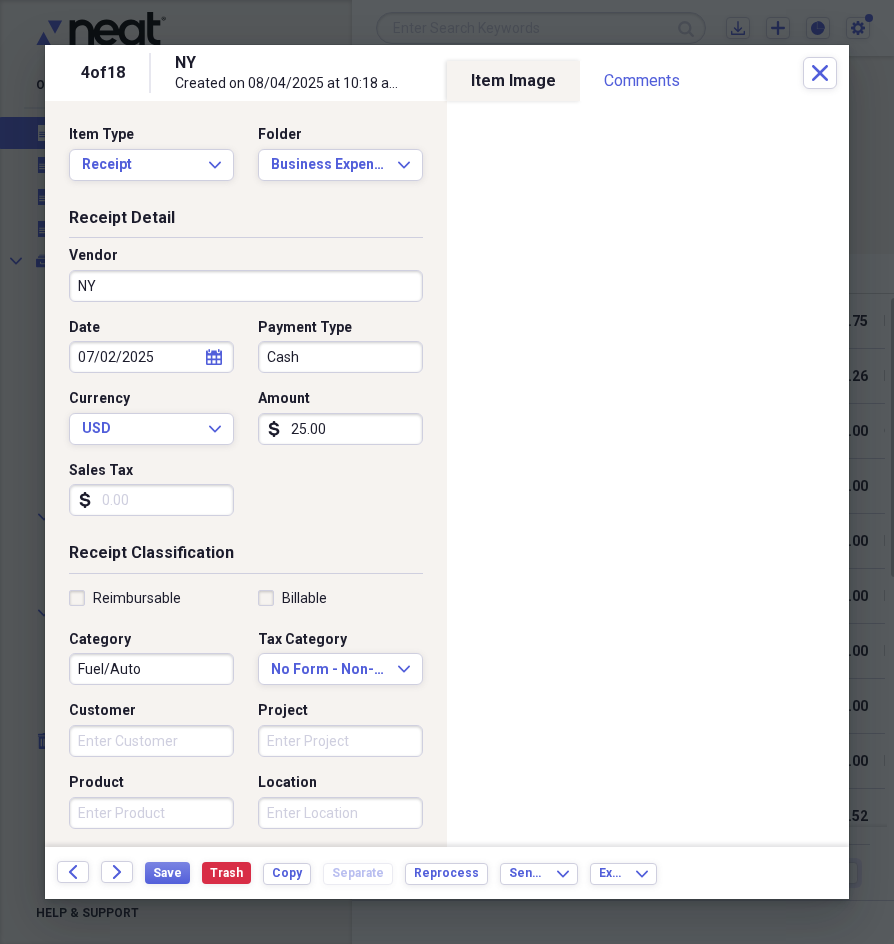 click on "NY" at bounding box center [246, 286] 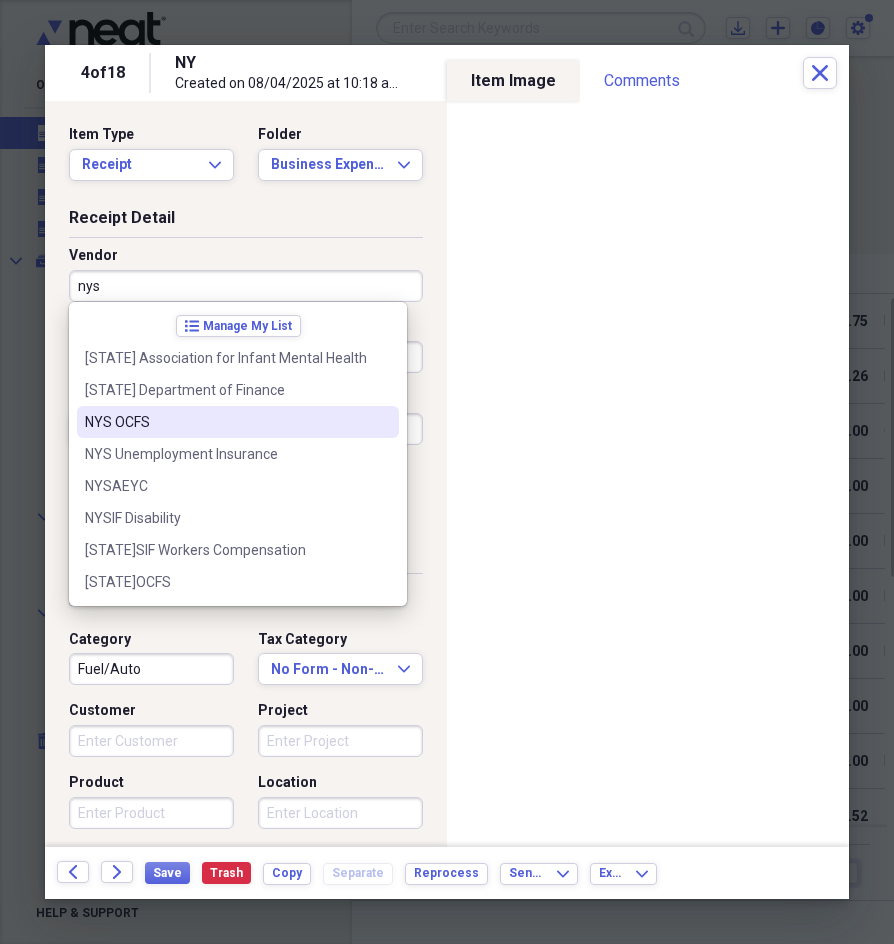 click on "NYS OCFS" at bounding box center (226, 422) 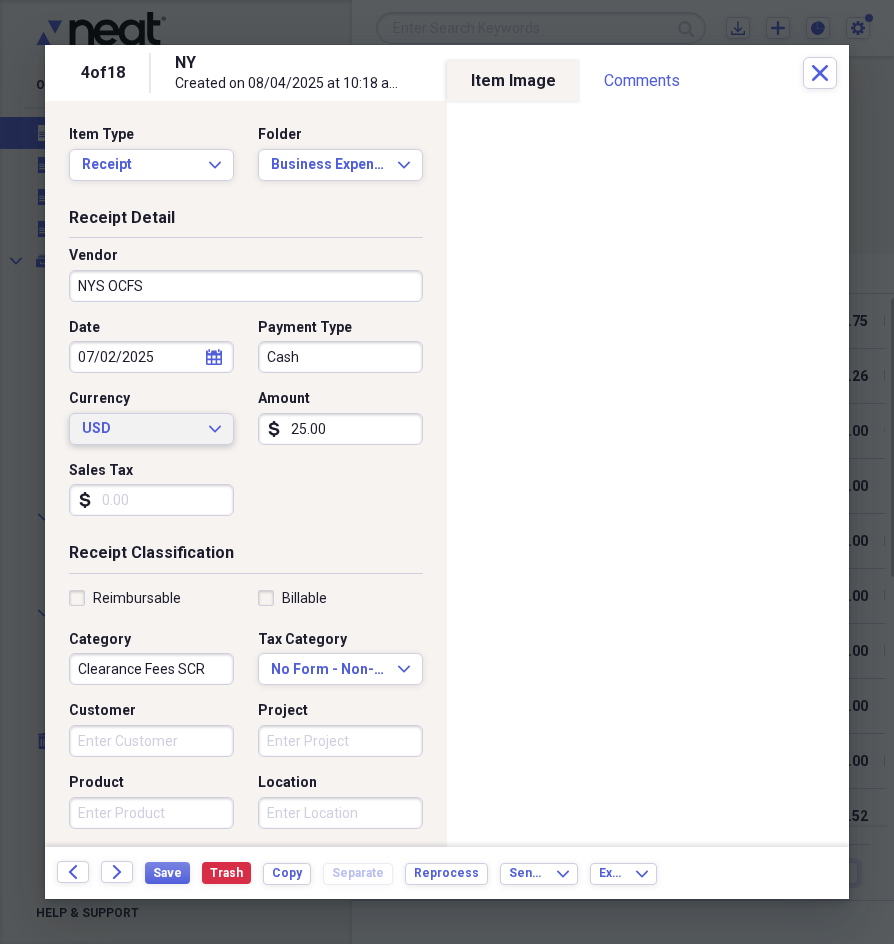 type on "Clearance Fees SCR" 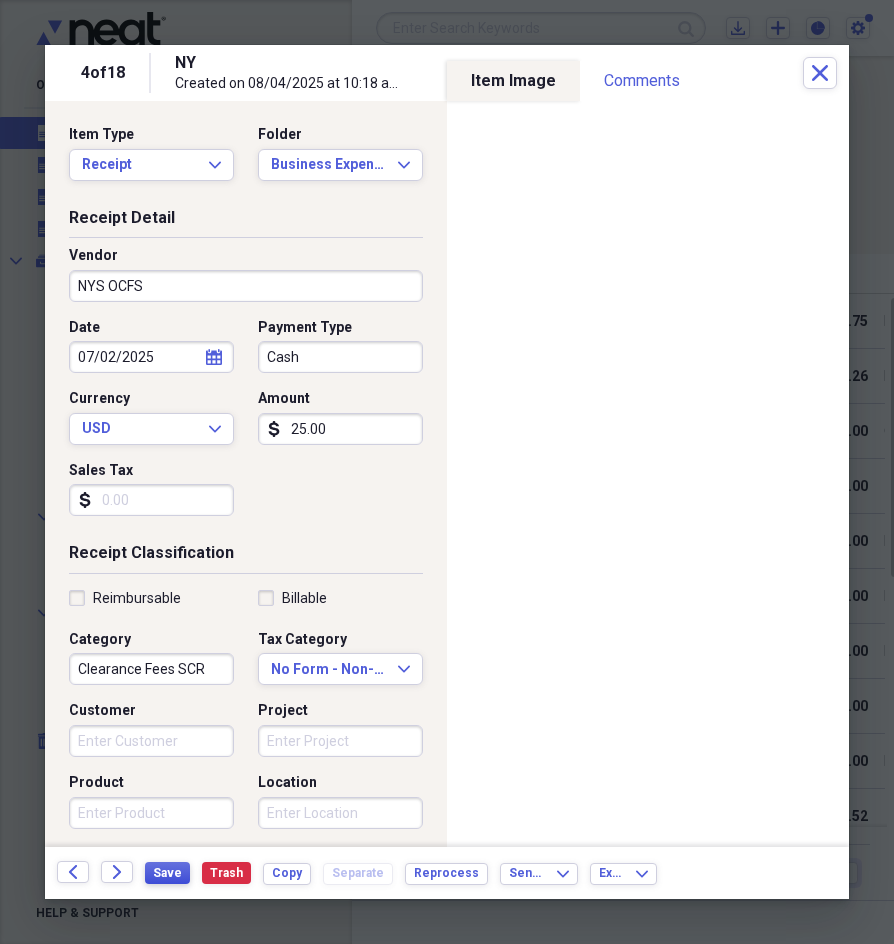 click on "Save" at bounding box center (167, 873) 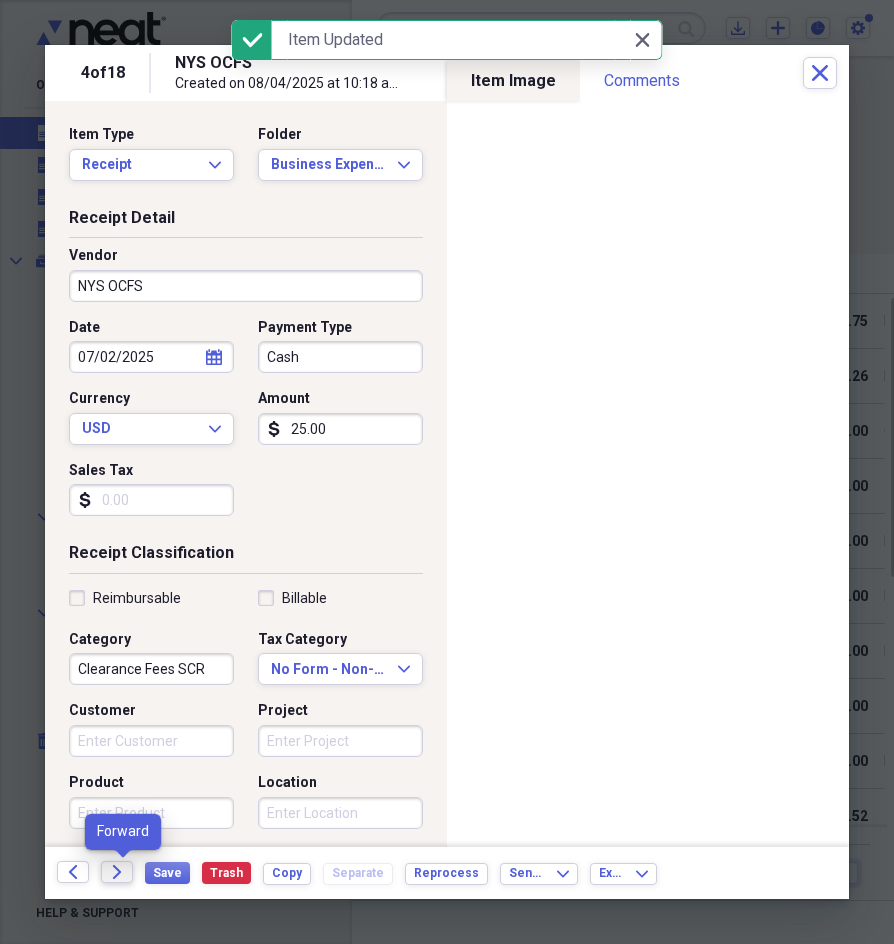 click on "Forward" 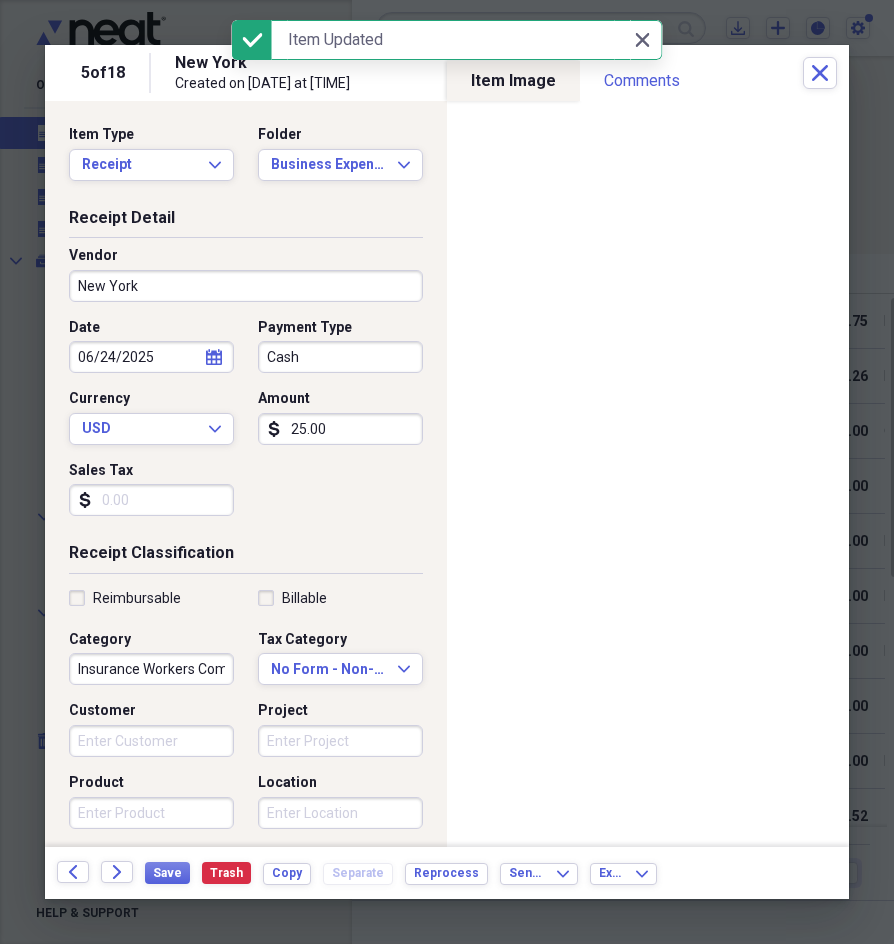 click on "New York" at bounding box center (246, 286) 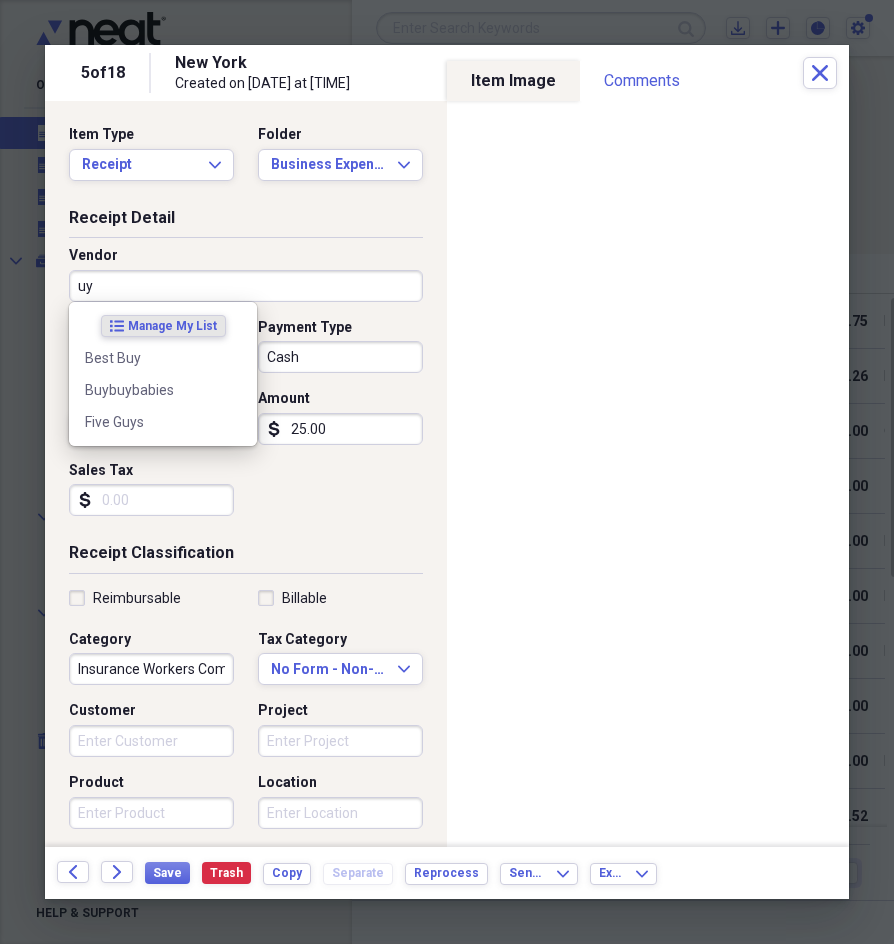 type on "u" 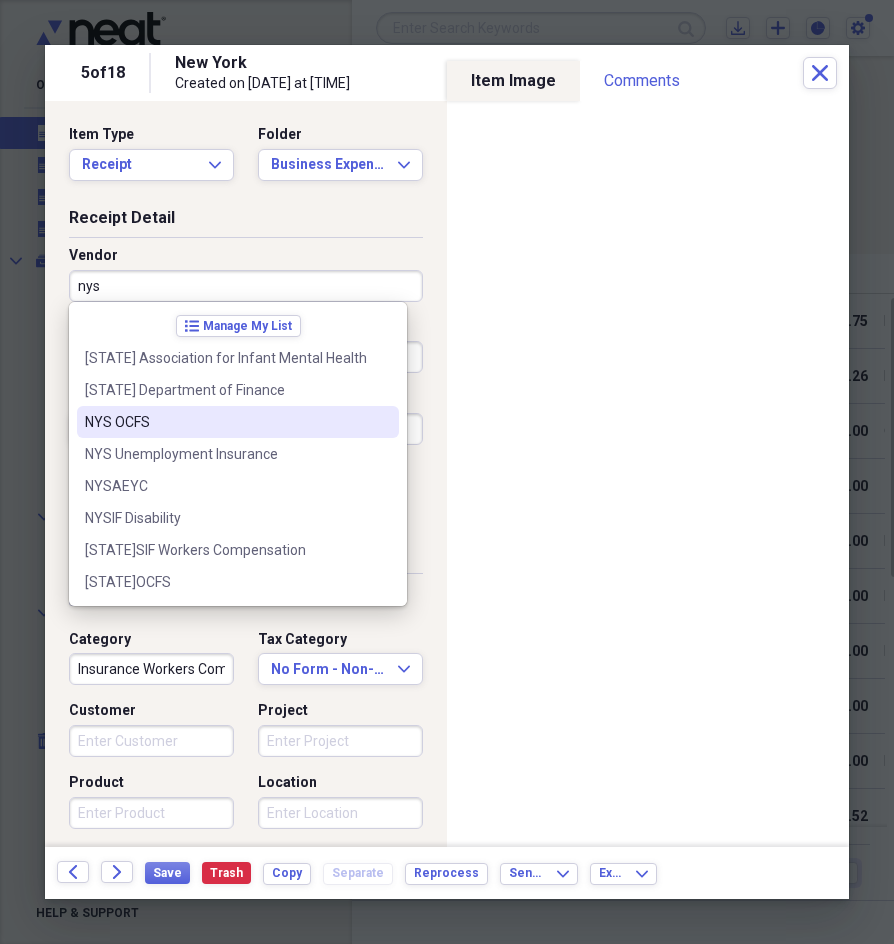 click on "NYS OCFS" at bounding box center [238, 422] 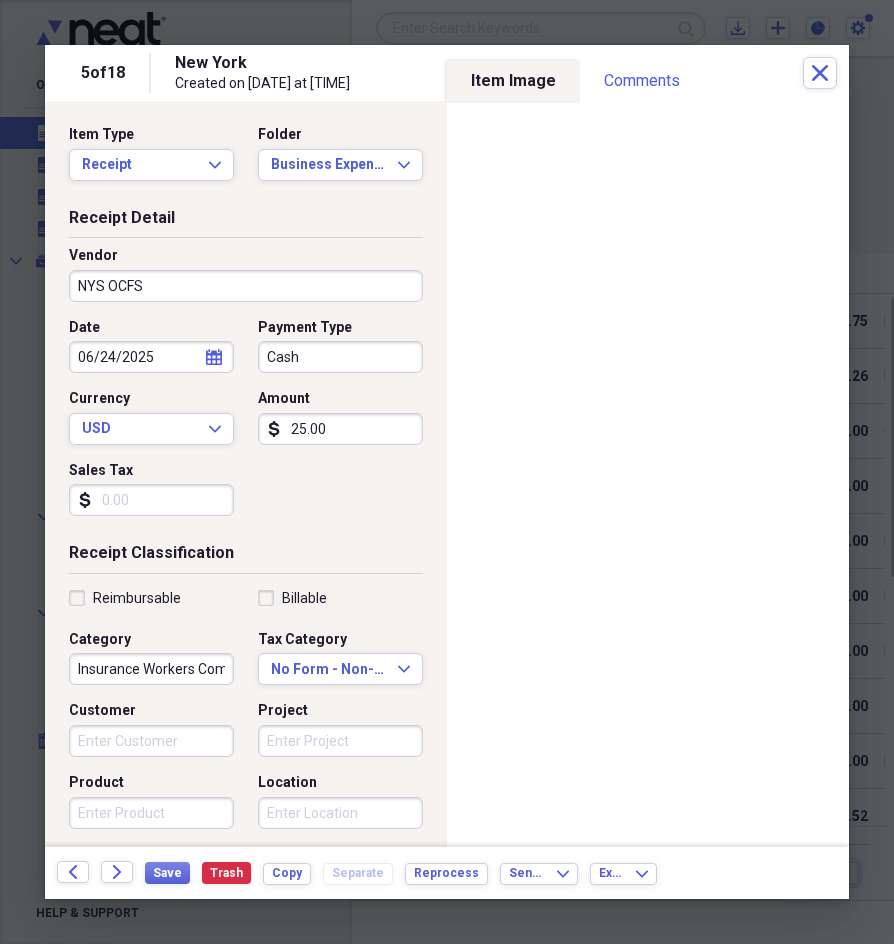 type on "Clearance Fees SCR" 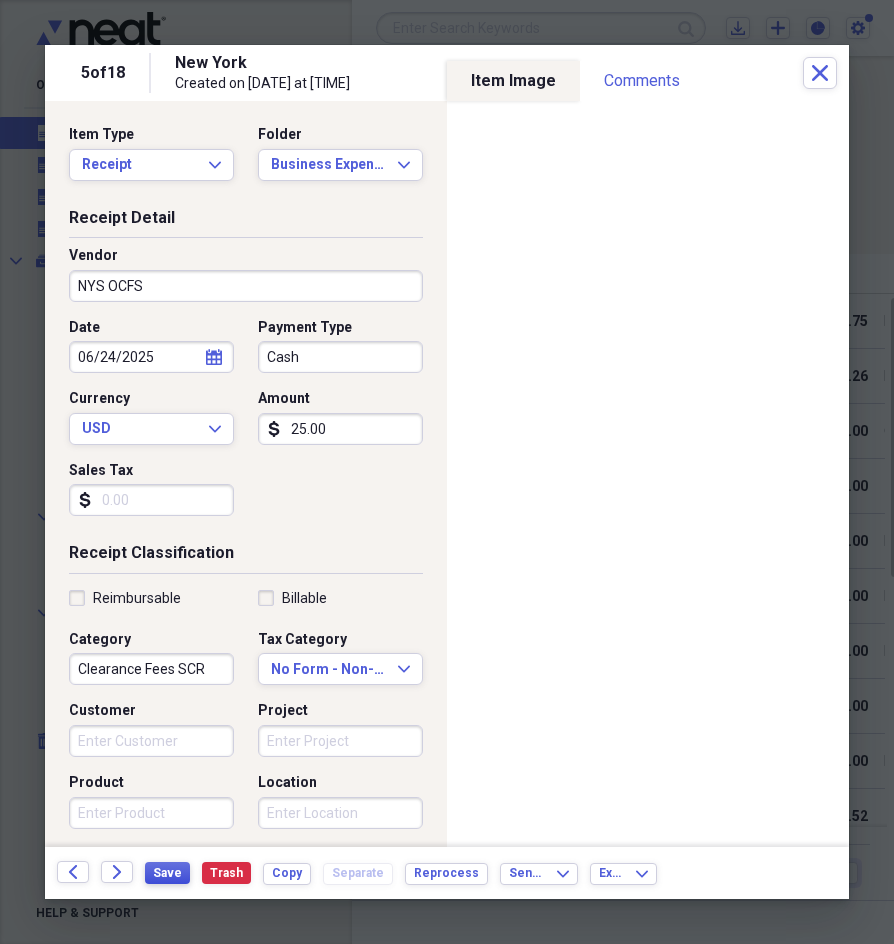 click on "Save" at bounding box center [167, 873] 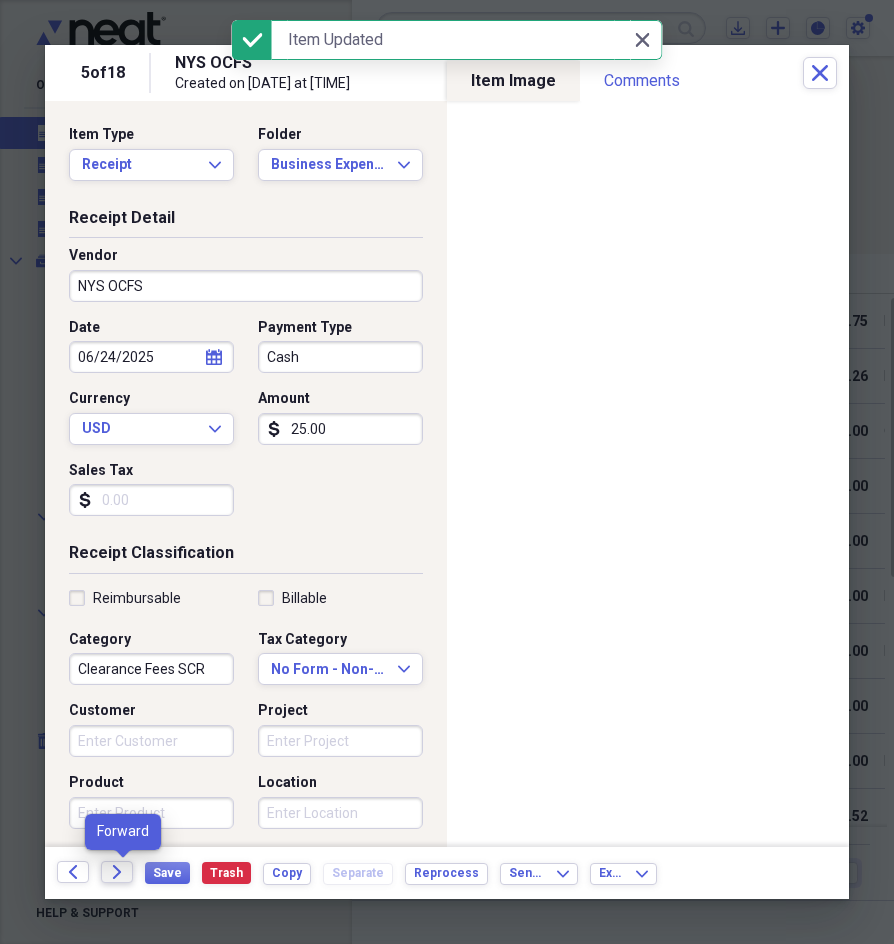 click on "Forward" 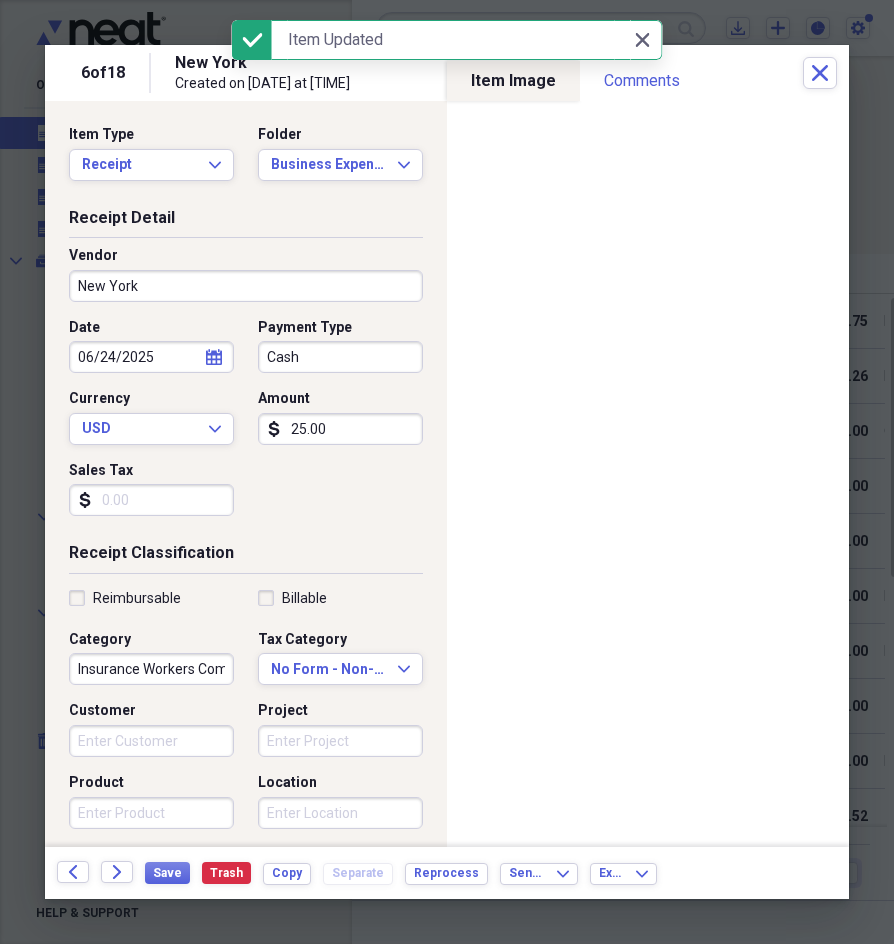 click on "New York" at bounding box center [246, 286] 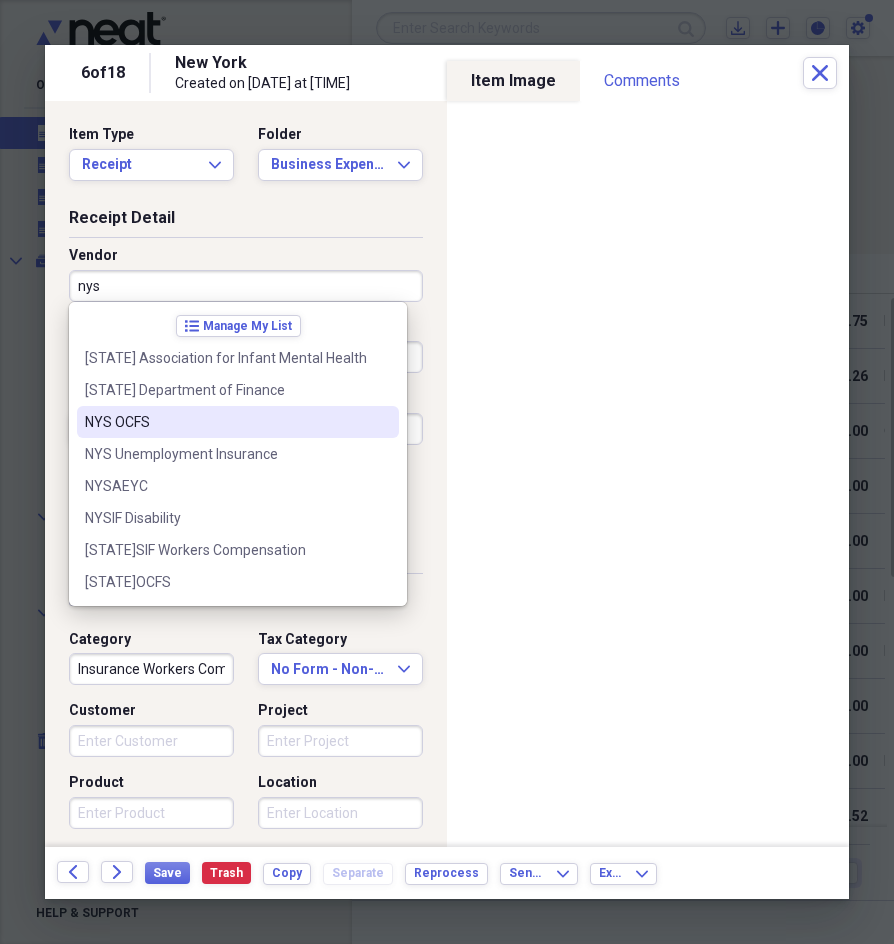click on "NYS OCFS" at bounding box center [226, 422] 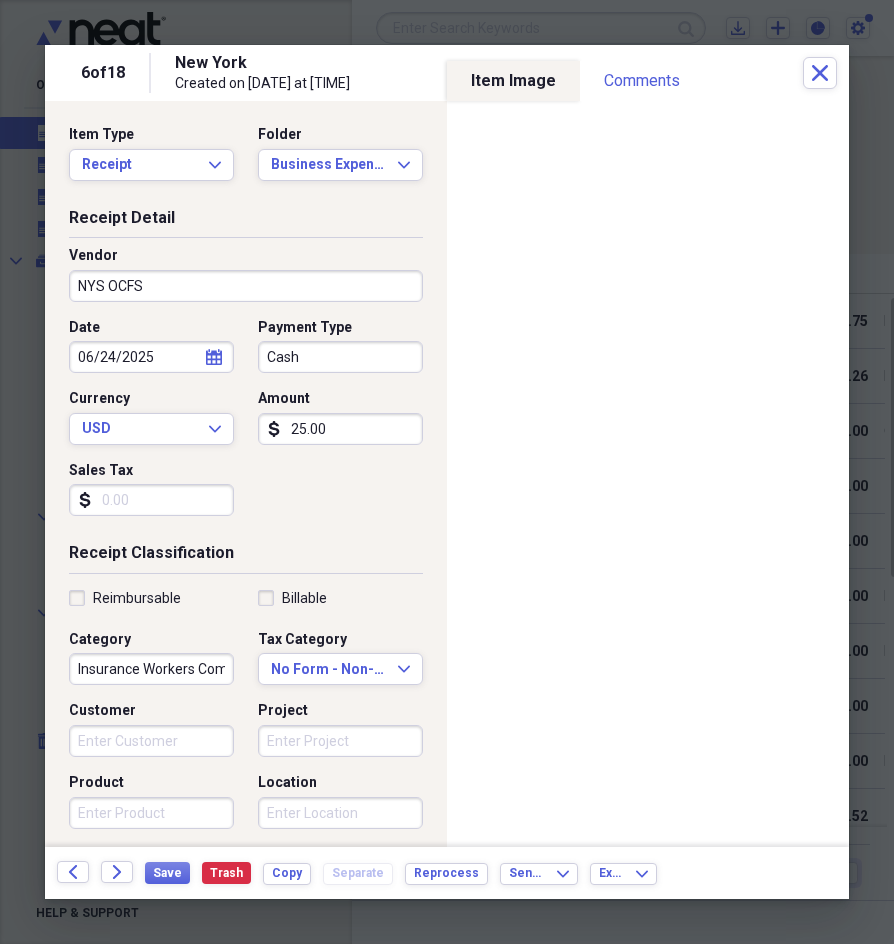 type on "Clearance Fees SCR" 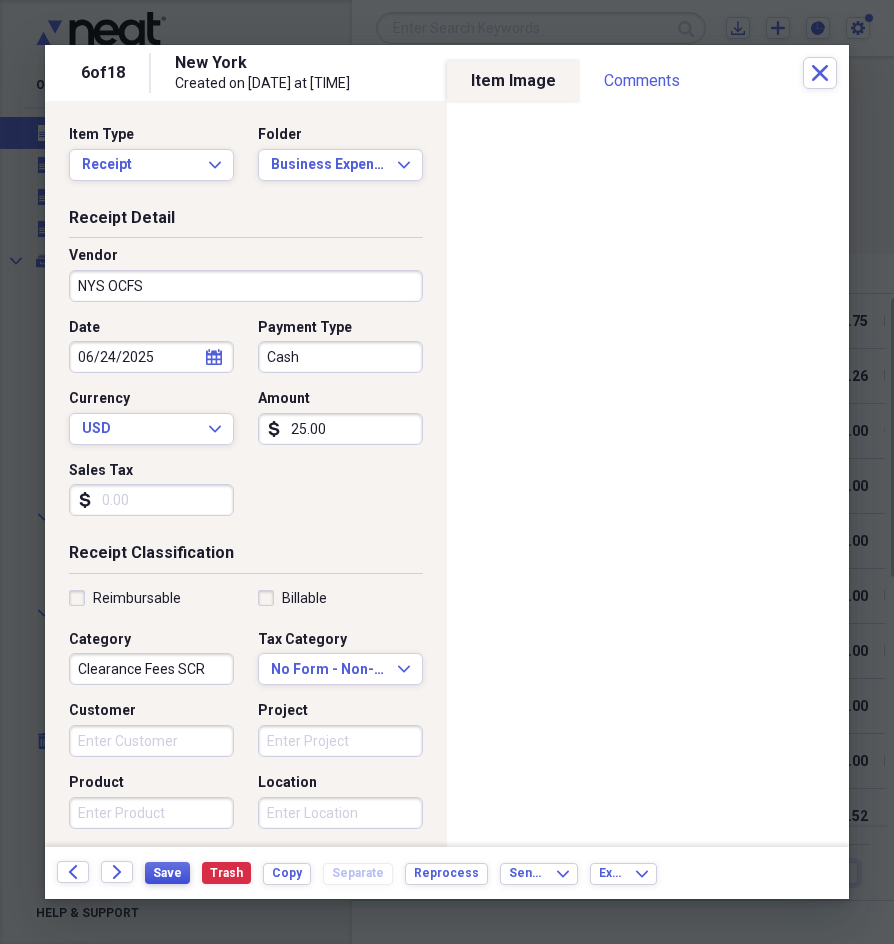 click on "Save" at bounding box center (167, 873) 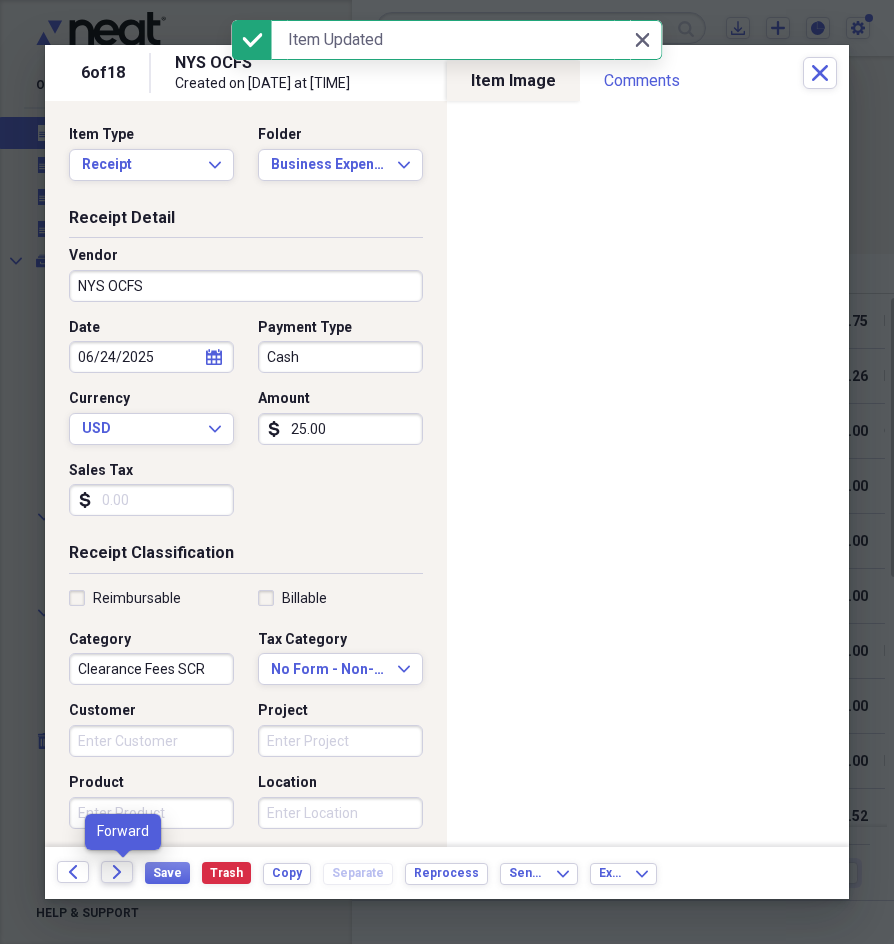 click on "Forward" 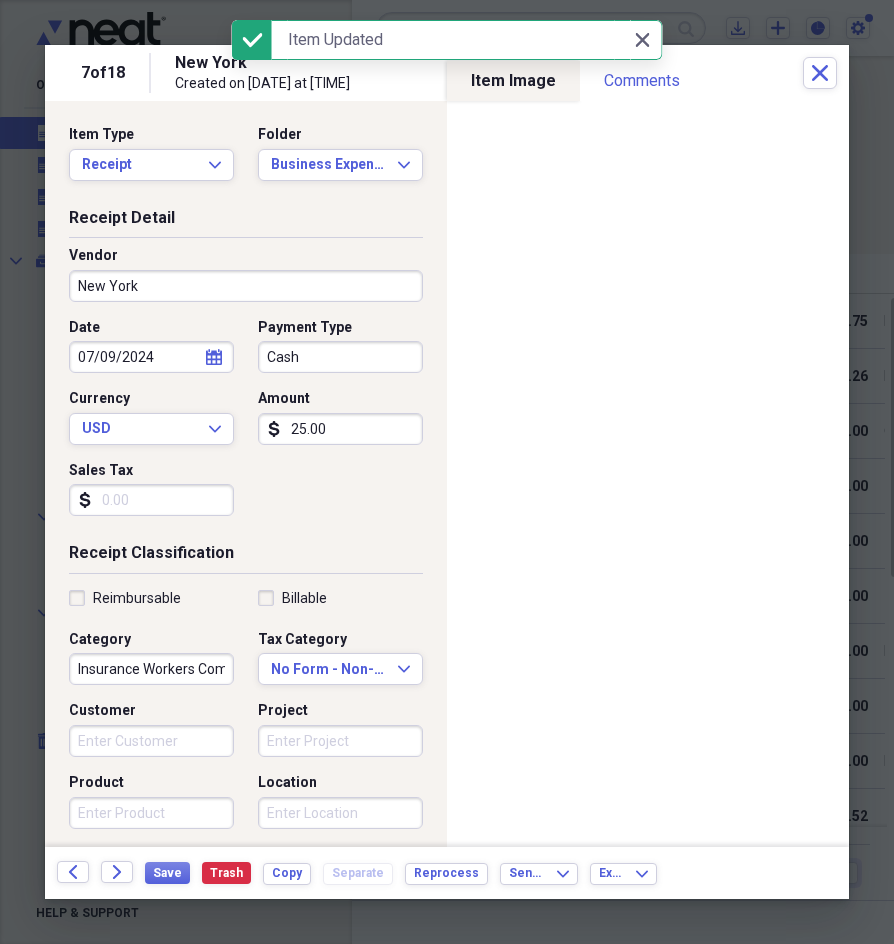 click on "New York" at bounding box center [246, 286] 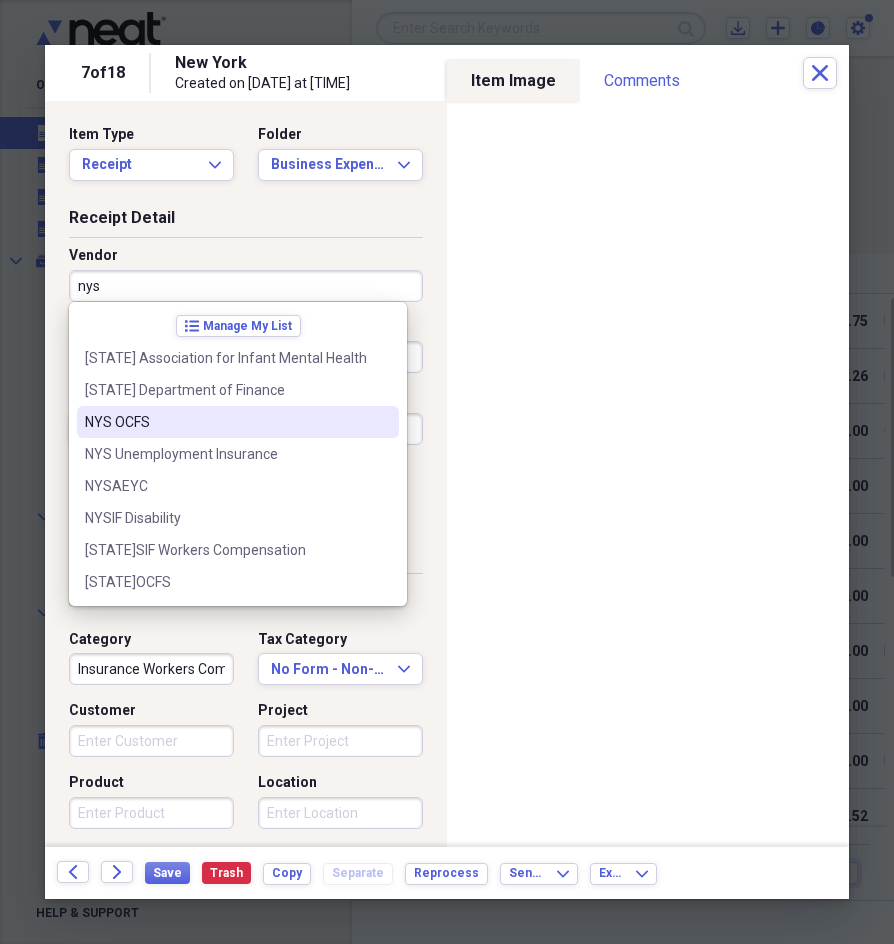 click on "NYS OCFS" at bounding box center [226, 422] 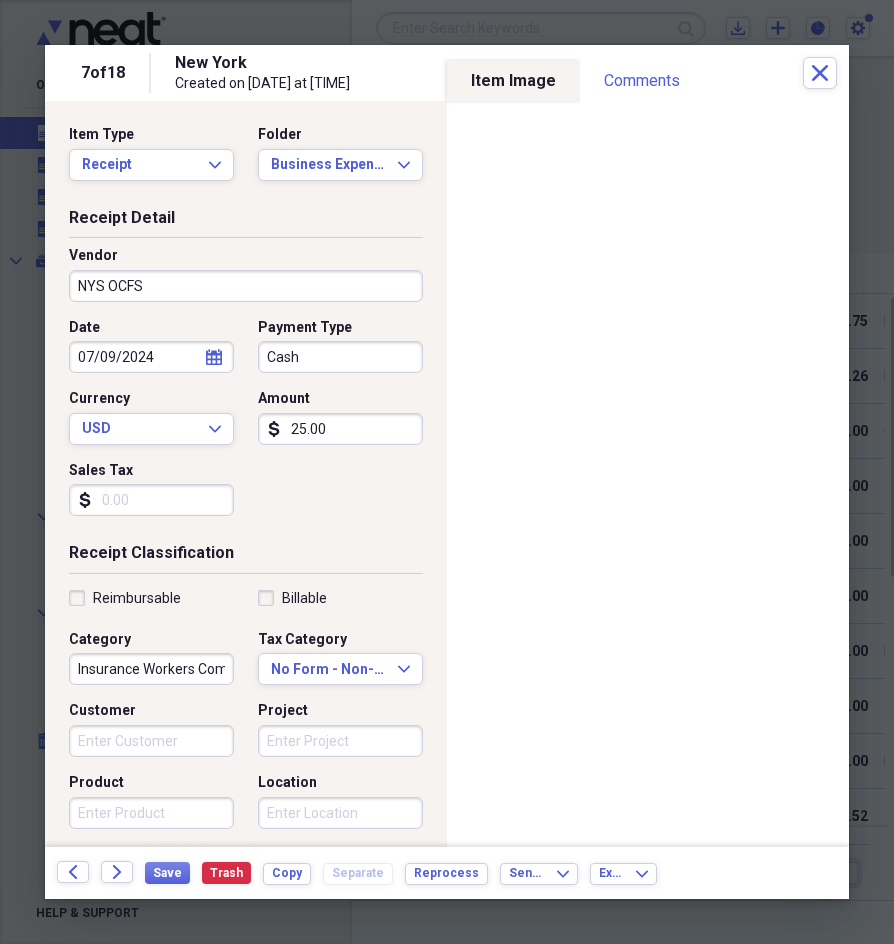 type on "Clearance Fees SCR" 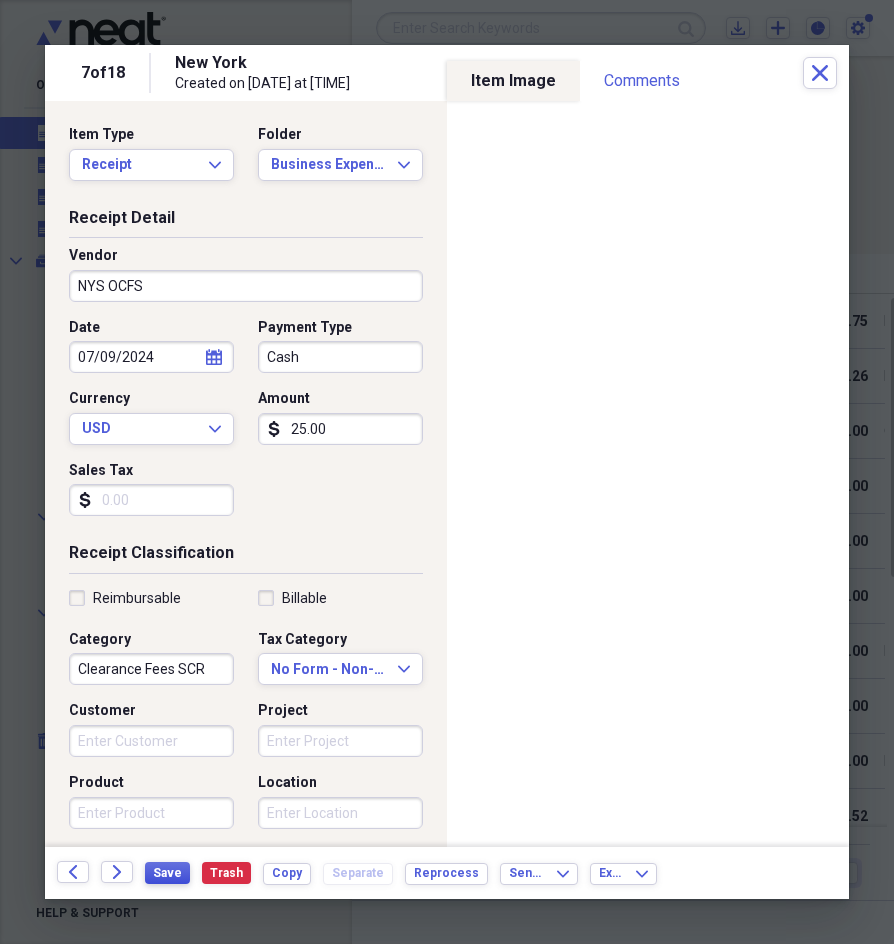 click on "Save" at bounding box center [167, 873] 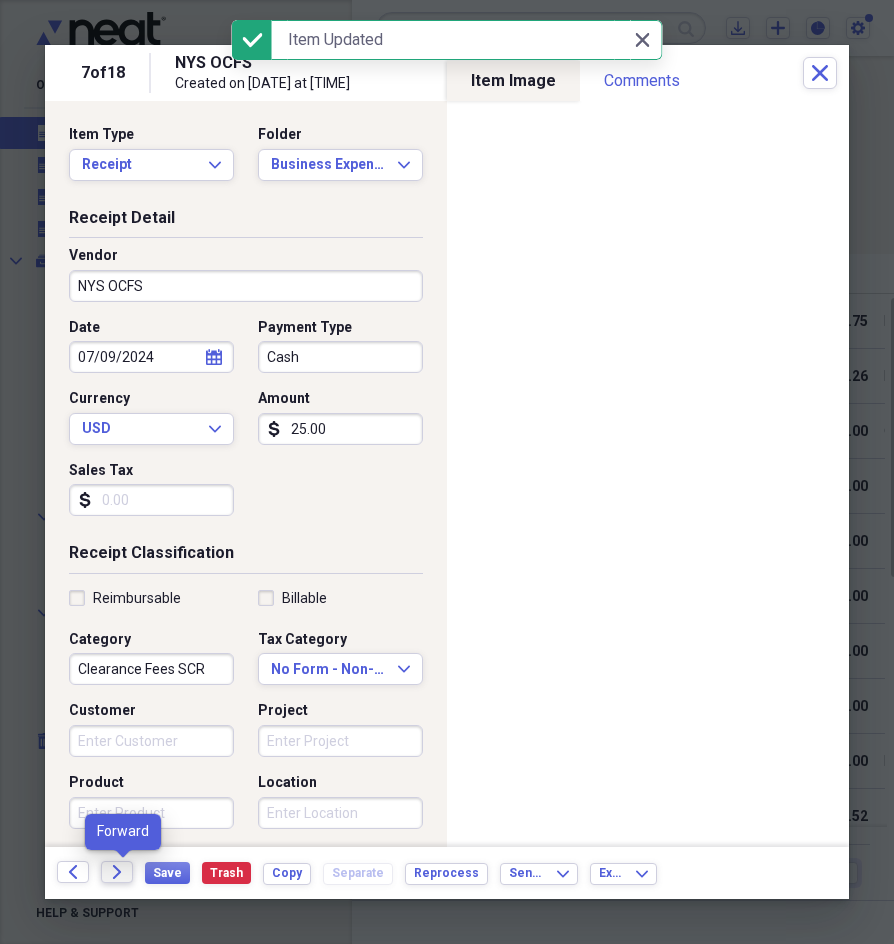 click on "Forward" at bounding box center [117, 872] 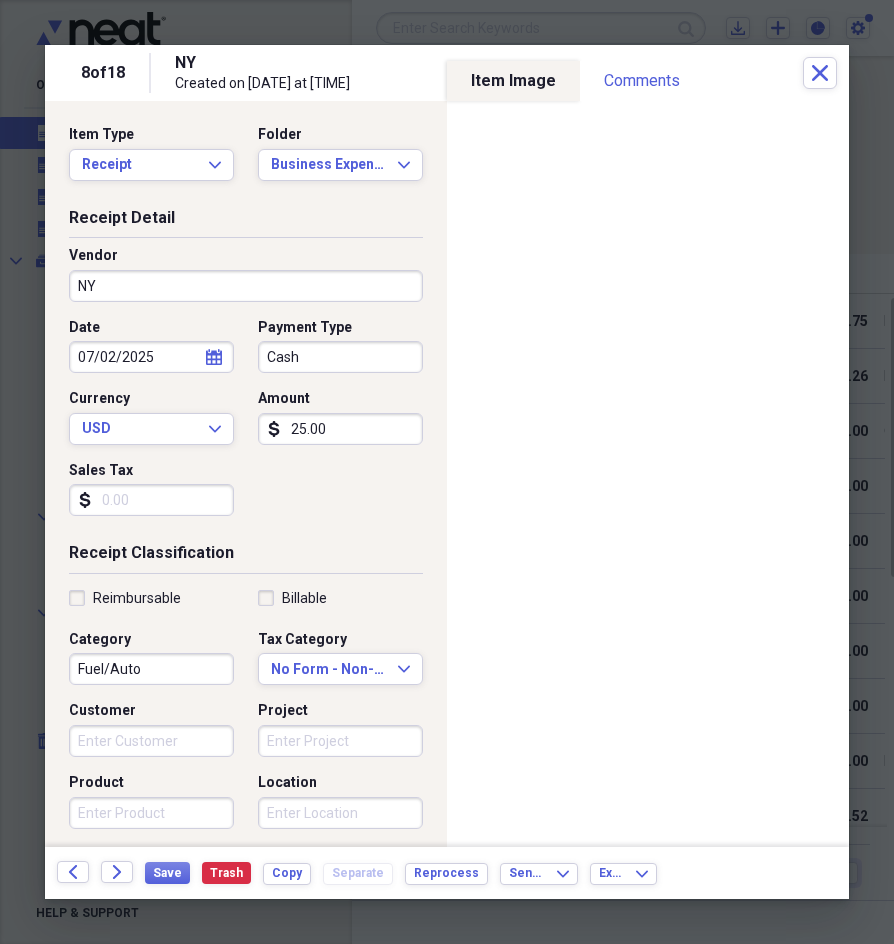 click on "NY" at bounding box center [246, 286] 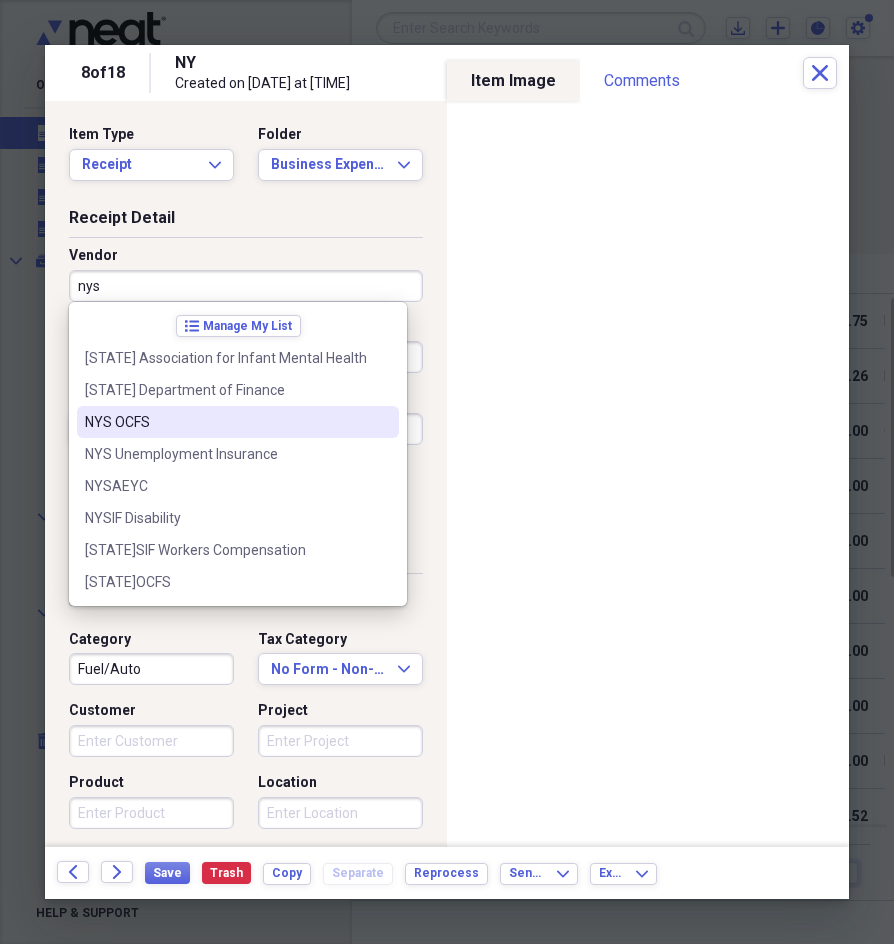 click on "NYS OCFS" at bounding box center (238, 422) 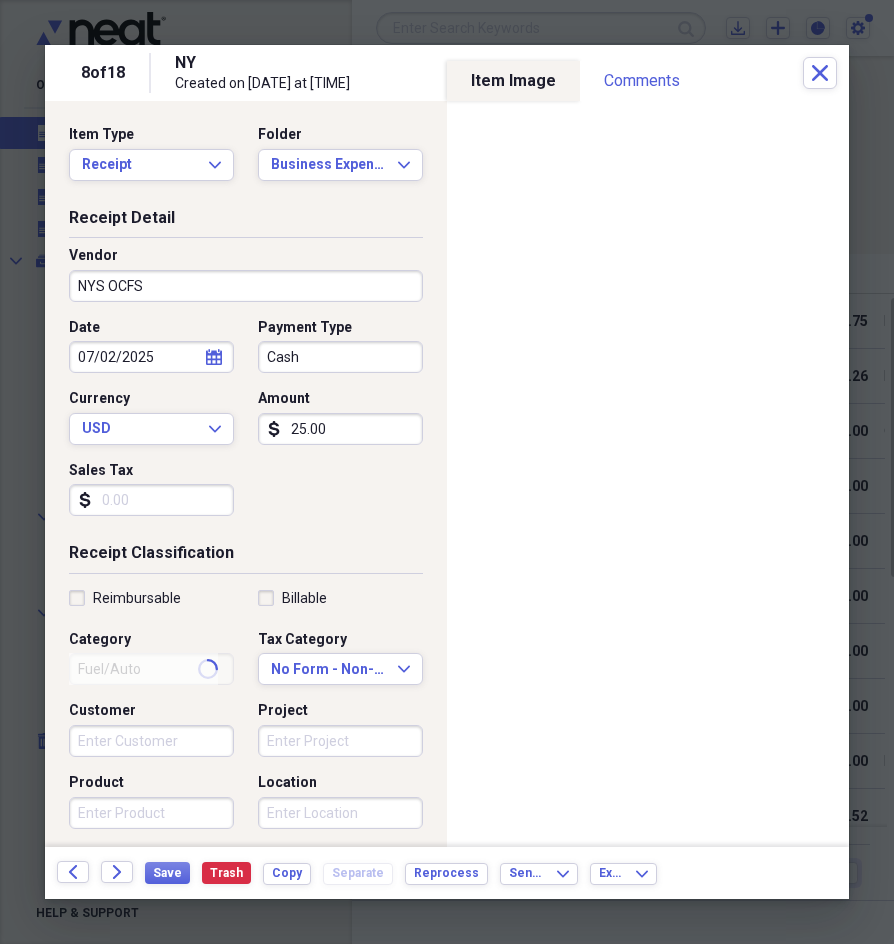type on "Clearance Fees SCR" 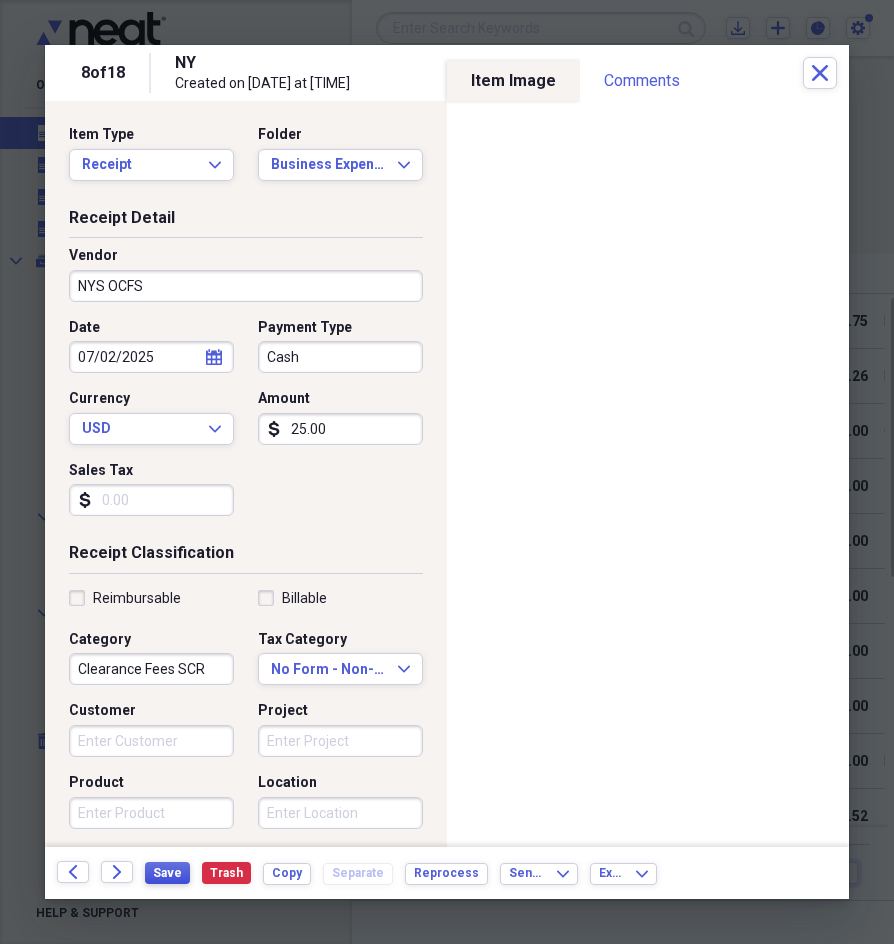 click on "Save" at bounding box center [167, 873] 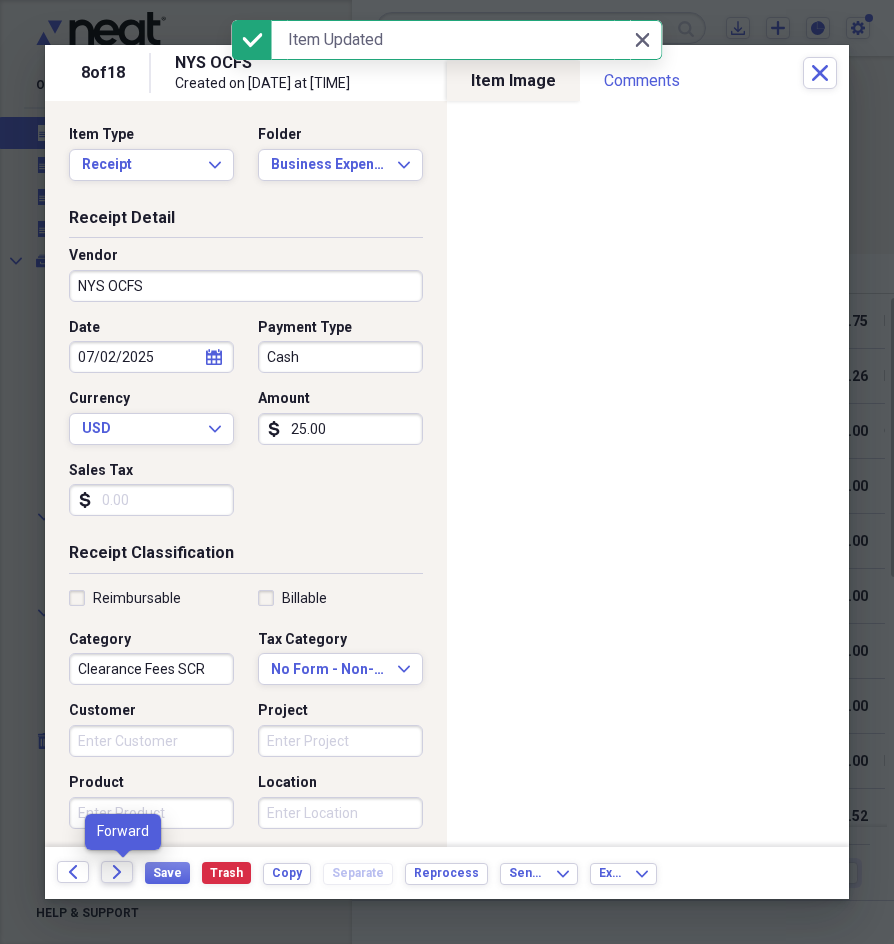 click on "Forward" 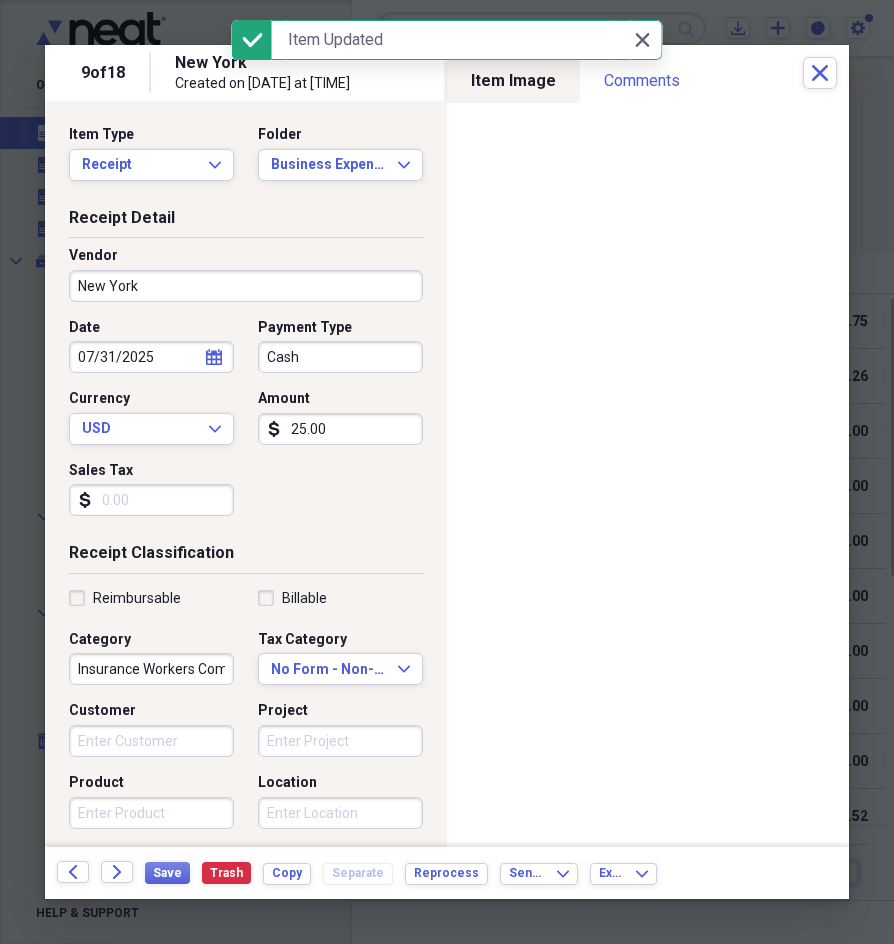 click on "New York" at bounding box center (246, 286) 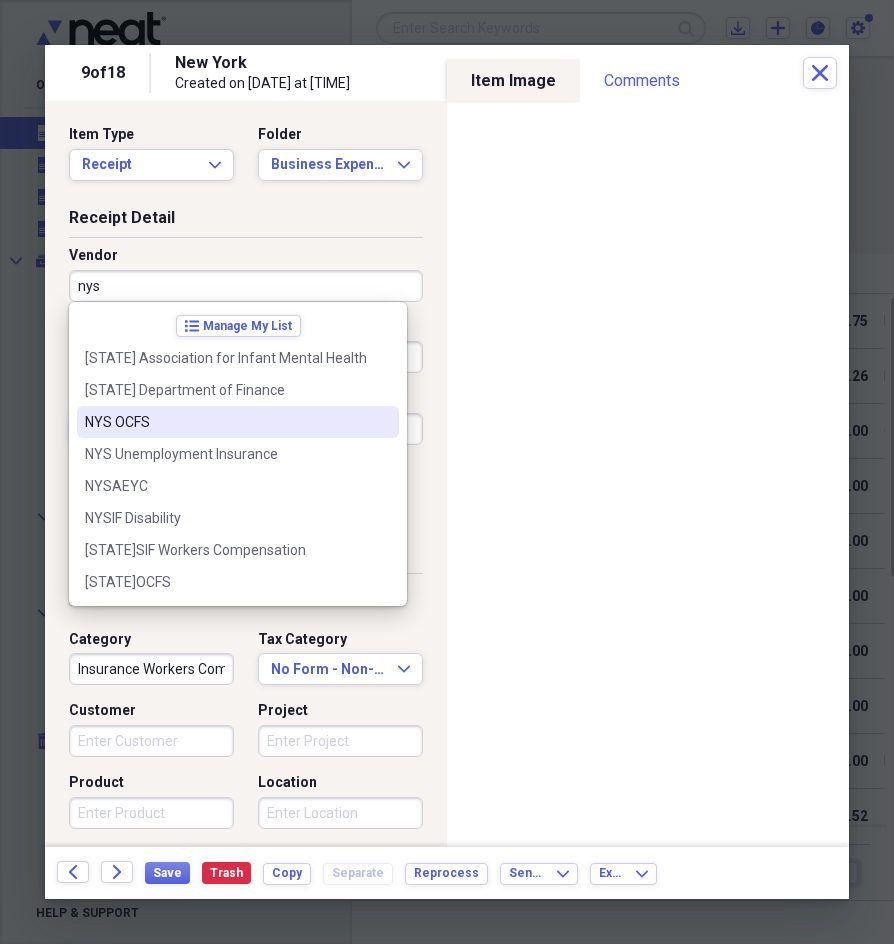 click on "NYS OCFS" at bounding box center [226, 422] 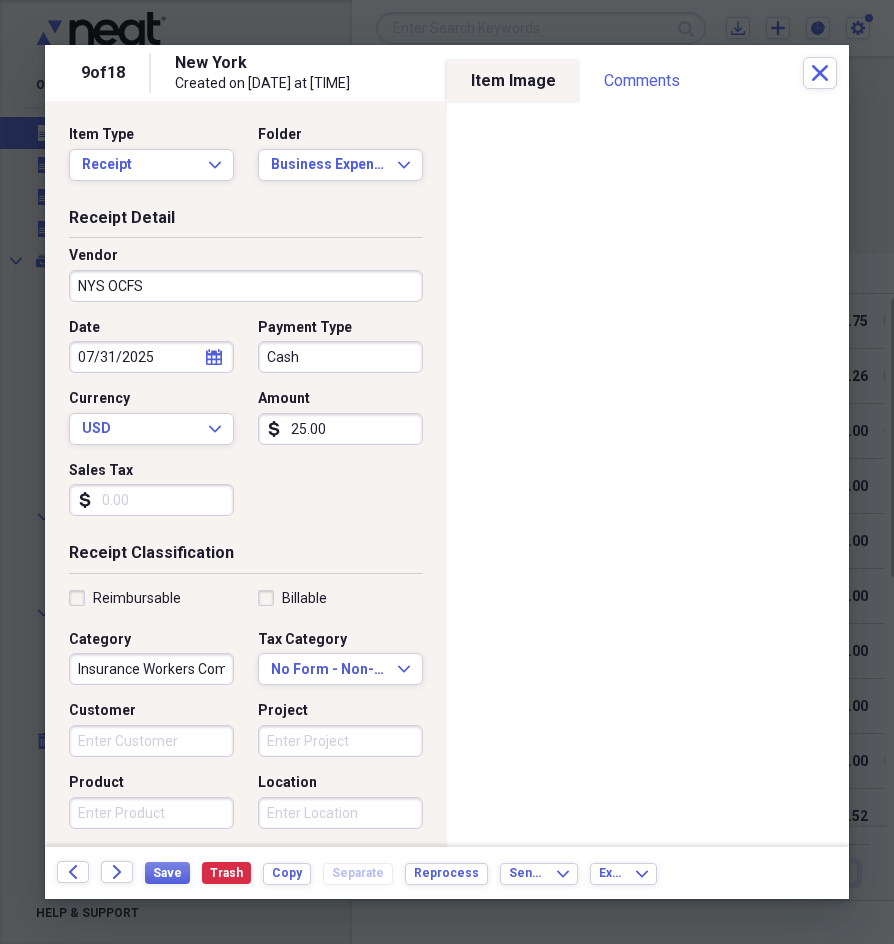 type on "Clearance Fees SCR" 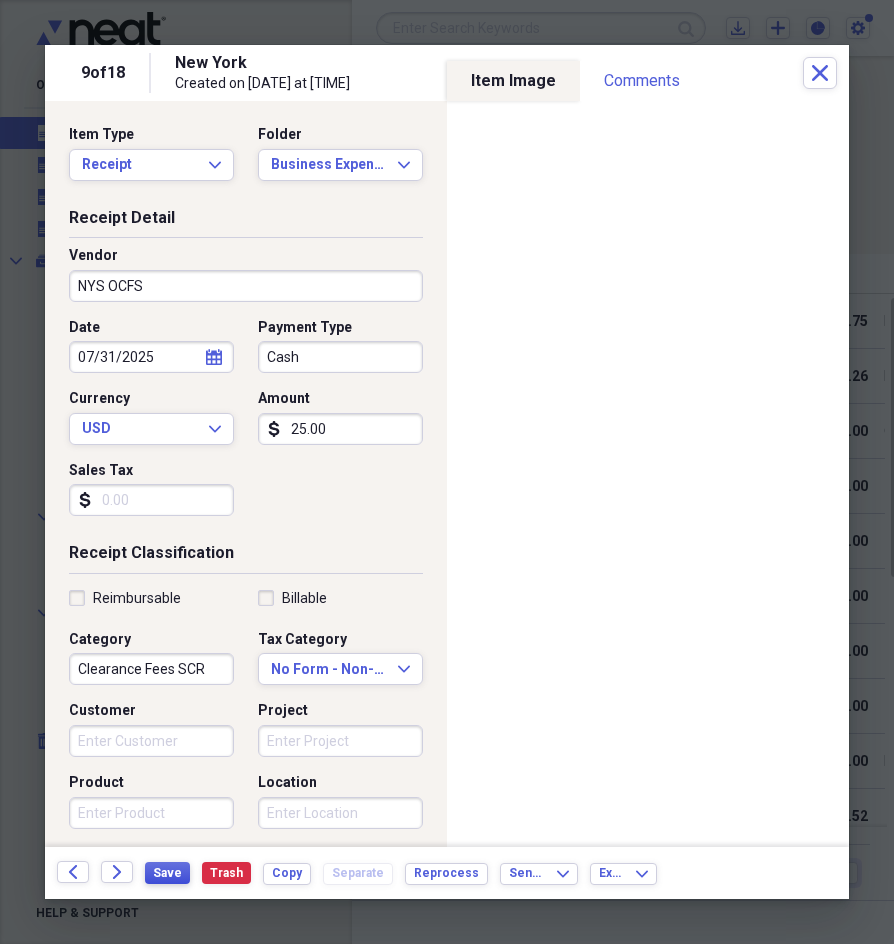 click on "Save" at bounding box center (167, 873) 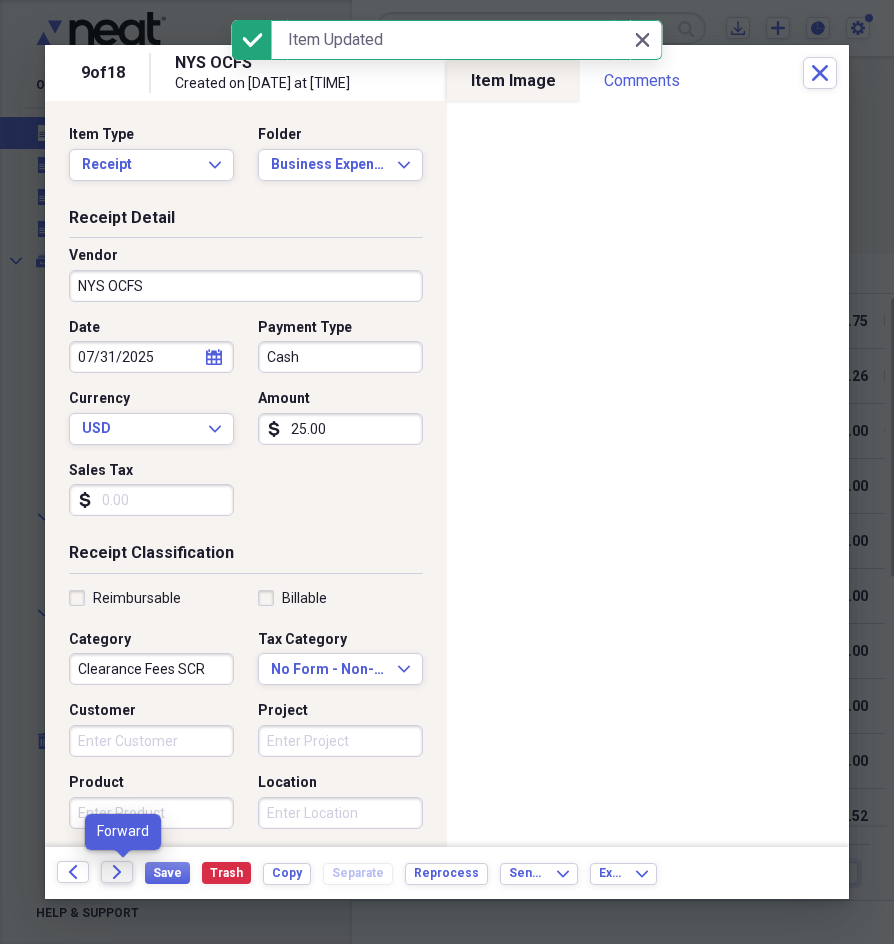 click 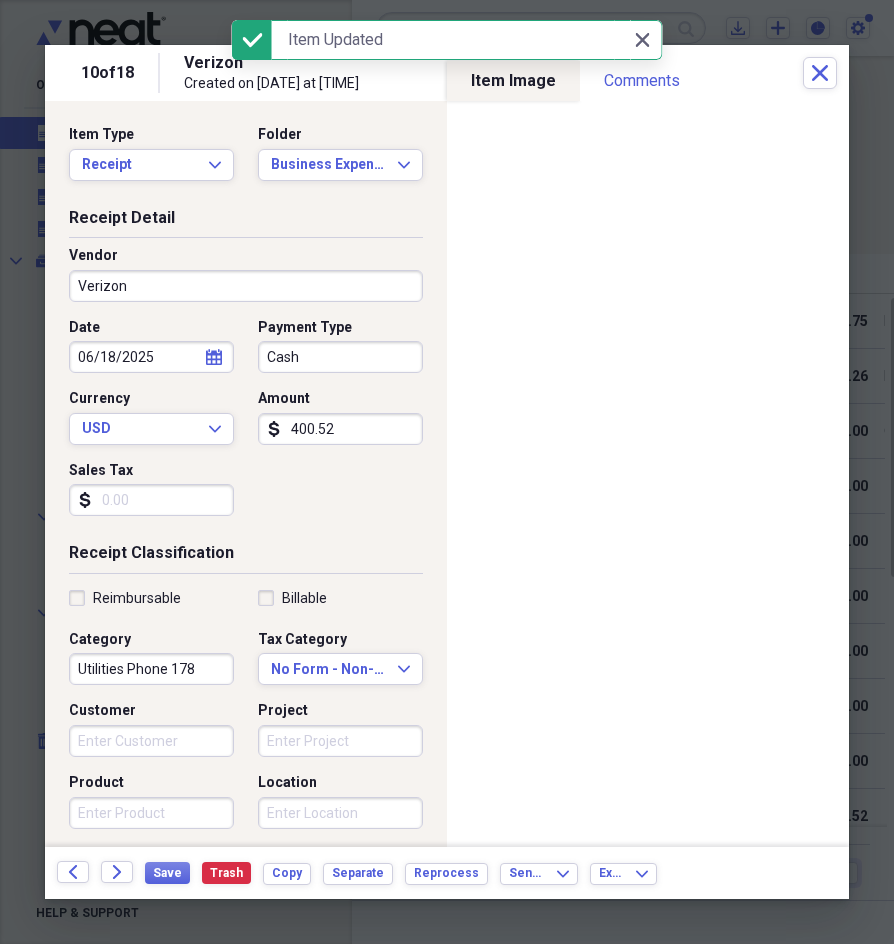 click 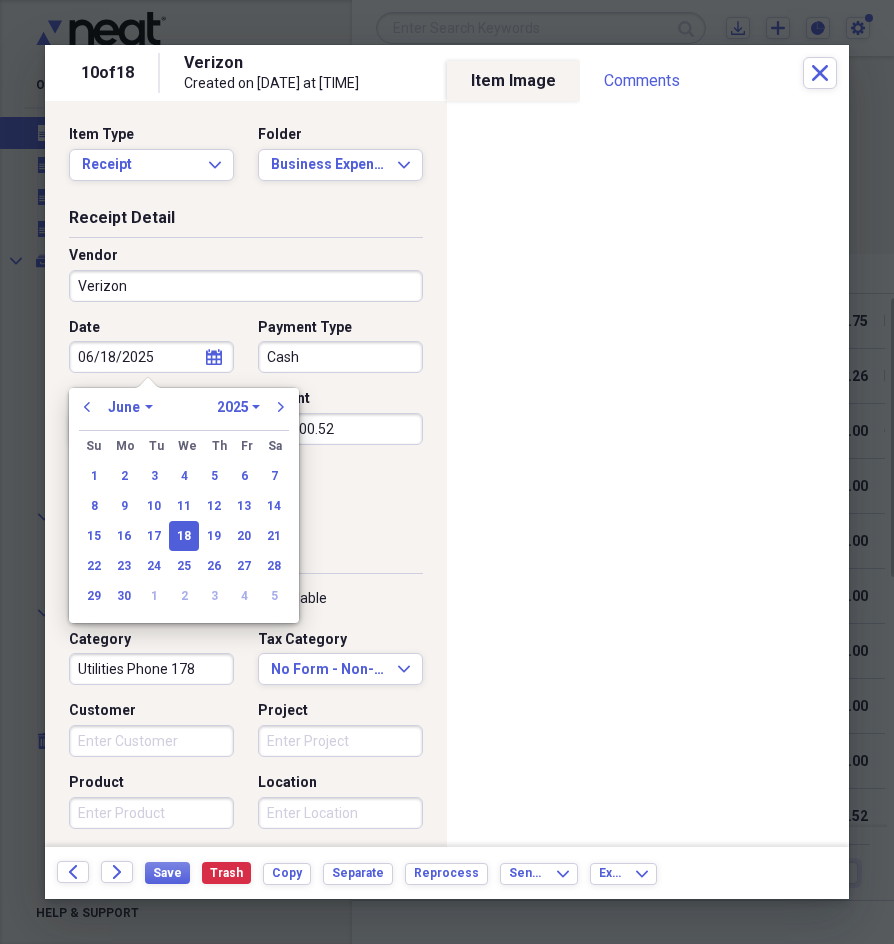 click on "January February March April May June July August September October November December" at bounding box center [130, 407] 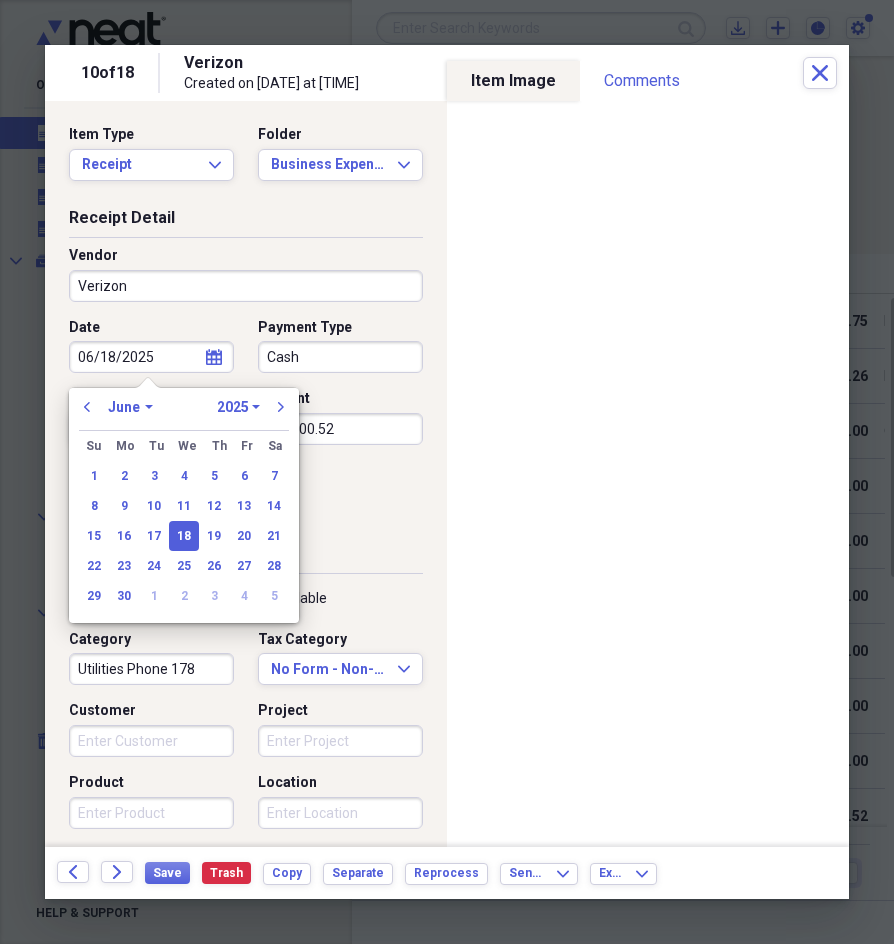 select on "6" 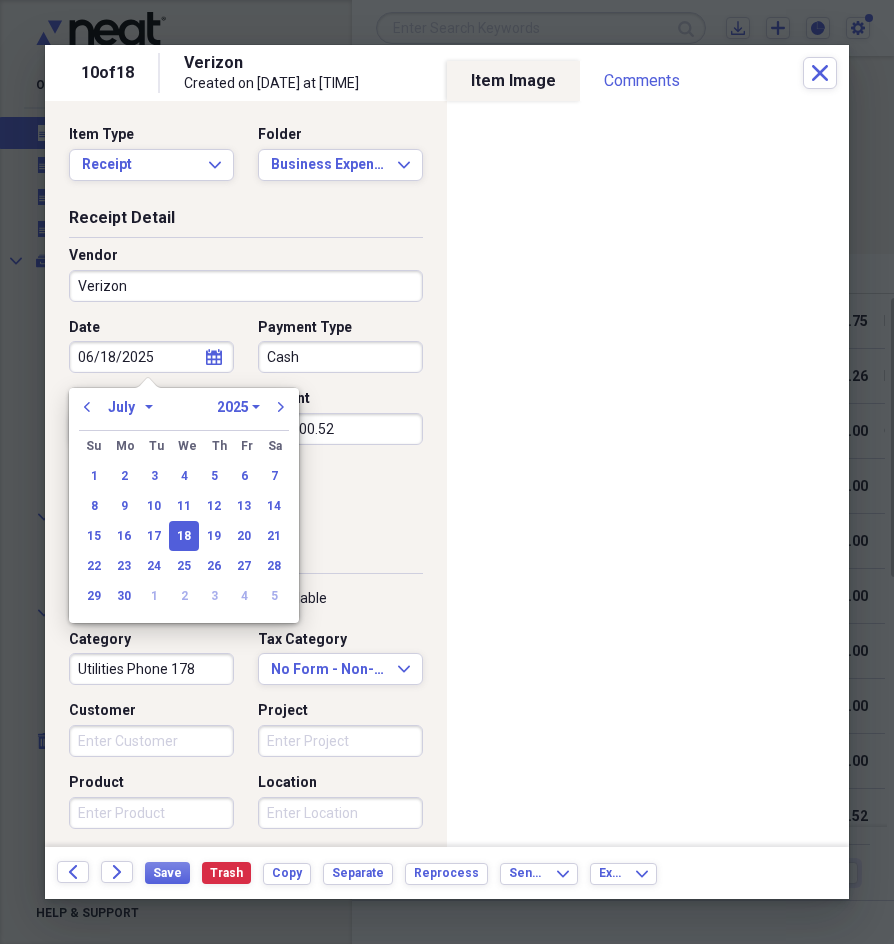 click on "January February March April May June July August September October November December" at bounding box center [130, 407] 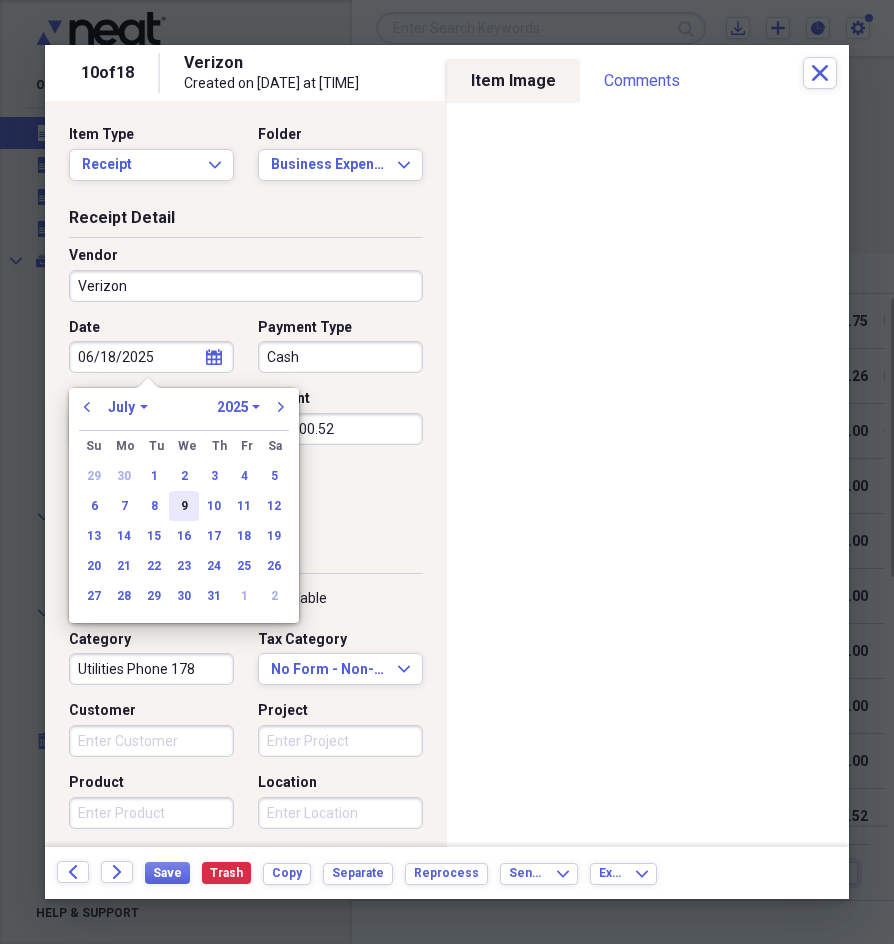 click on "9" at bounding box center [184, 506] 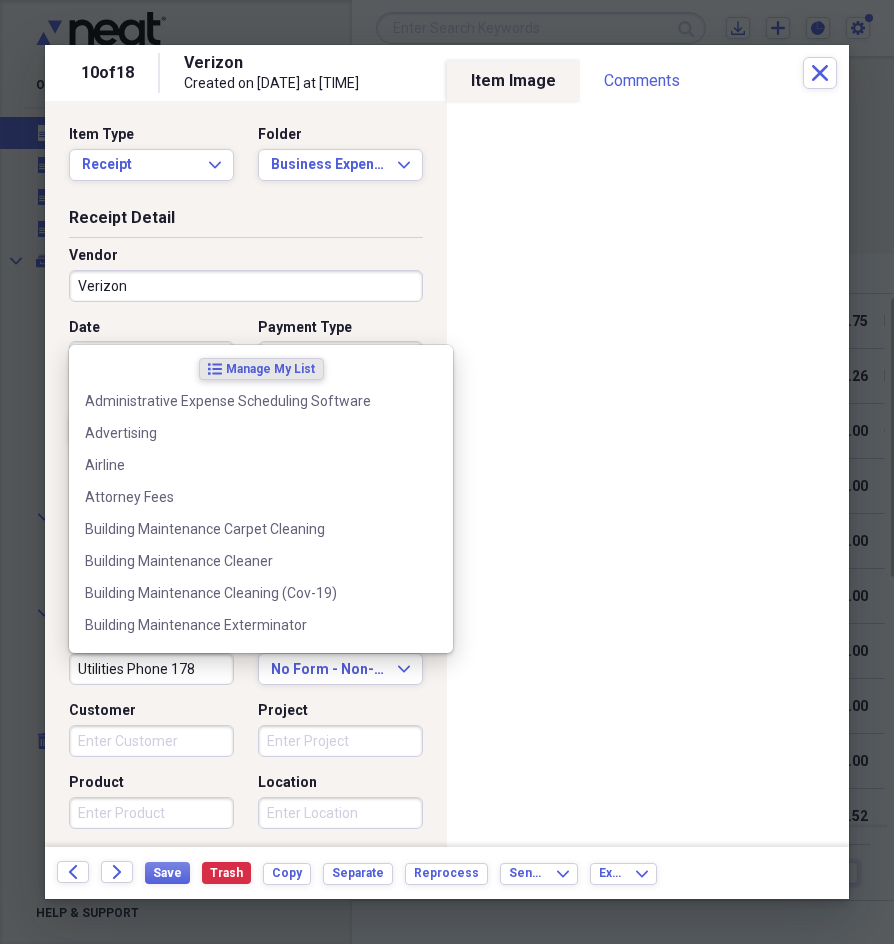 click on "Utilities Phone 178" at bounding box center (151, 669) 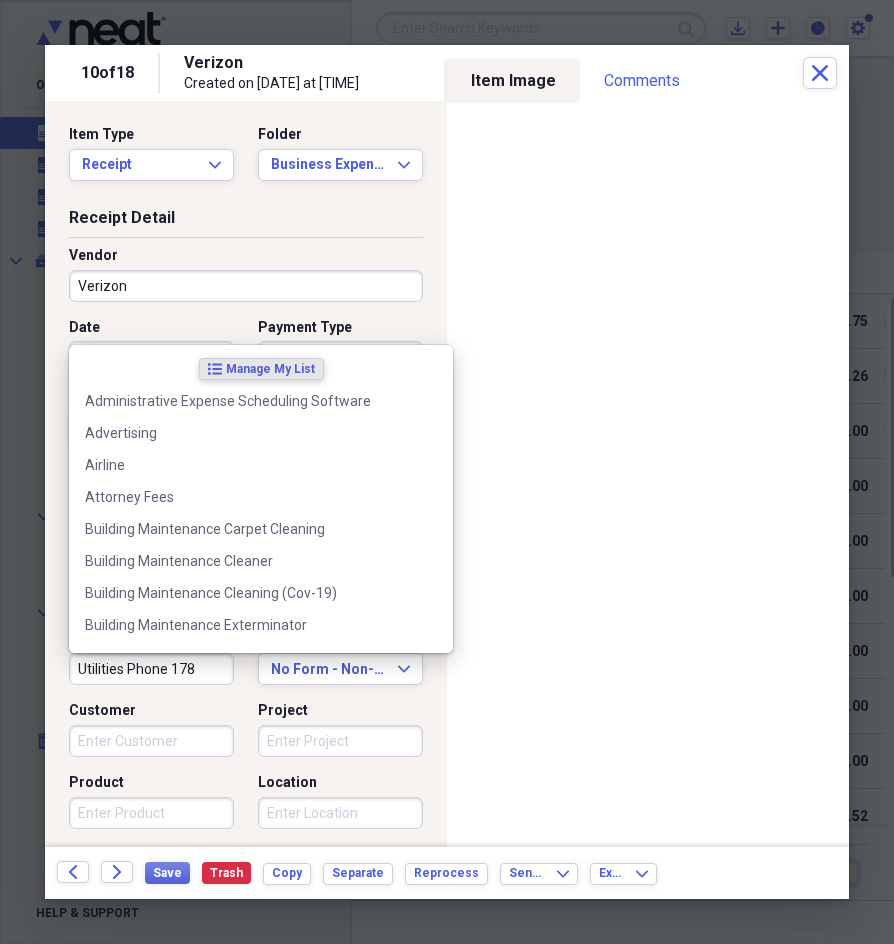 click on "Utilities Phone 178" at bounding box center [151, 669] 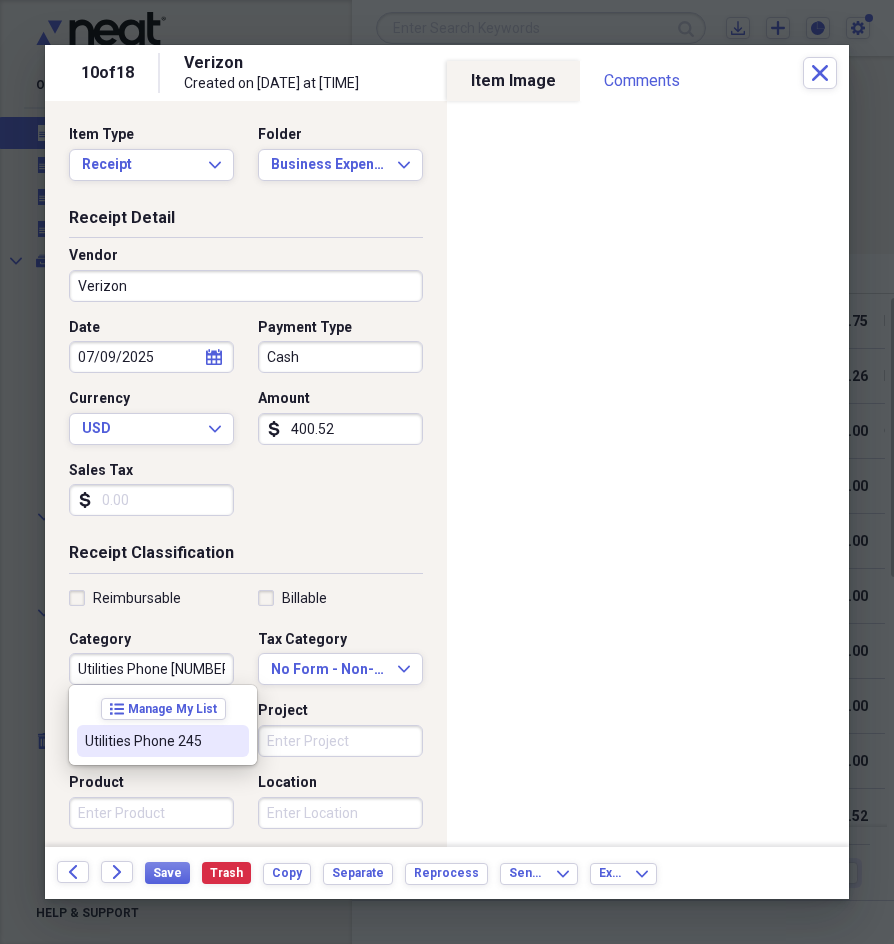 click on "Utilities Phone 245" at bounding box center [163, 741] 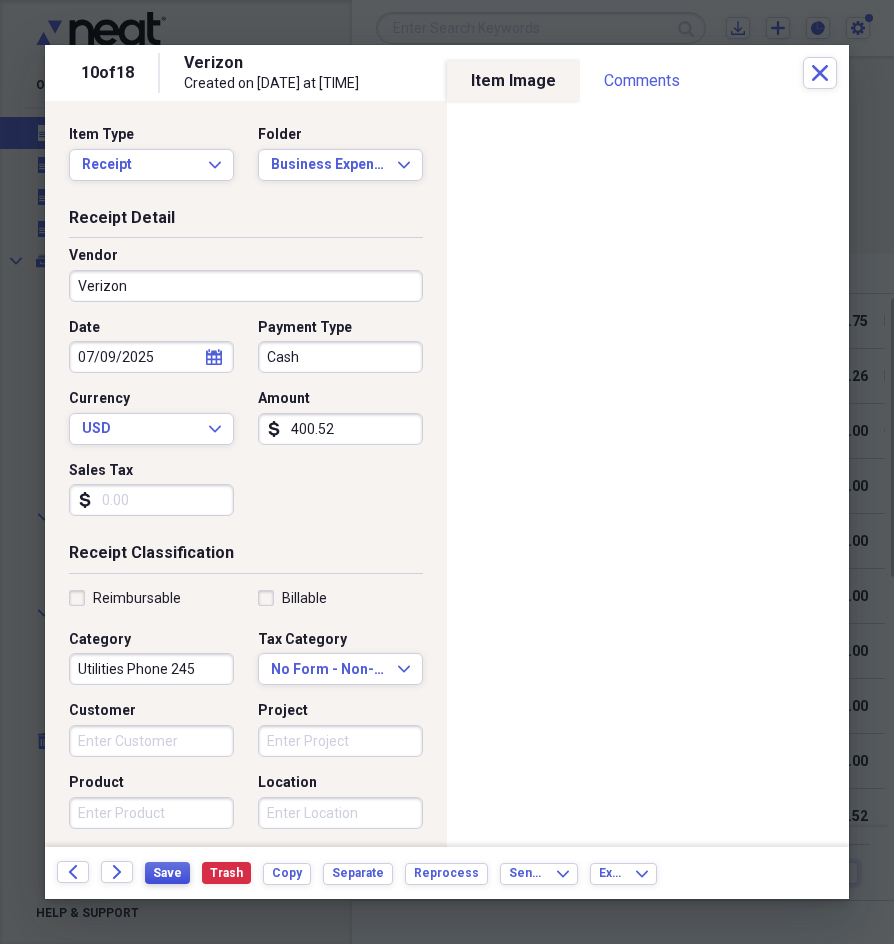 click on "Save" at bounding box center [167, 873] 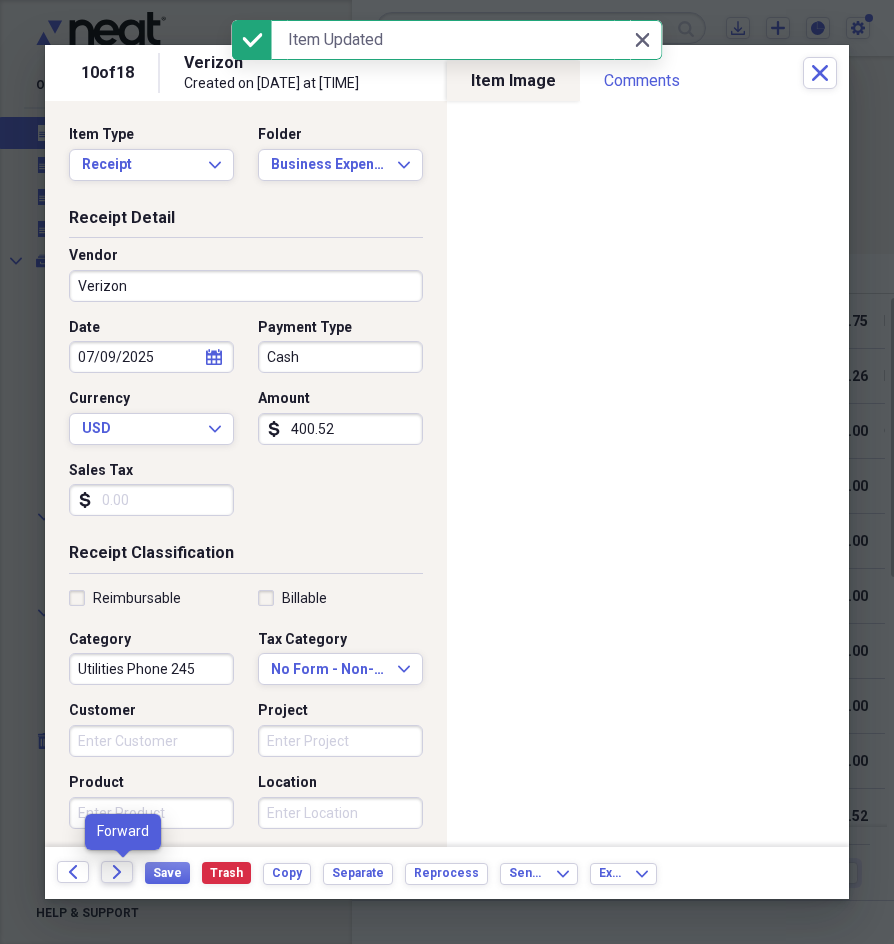 click on "Forward" at bounding box center (117, 872) 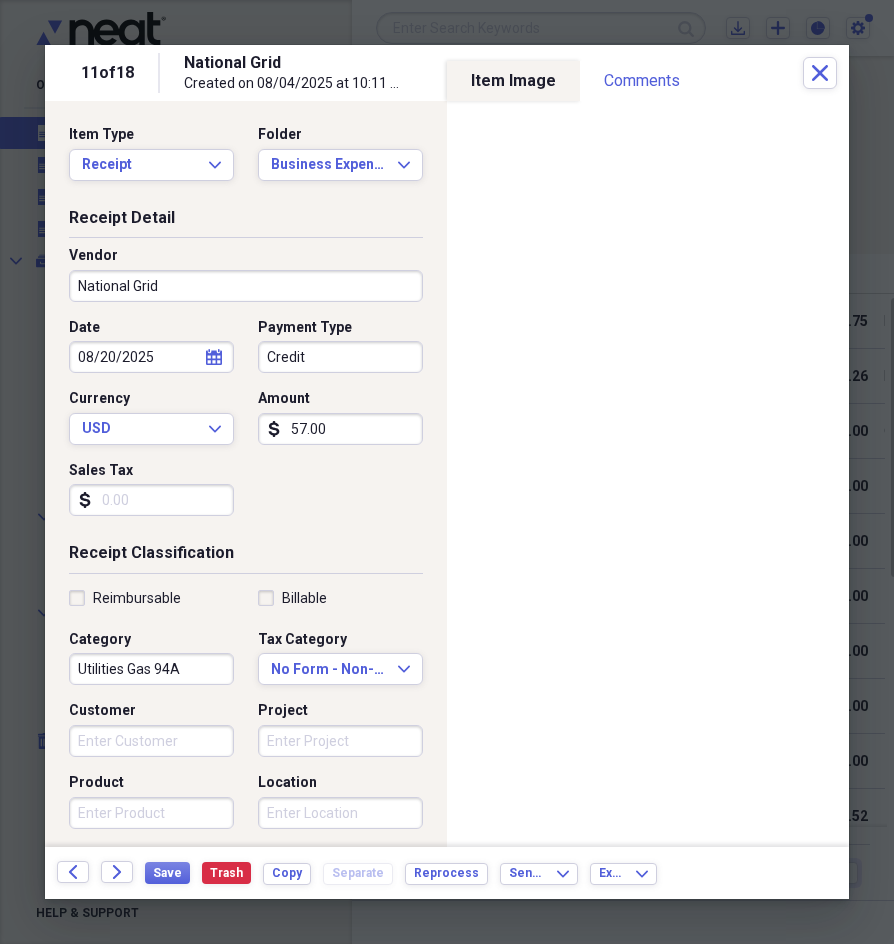 click 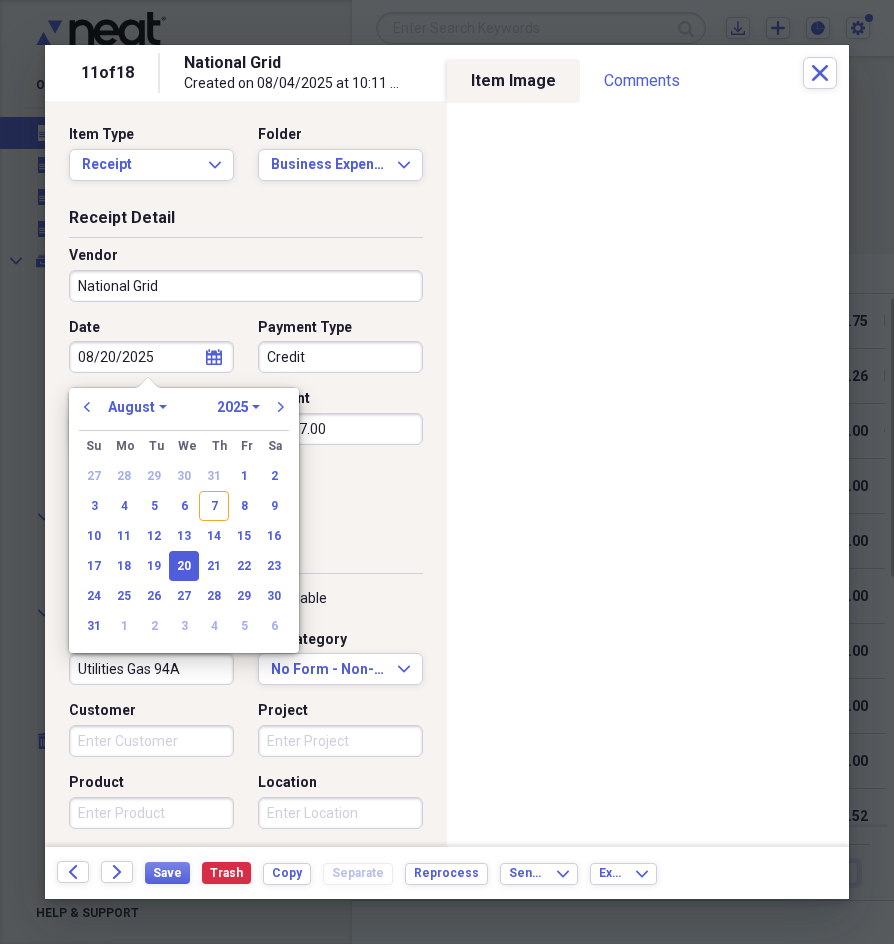 click on "January February March April May June July August September October November December" at bounding box center (137, 407) 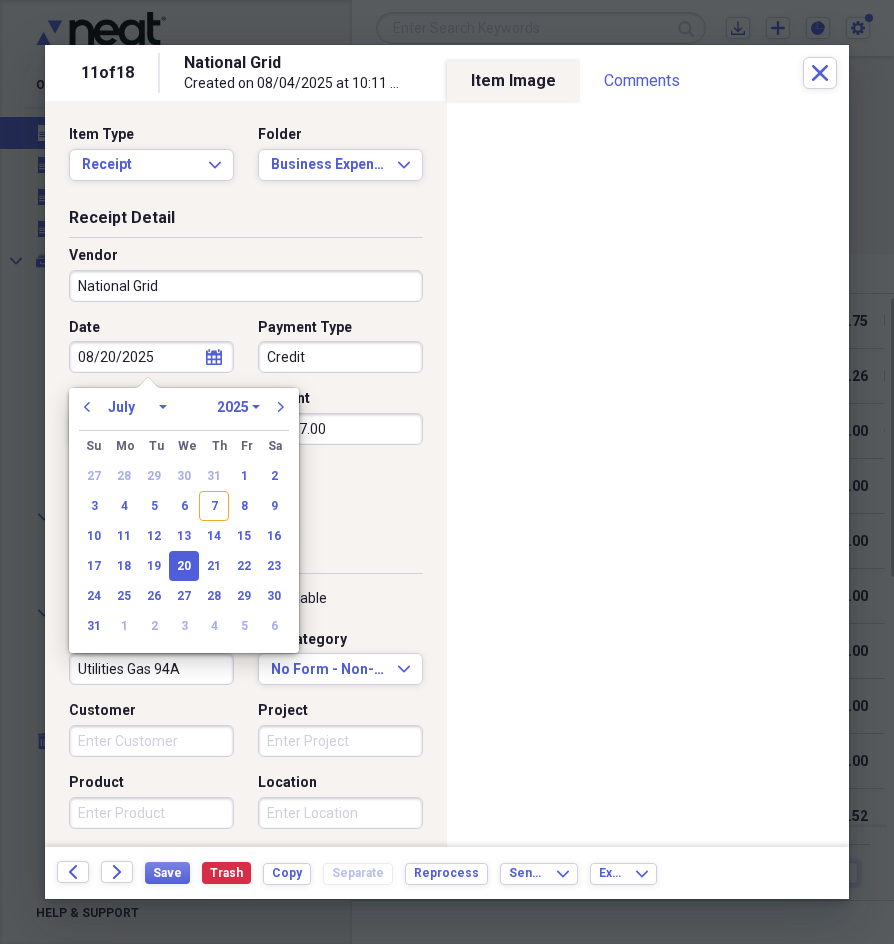 click on "January February March April May June July August September October November December" at bounding box center (137, 407) 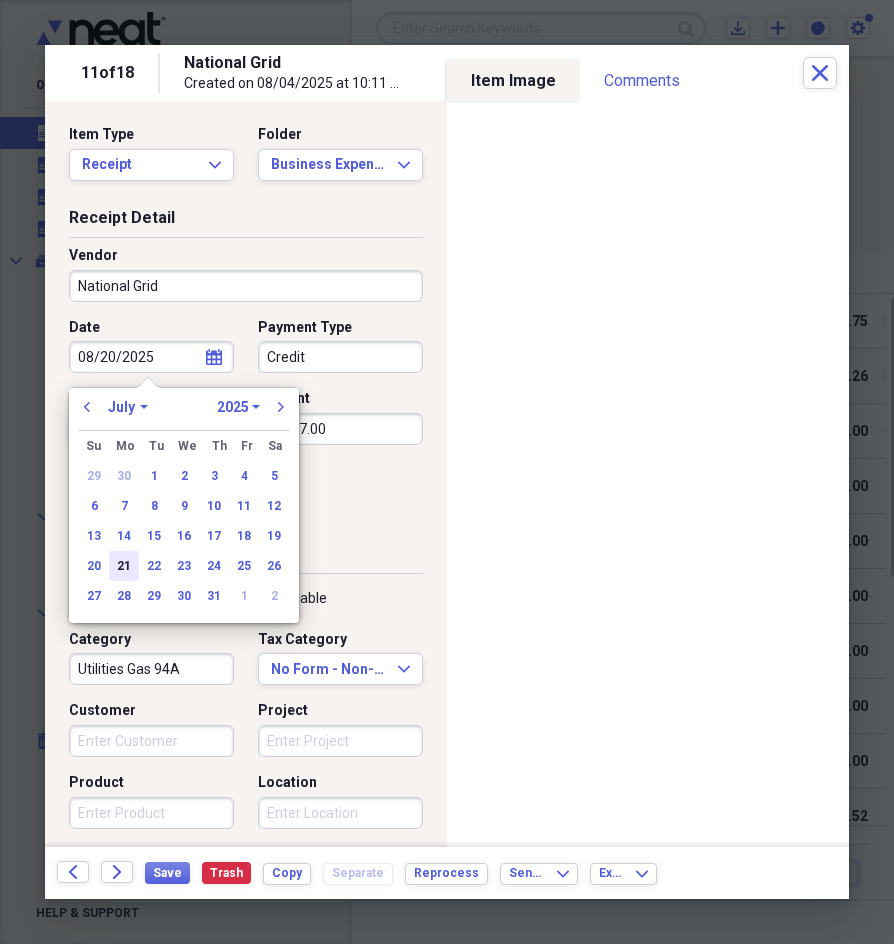 click on "21" at bounding box center [124, 566] 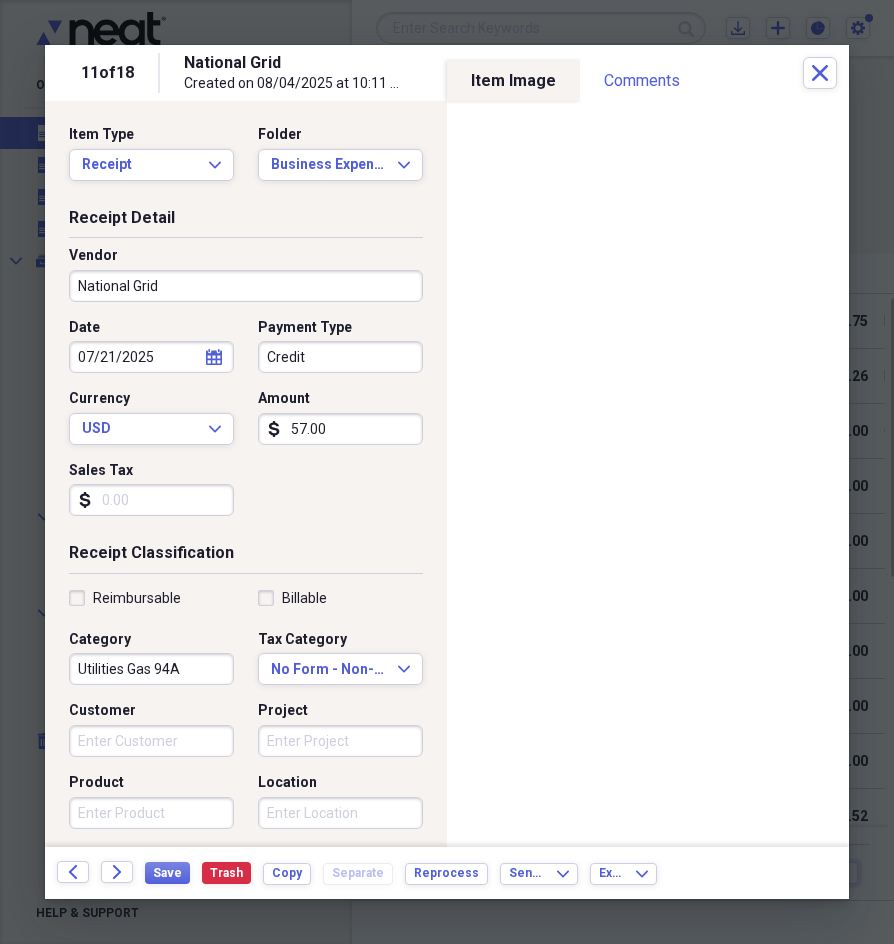 click on "57.00" at bounding box center (340, 429) 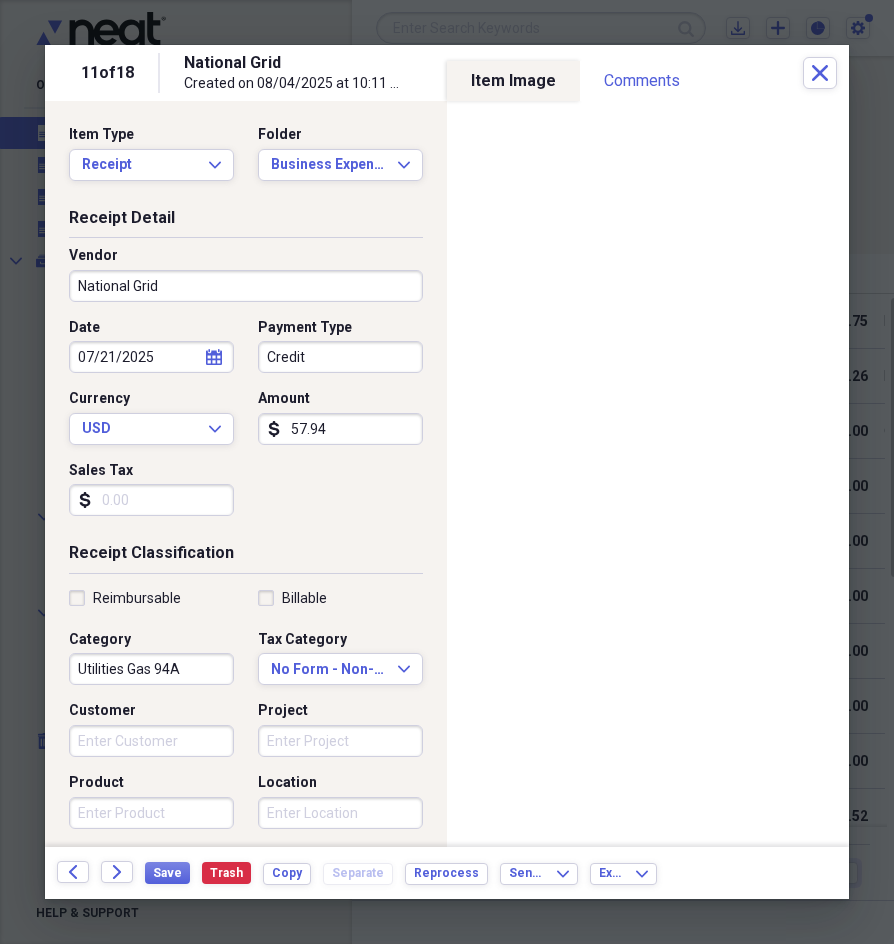 type on "57.94" 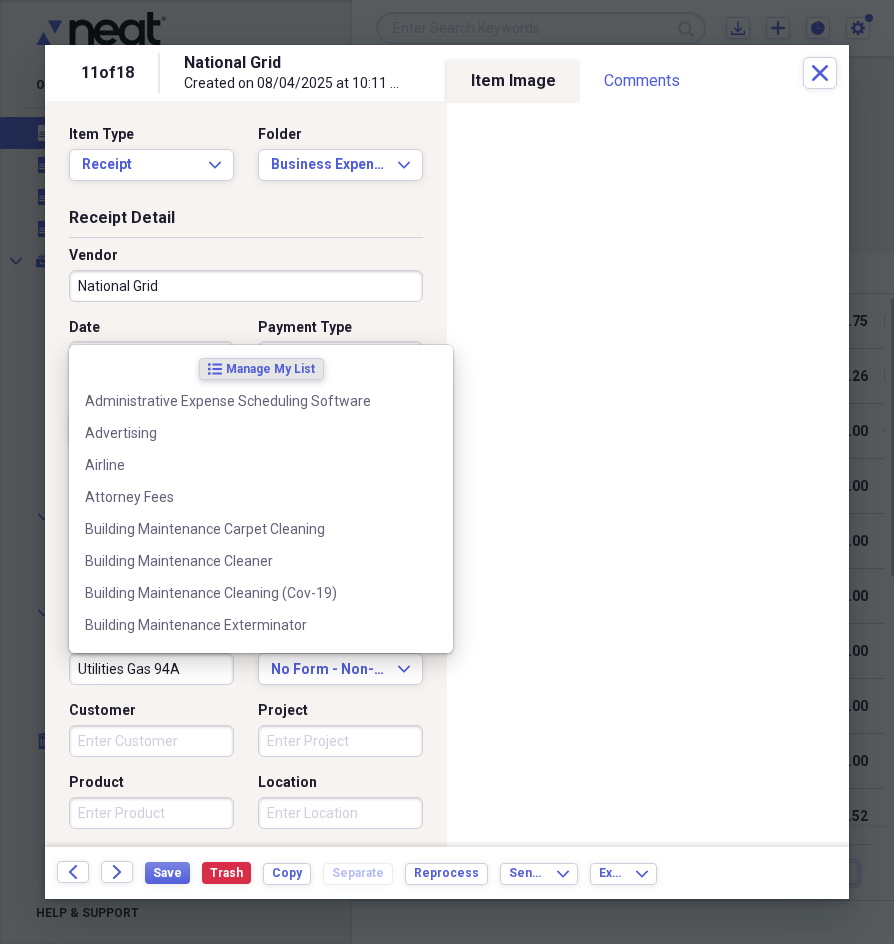 click on "Utilities Gas 94A" at bounding box center (151, 669) 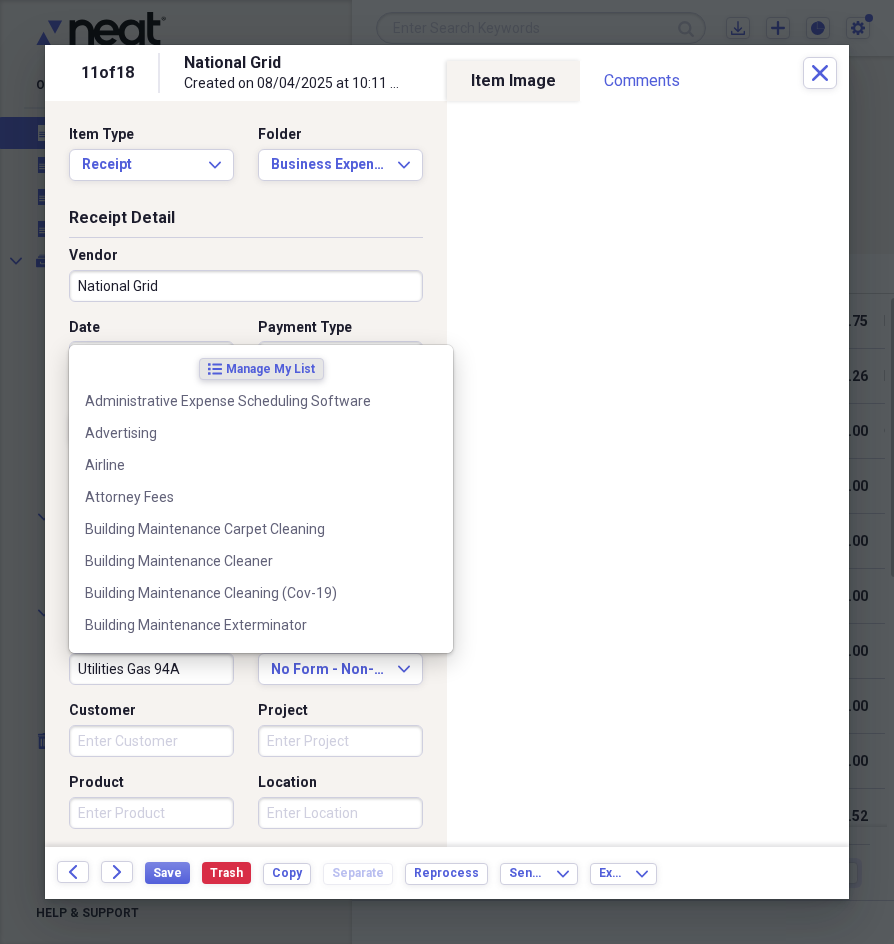 click on "Utilities Gas 94A" at bounding box center (151, 669) 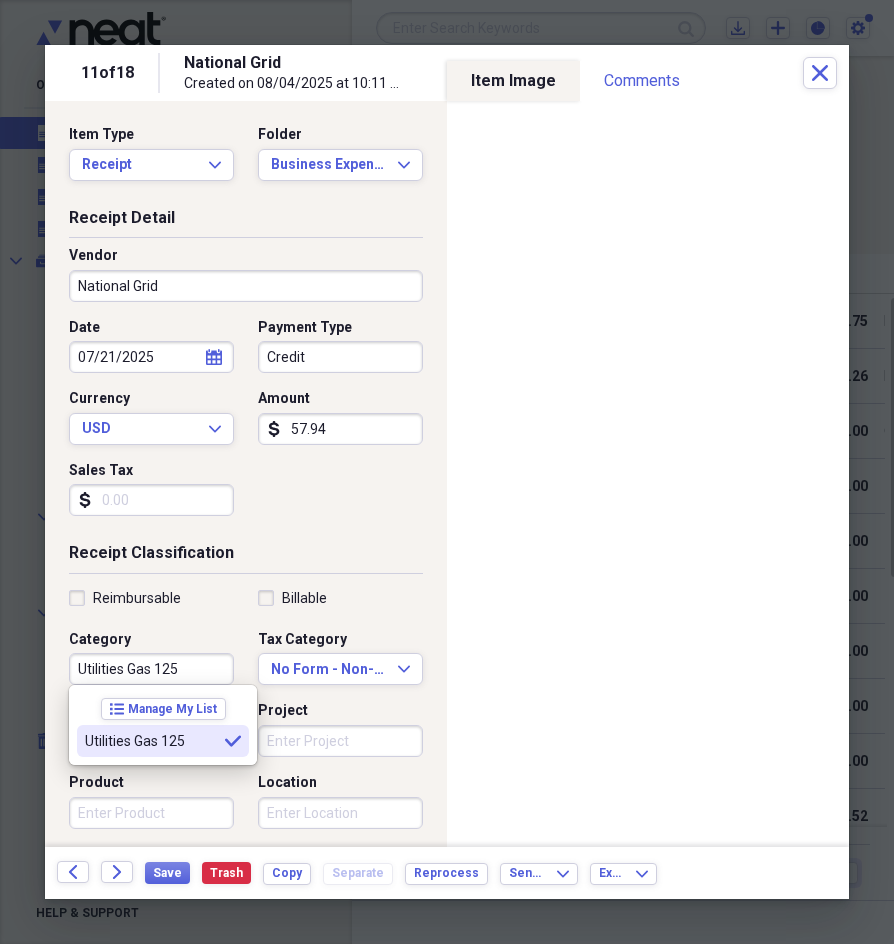 type on "Utilities Gas 125" 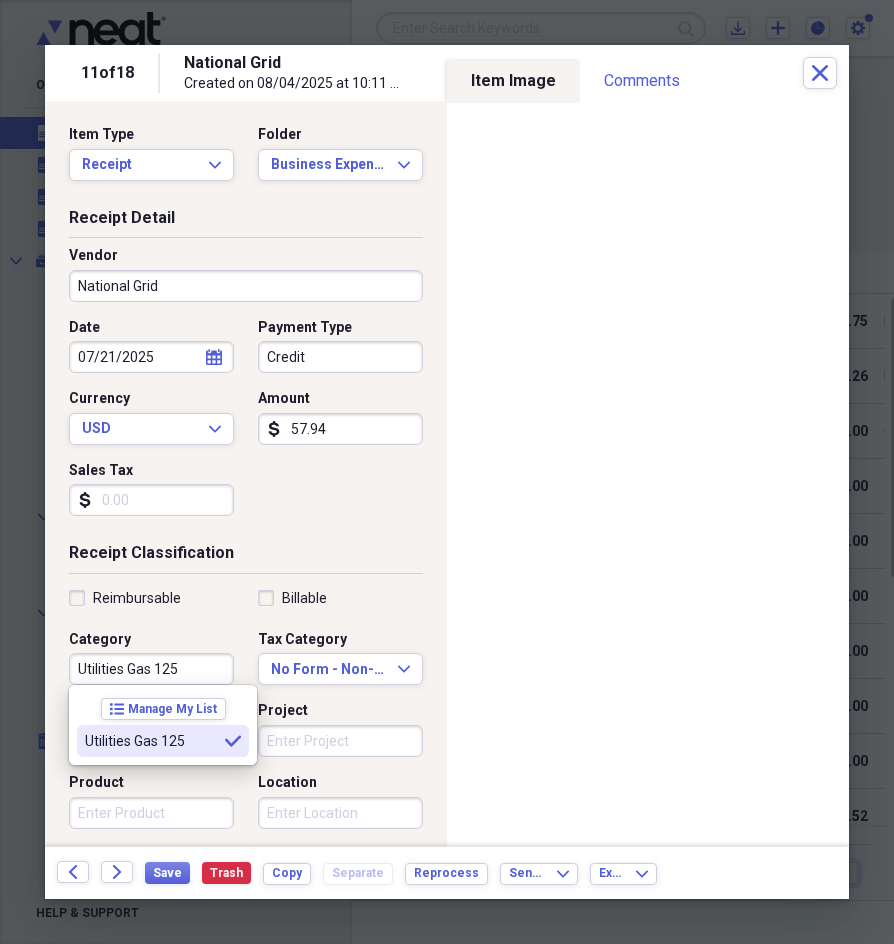 click on "Utilities Gas 125" at bounding box center (151, 741) 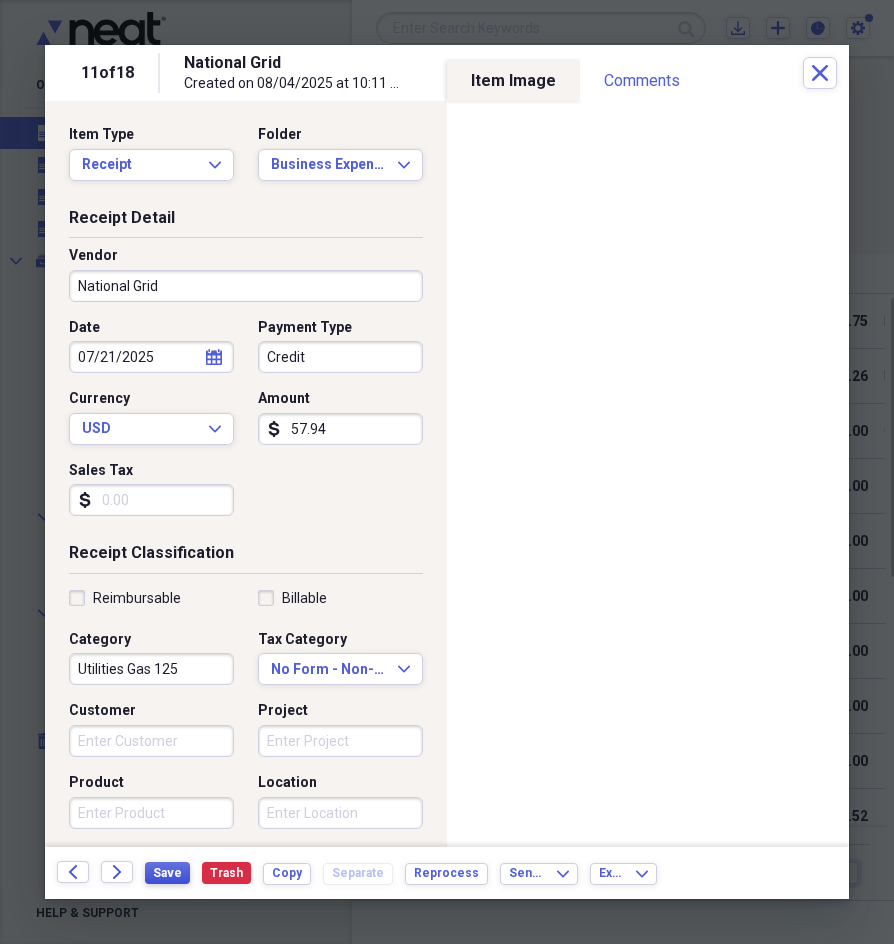 click on "Save" at bounding box center (167, 873) 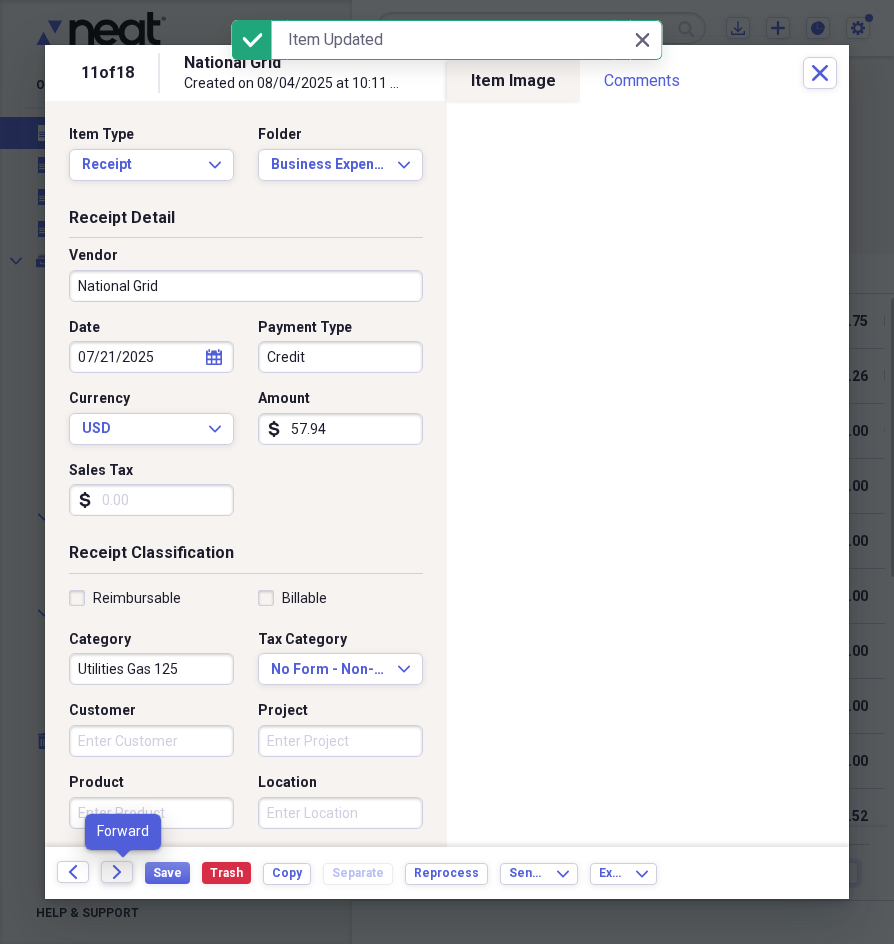 click 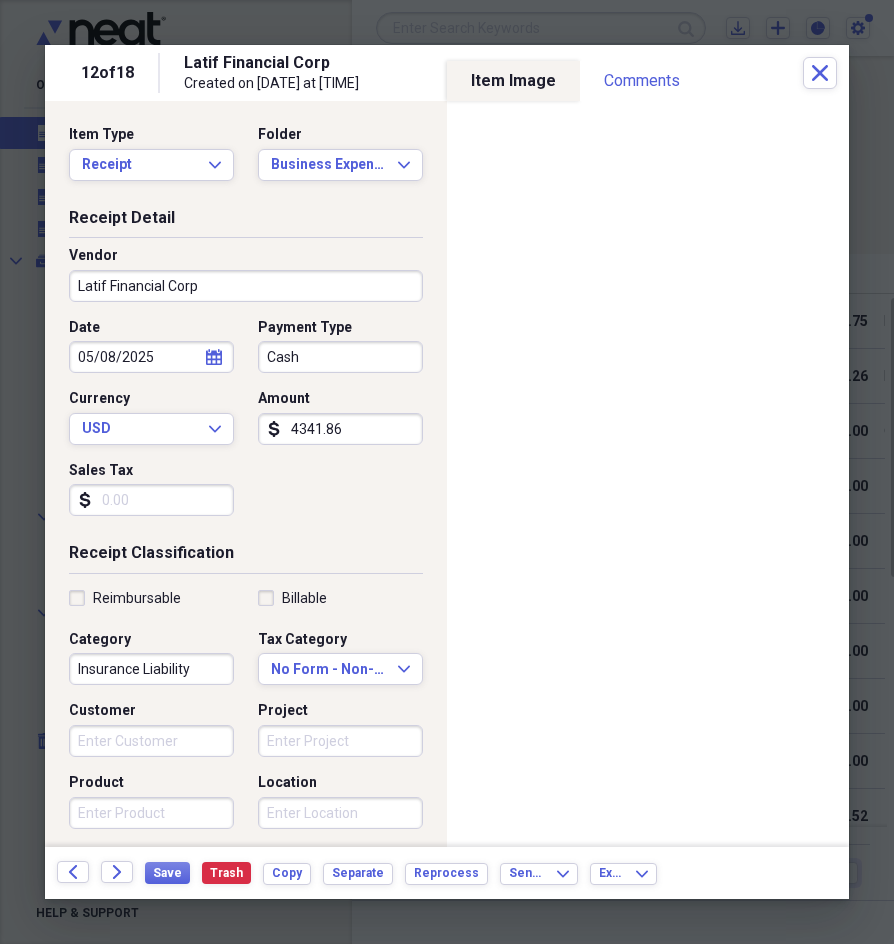 click 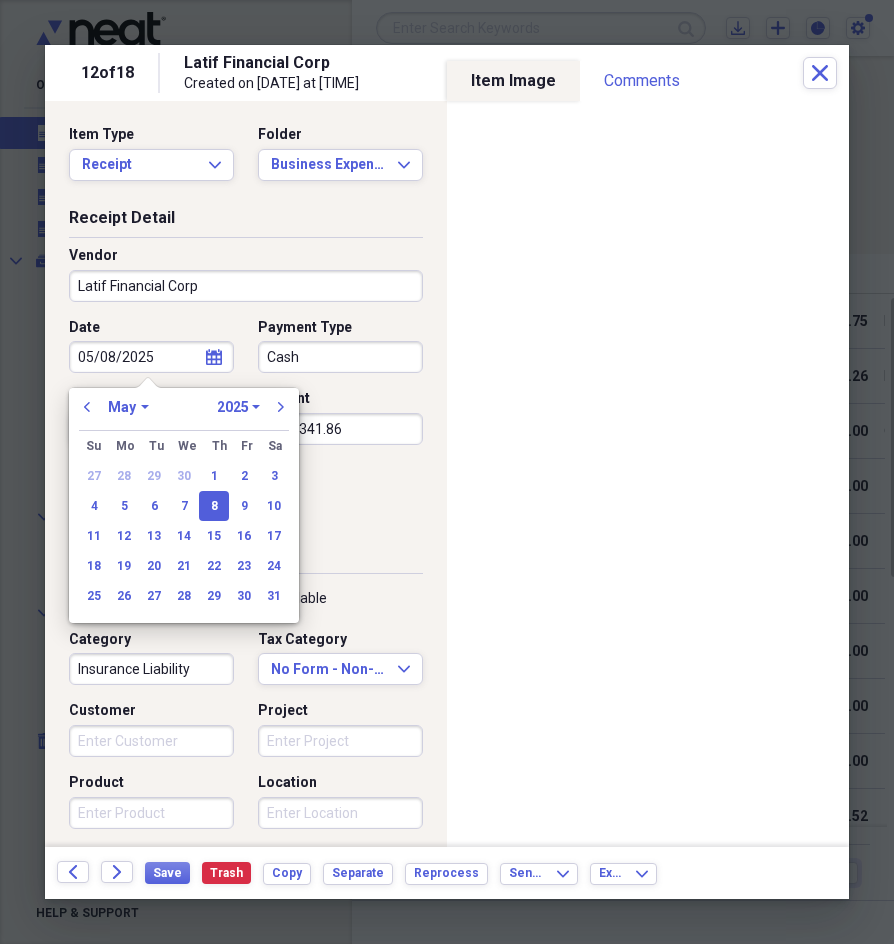 click on "15" at bounding box center [214, 536] 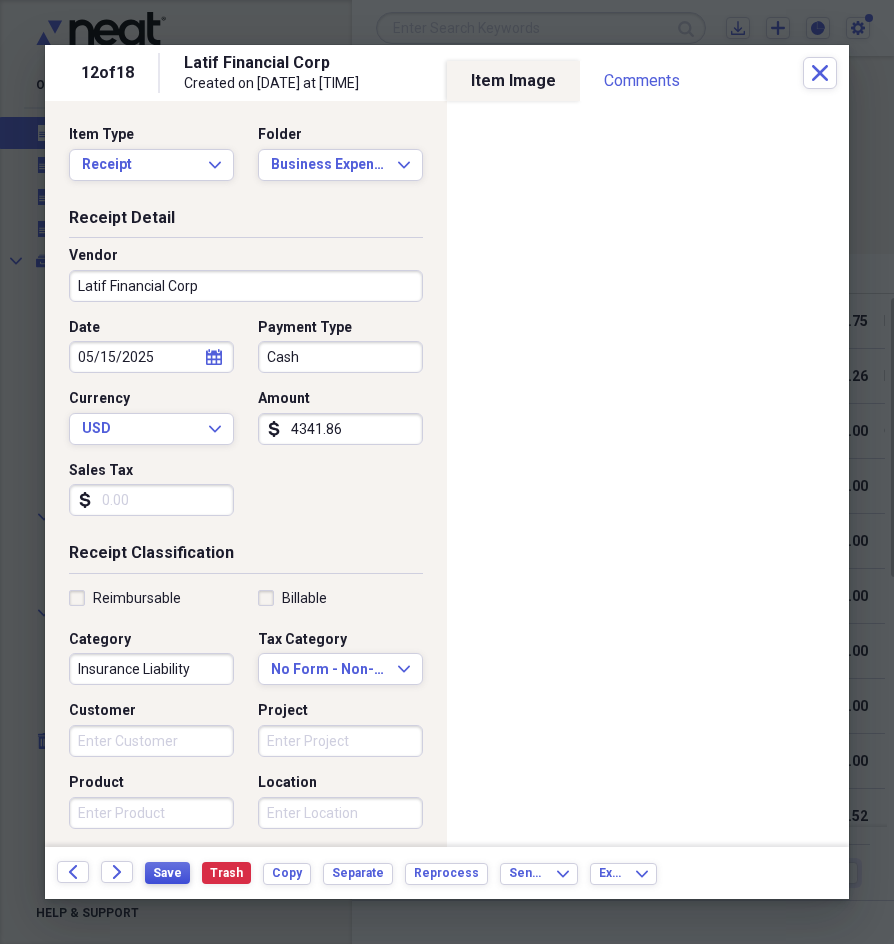 click on "Save" at bounding box center [167, 873] 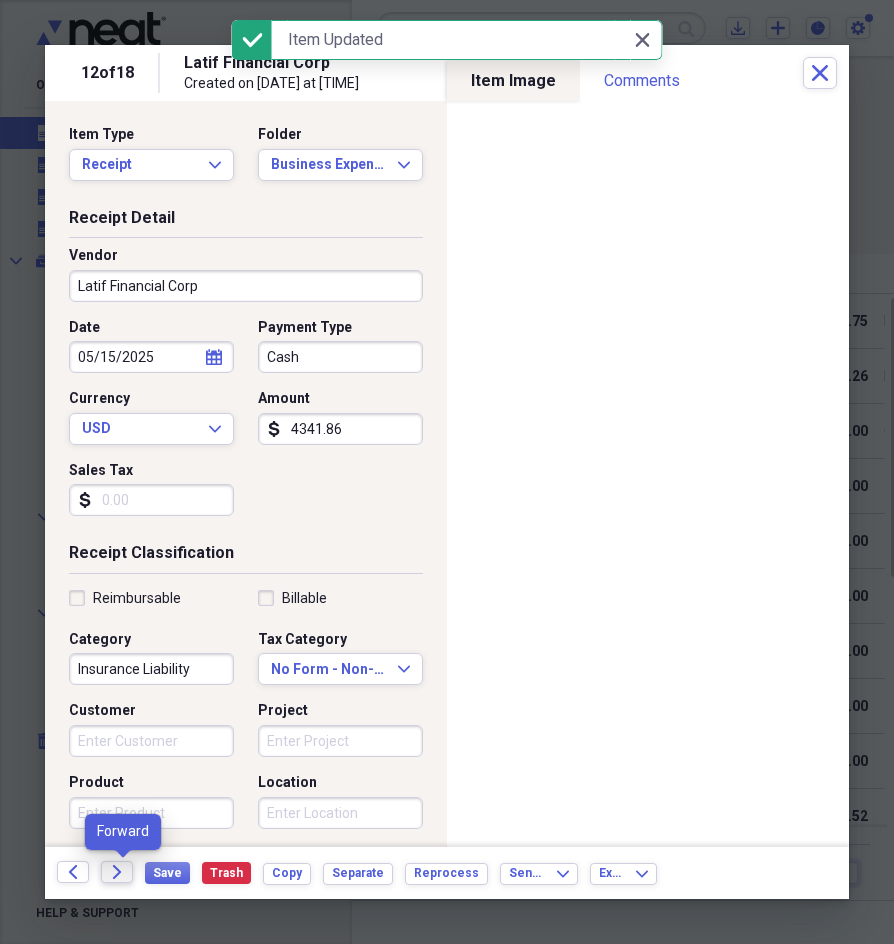 click on "Forward" at bounding box center (117, 872) 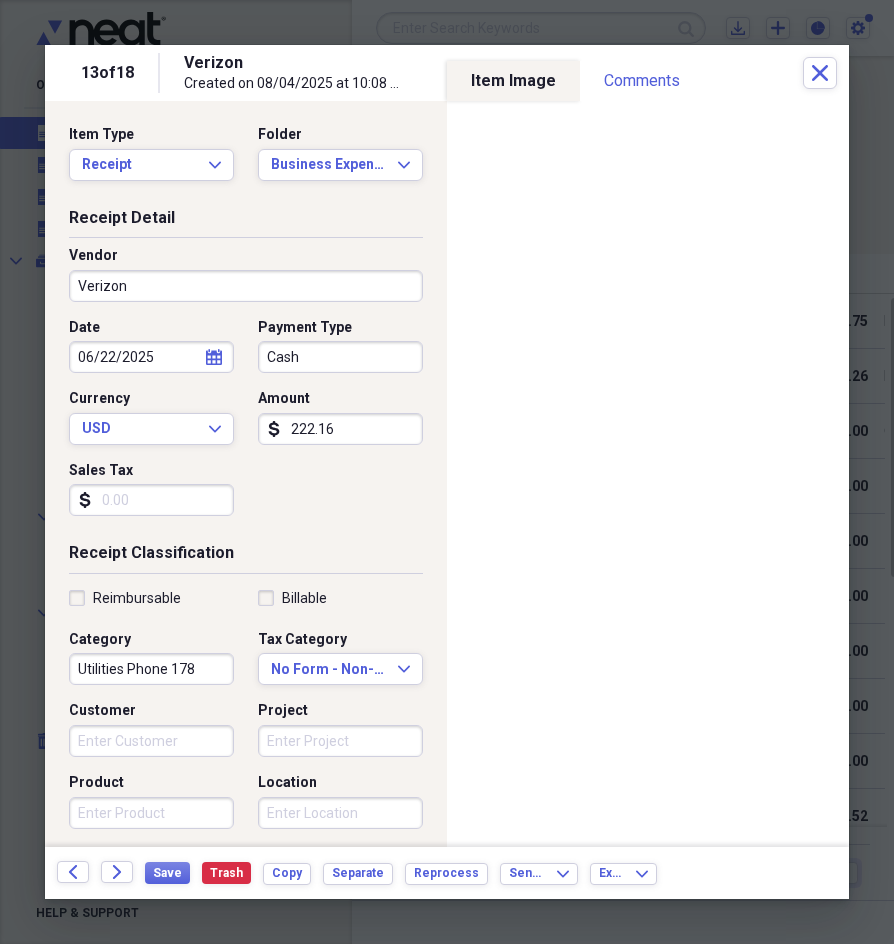 click 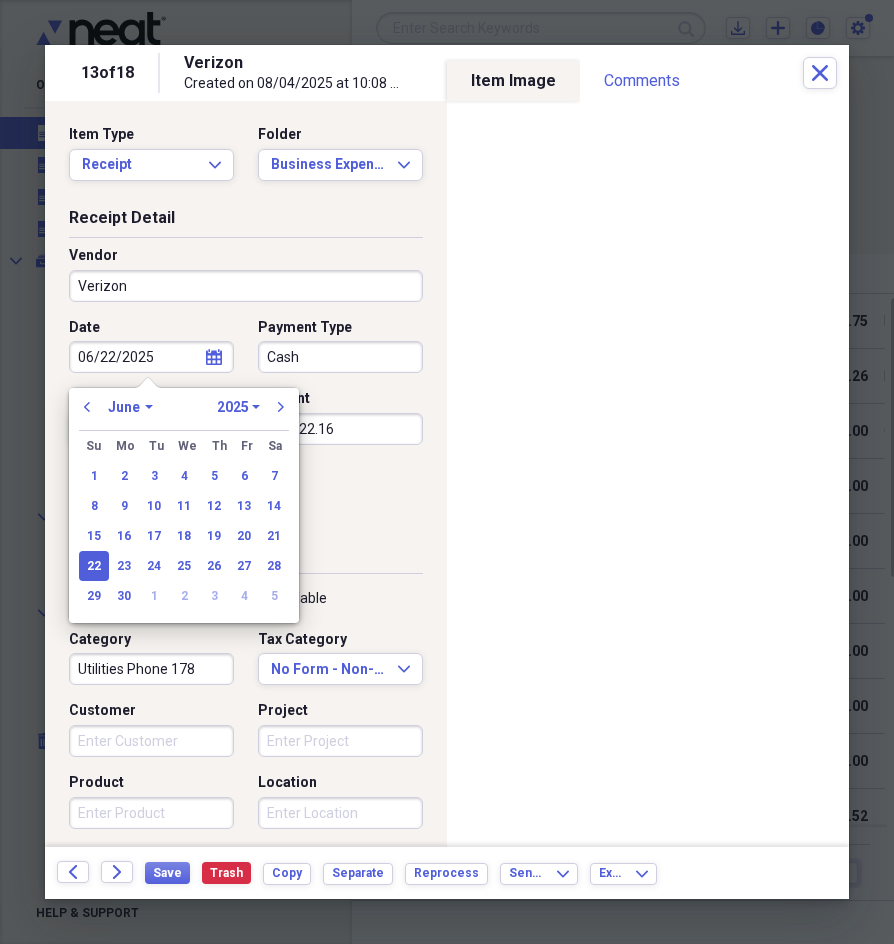 click on "January February March April May June July August September October November December" at bounding box center (130, 407) 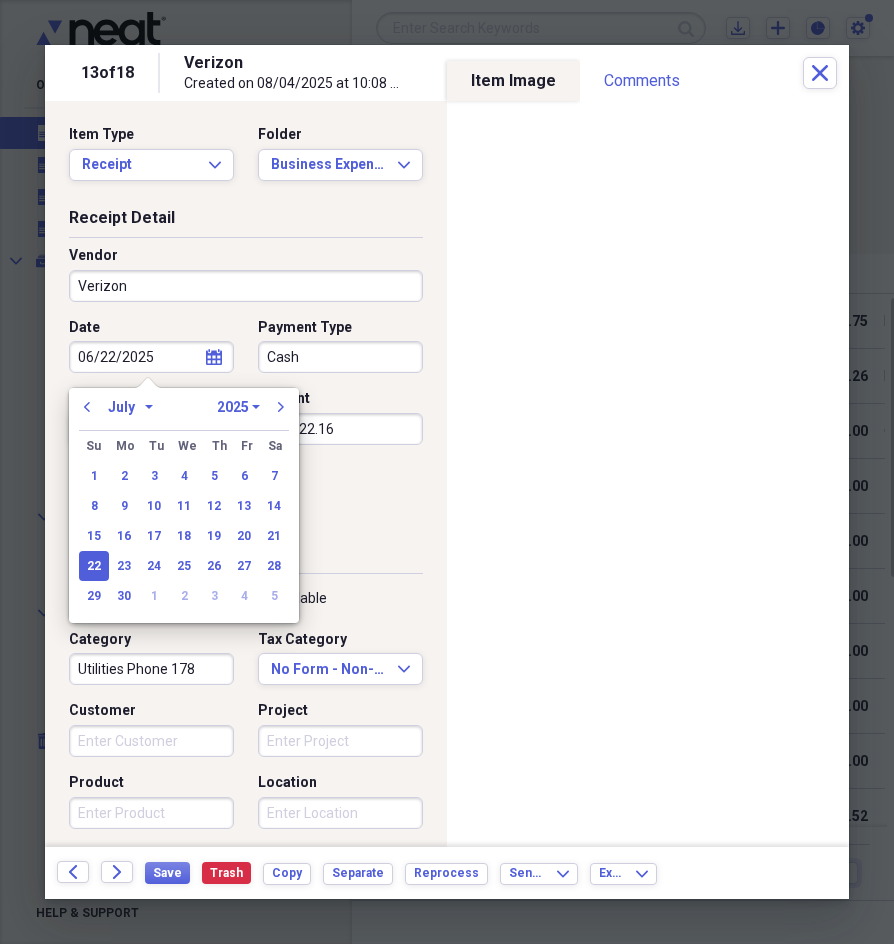click on "January February March April May June July August September October November December" at bounding box center [130, 407] 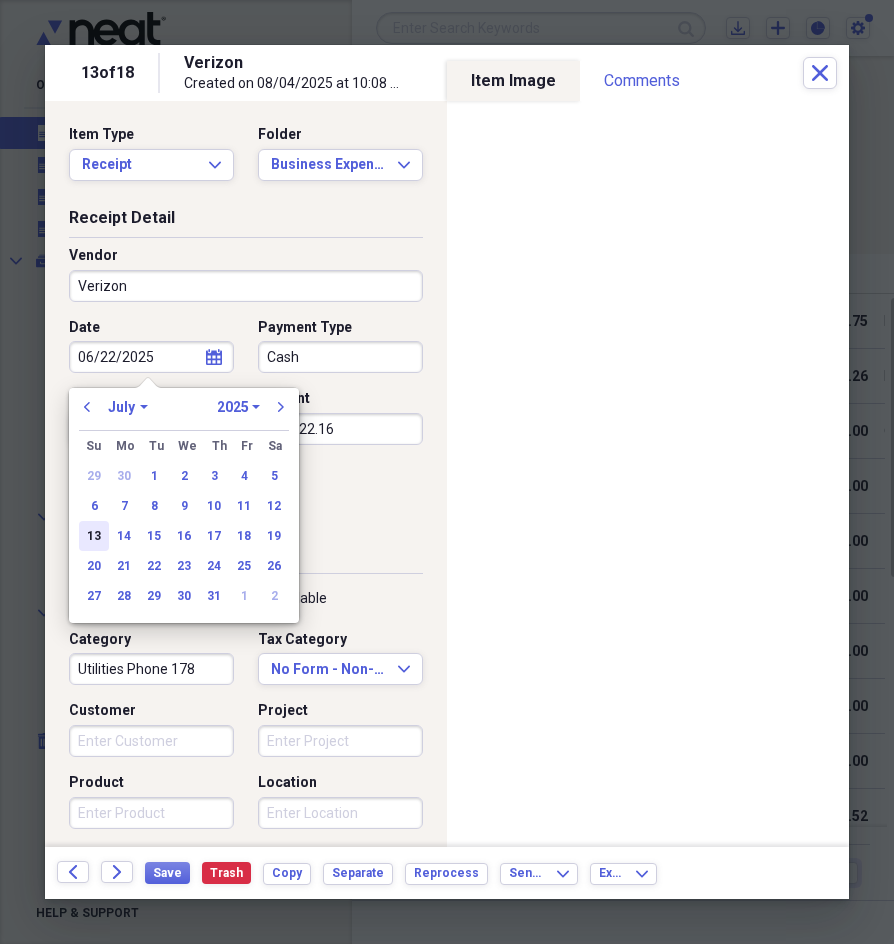click on "13" at bounding box center (94, 536) 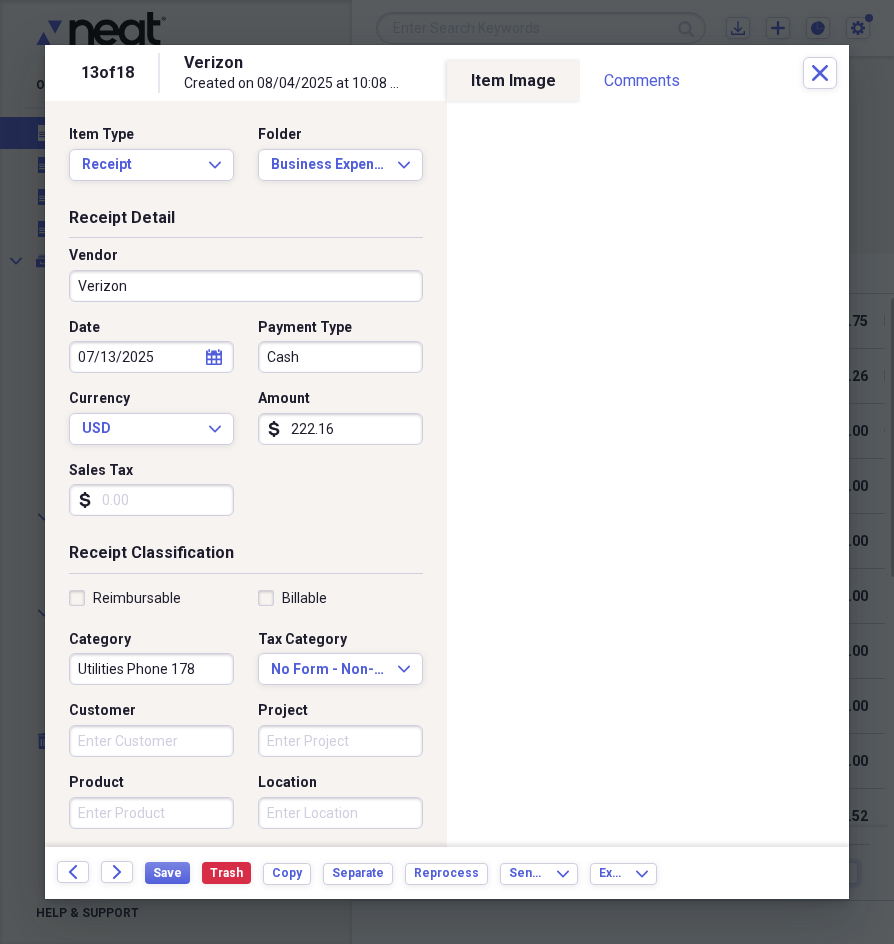 click on "Utilities Phone 178" at bounding box center [151, 669] 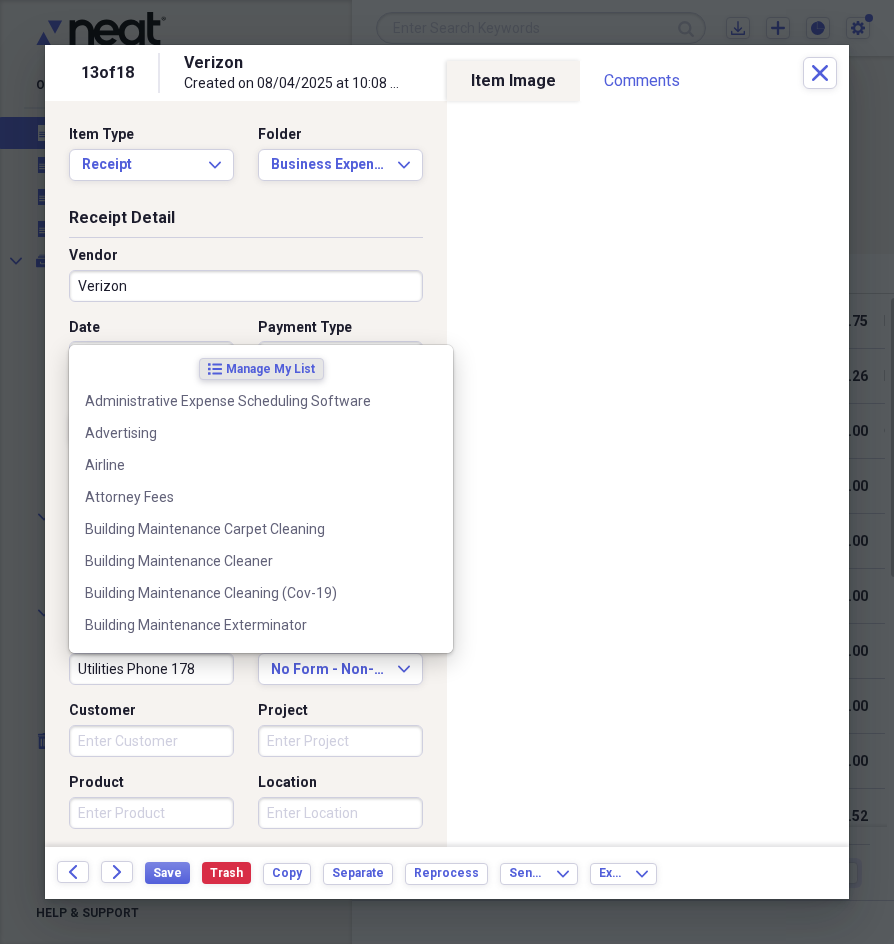 click on "Utilities Phone 178" at bounding box center (151, 669) 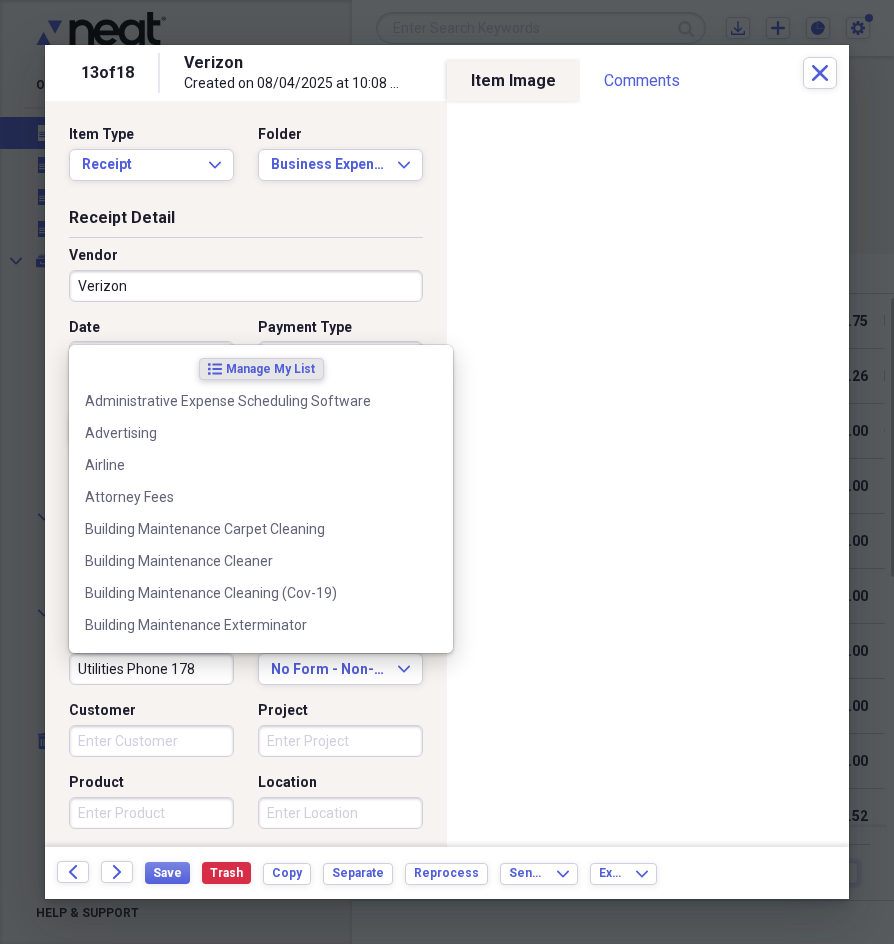 drag, startPoint x: 198, startPoint y: 664, endPoint x: 172, endPoint y: 674, distance: 27.856777 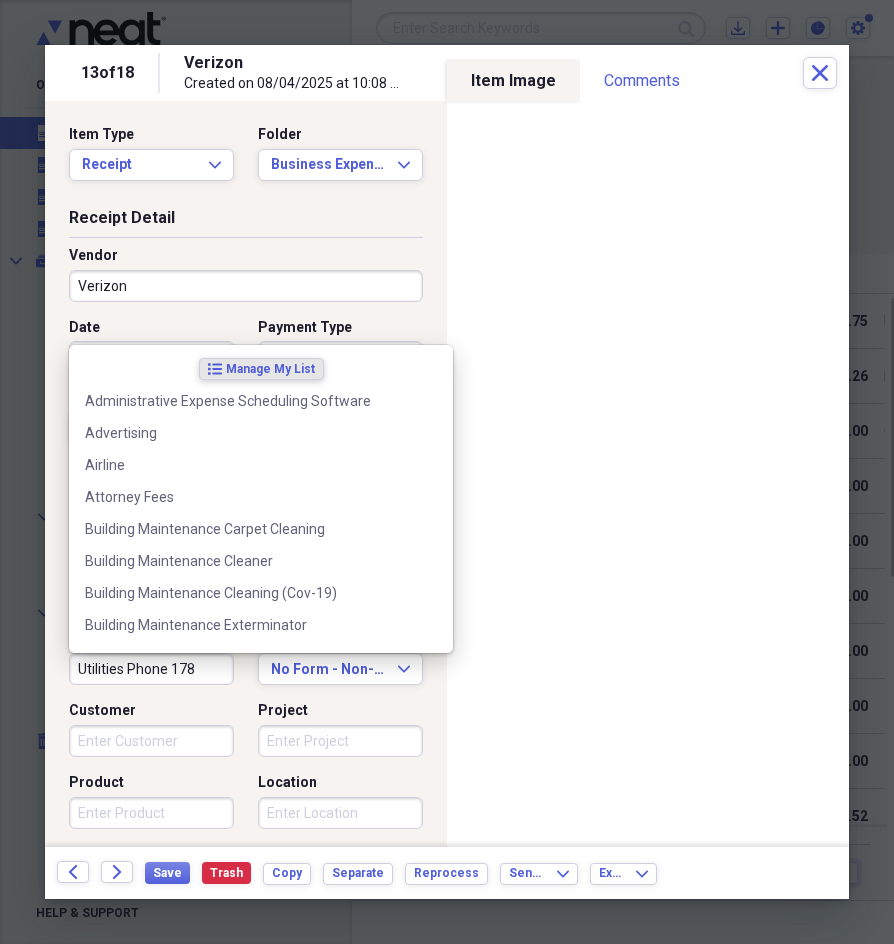 click on "Utilities Phone 178" at bounding box center (151, 669) 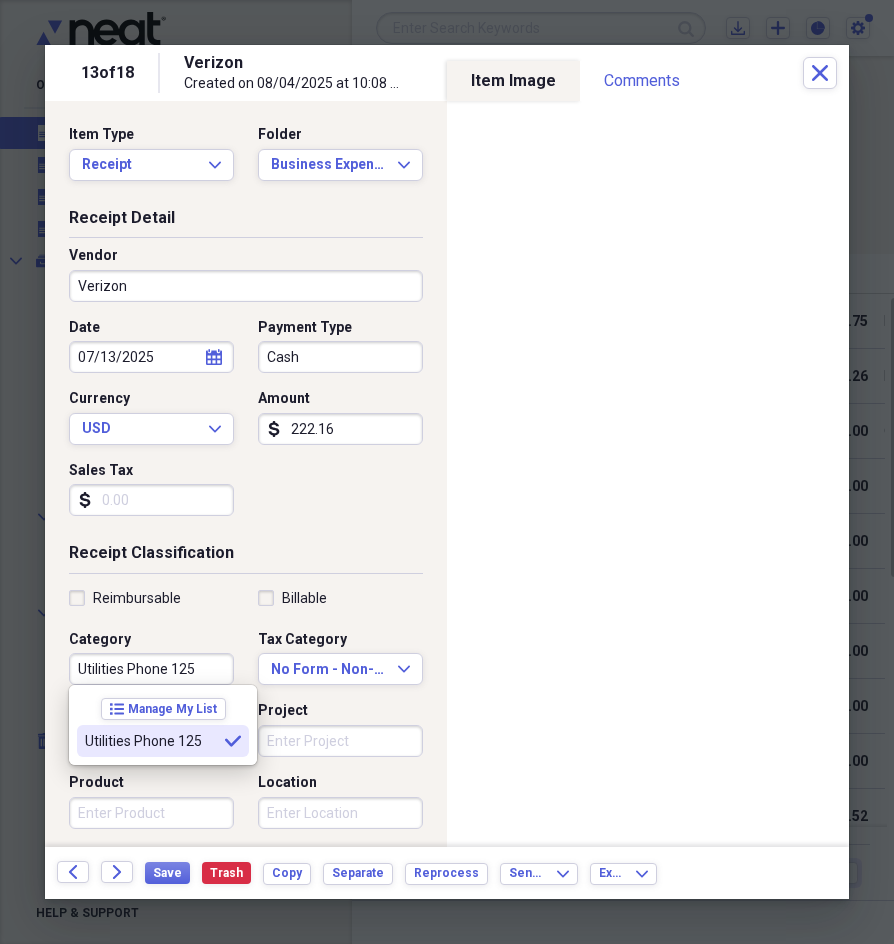 type on "Utilities Phone 125" 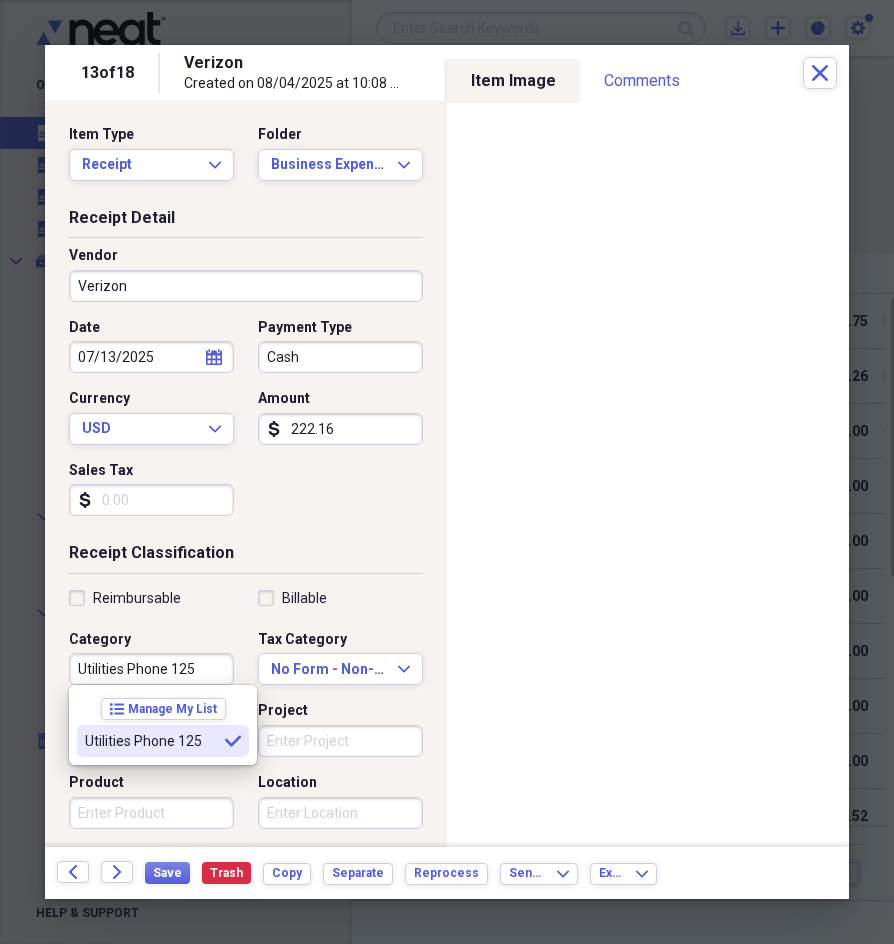 click on "Utilities Phone 125 selected" at bounding box center (163, 741) 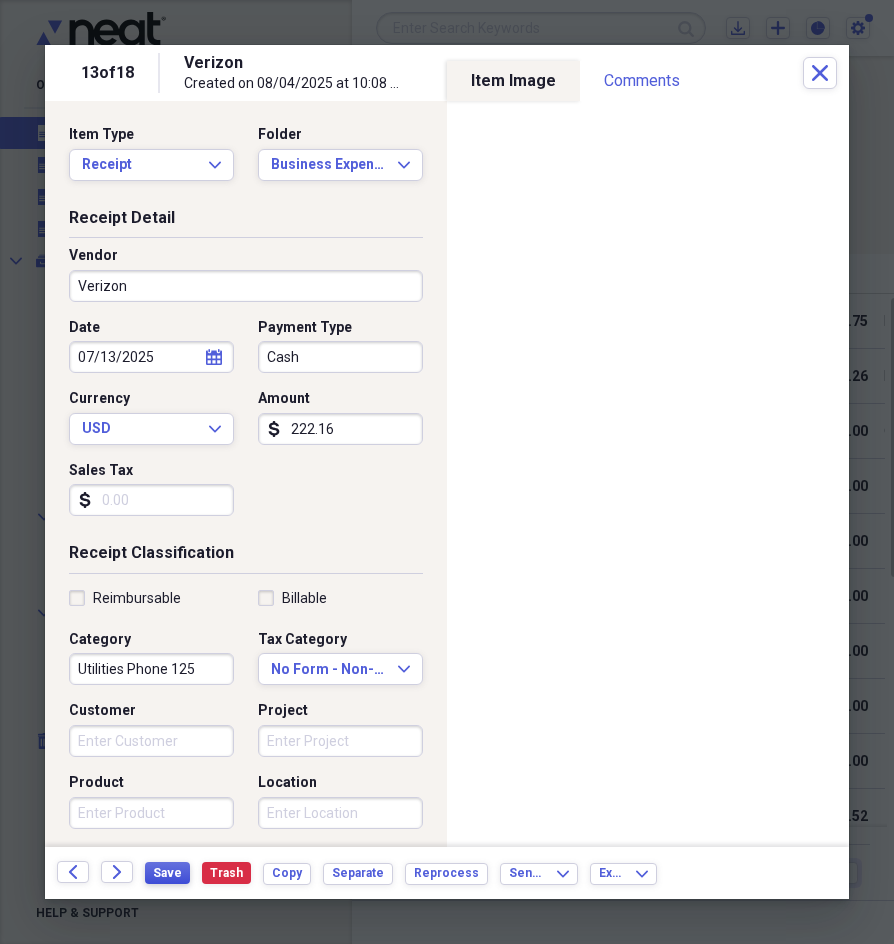 click on "Save" at bounding box center (167, 873) 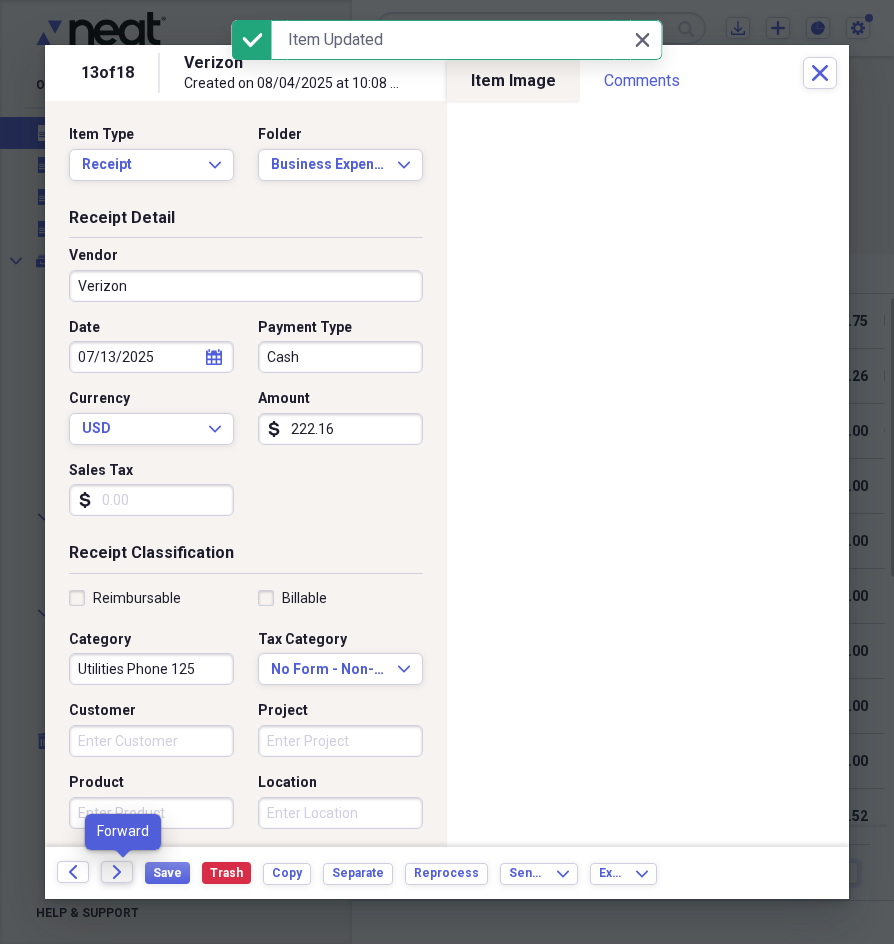 click on "Forward" 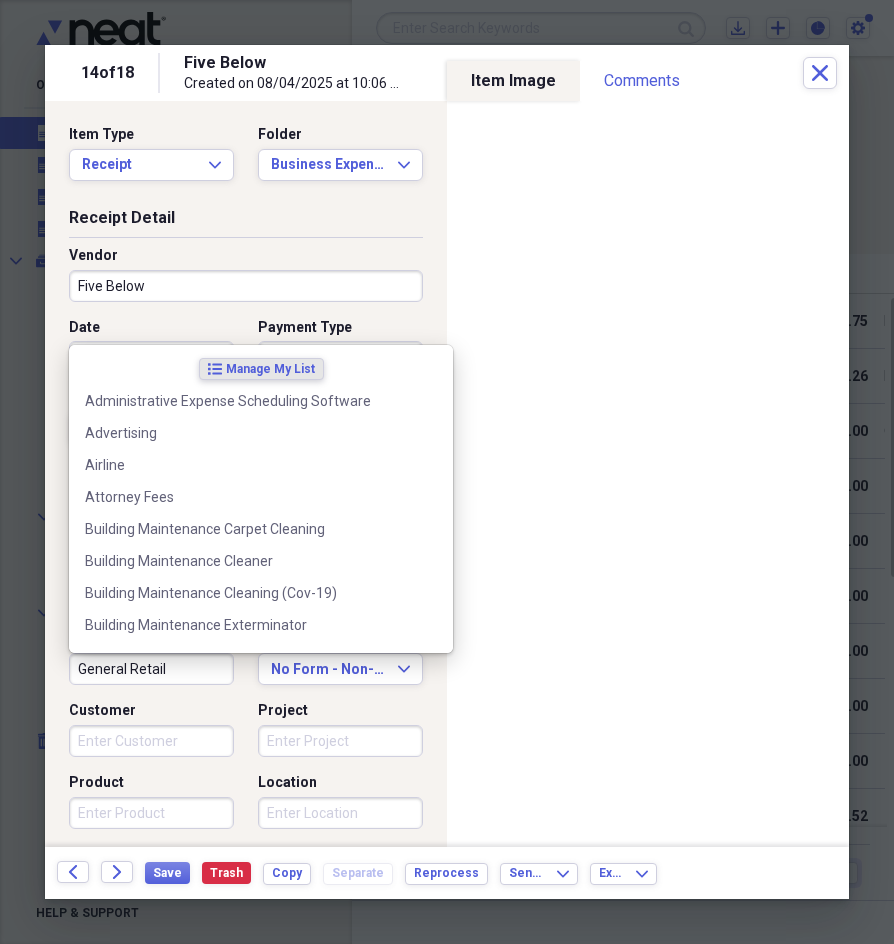 click on "General Retail" at bounding box center (151, 669) 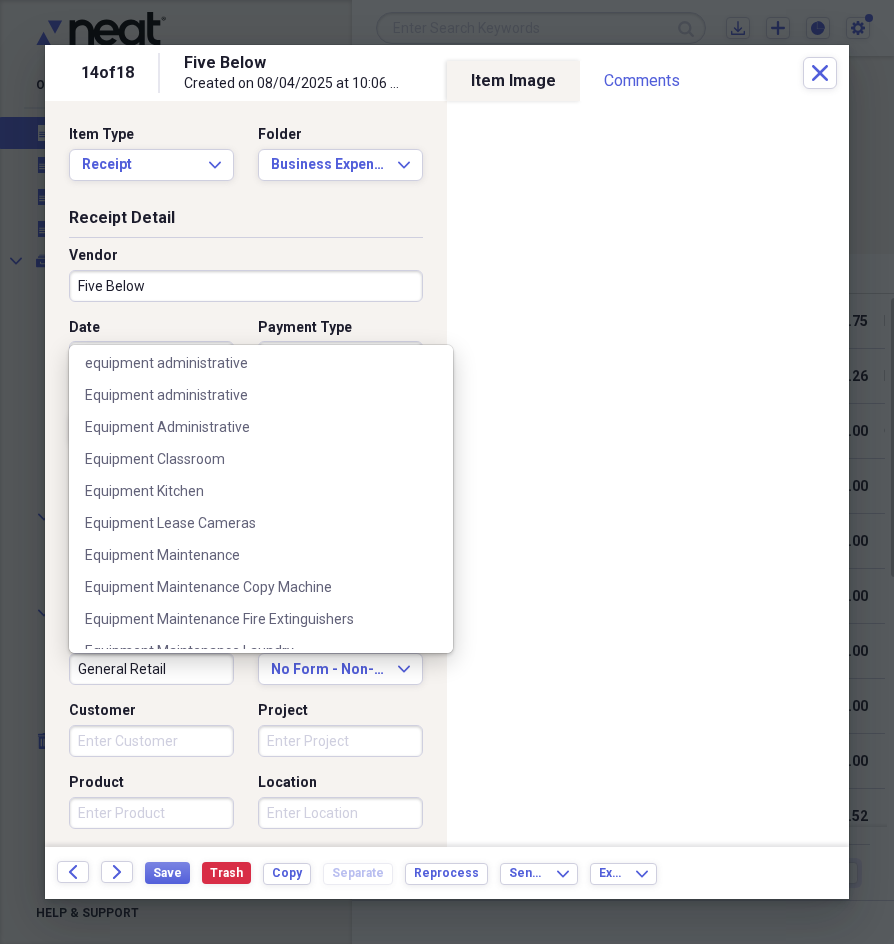 scroll, scrollTop: 1000, scrollLeft: 0, axis: vertical 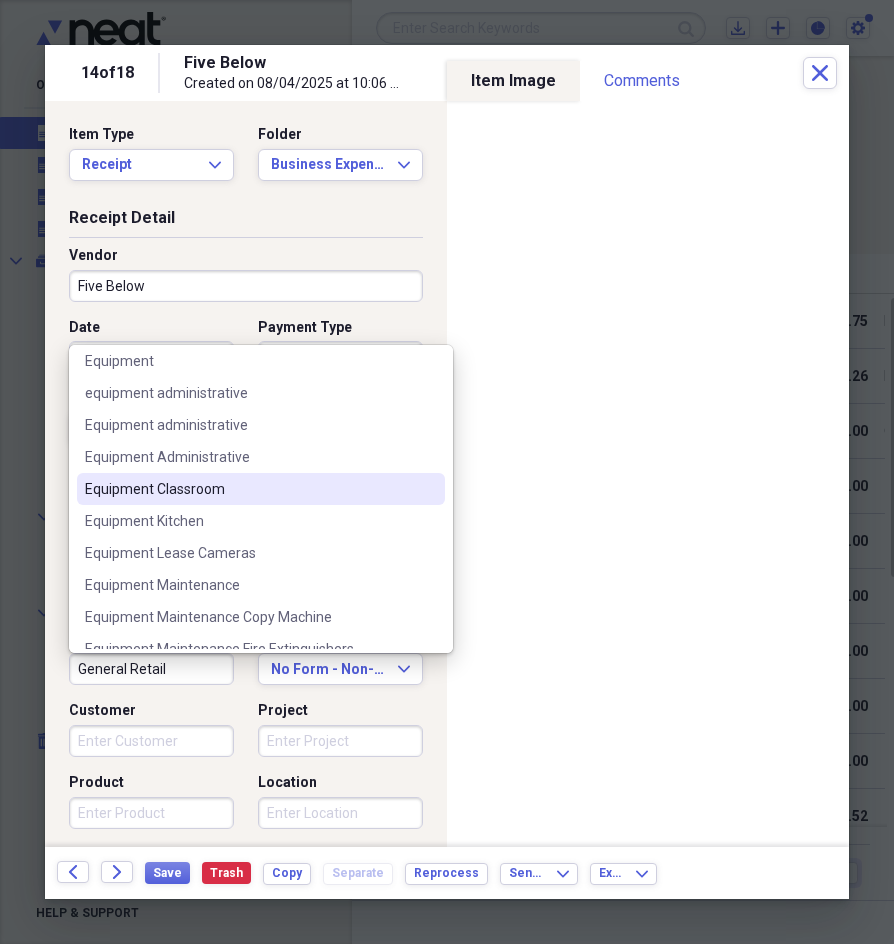 drag, startPoint x: 235, startPoint y: 475, endPoint x: 242, endPoint y: 617, distance: 142.17242 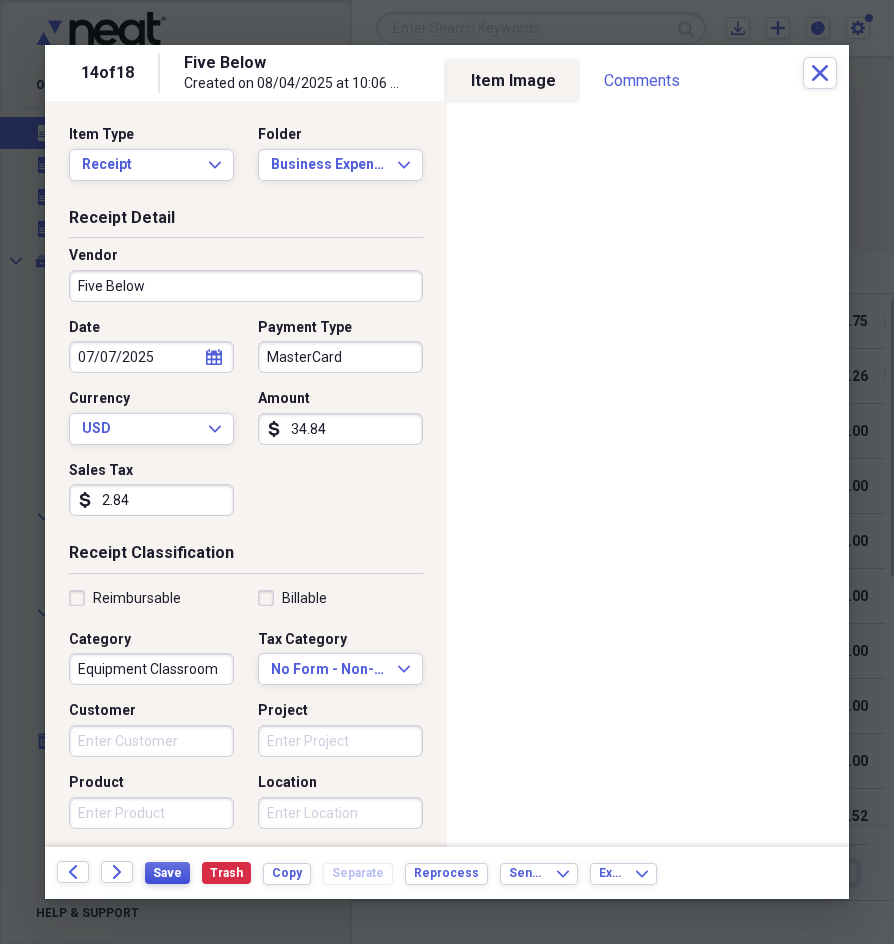 click on "Save" at bounding box center (167, 873) 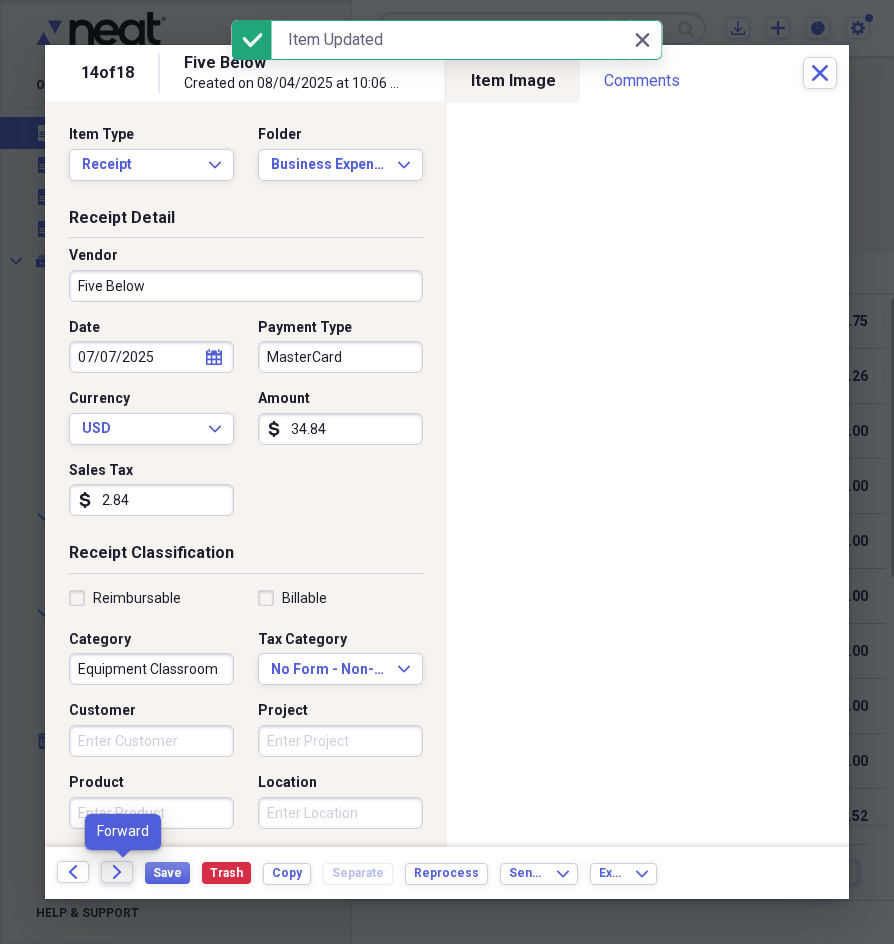 click on "Forward" 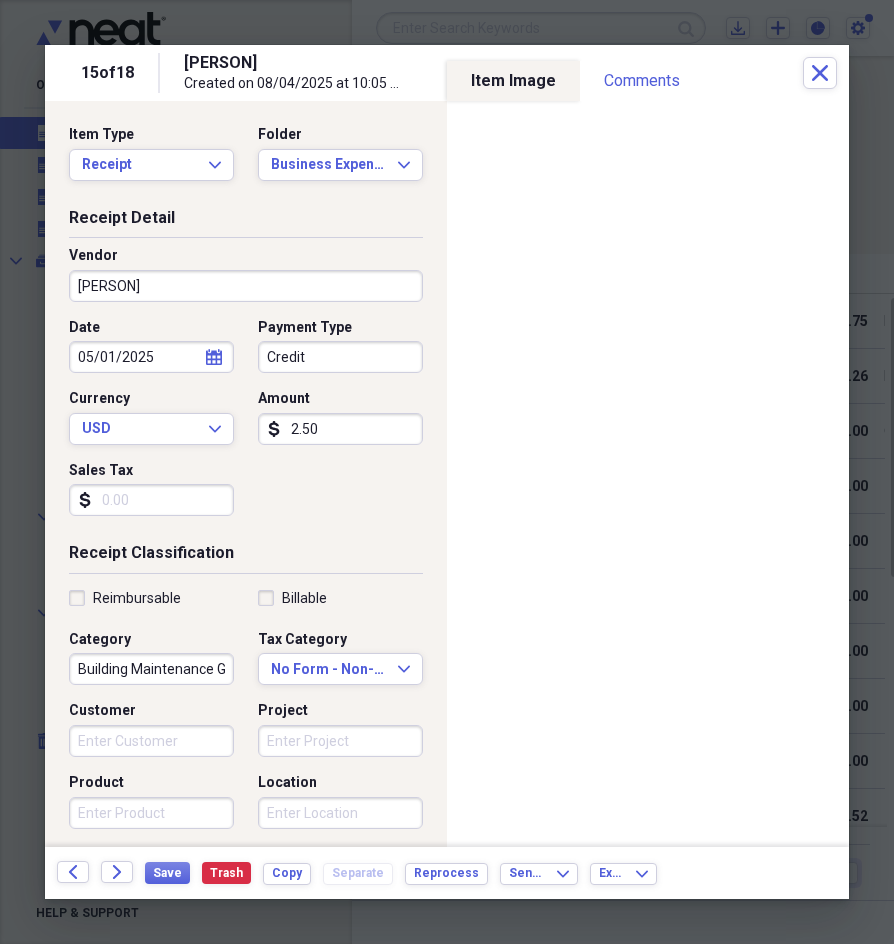 click on "calendar Calendar" at bounding box center (214, 357) 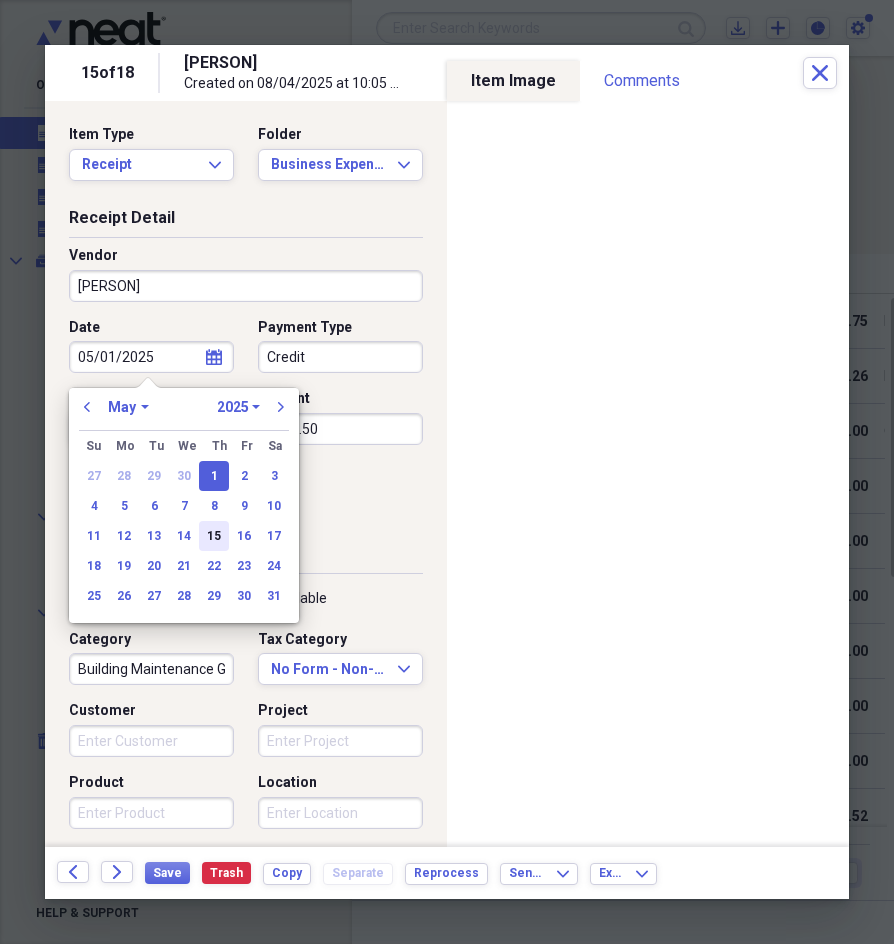 click on "15" at bounding box center (214, 536) 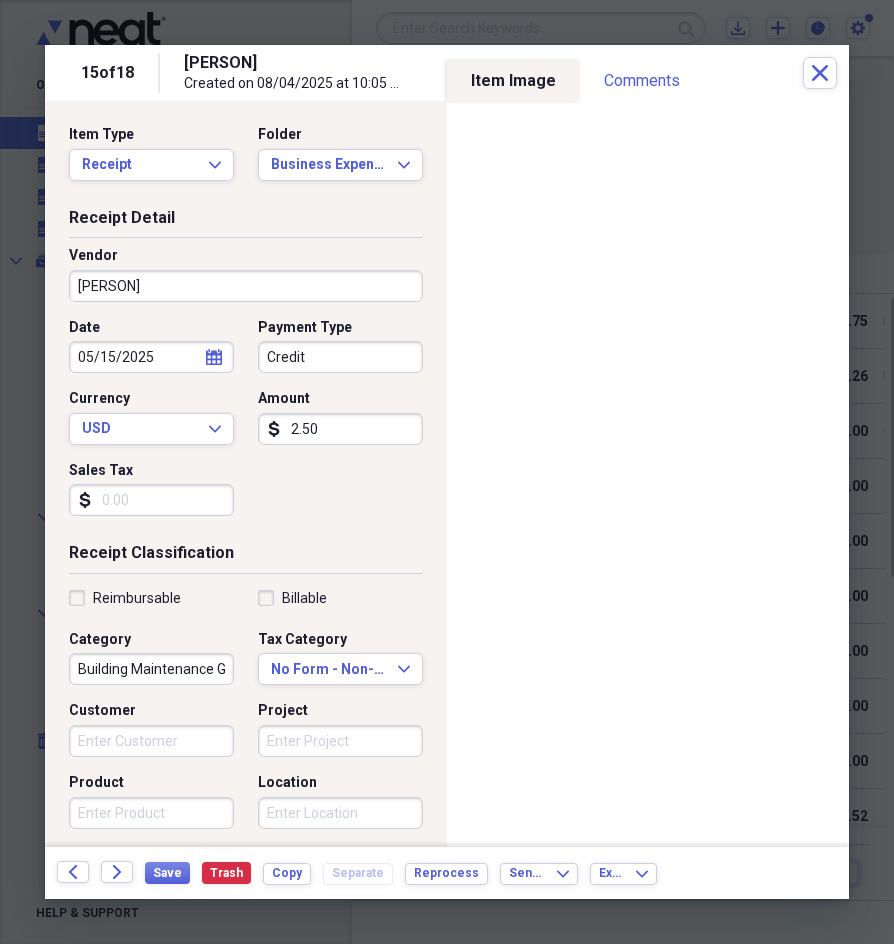 click on "2.50" at bounding box center (340, 429) 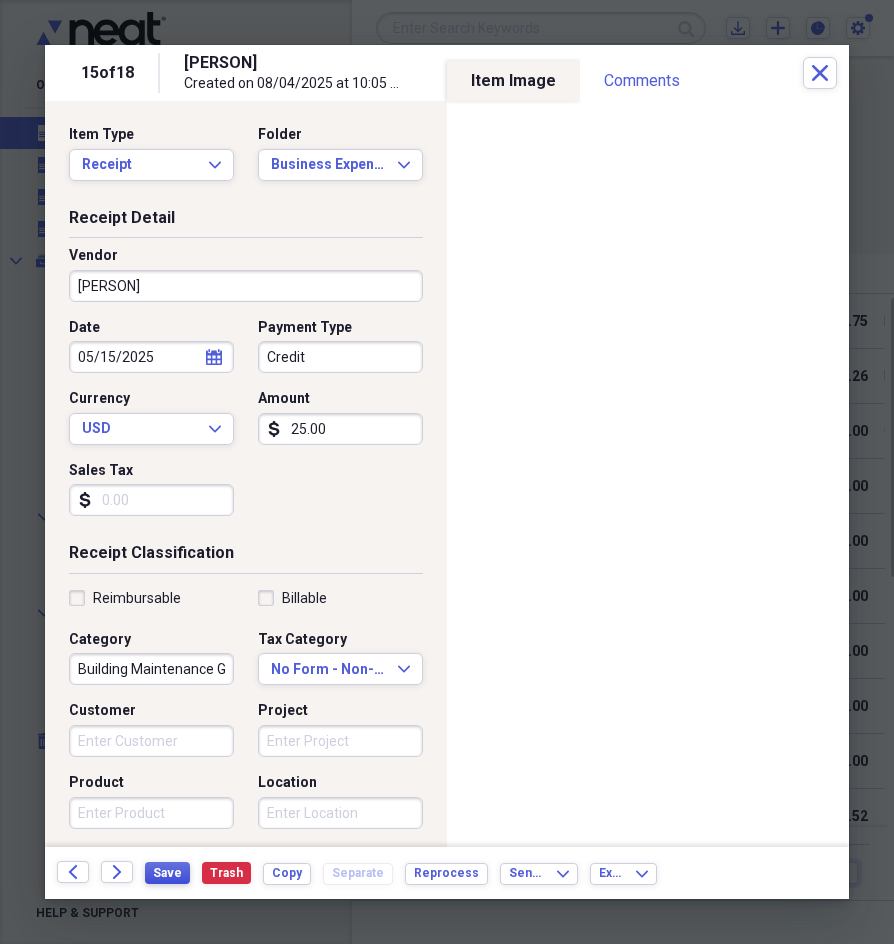 type on "25.00" 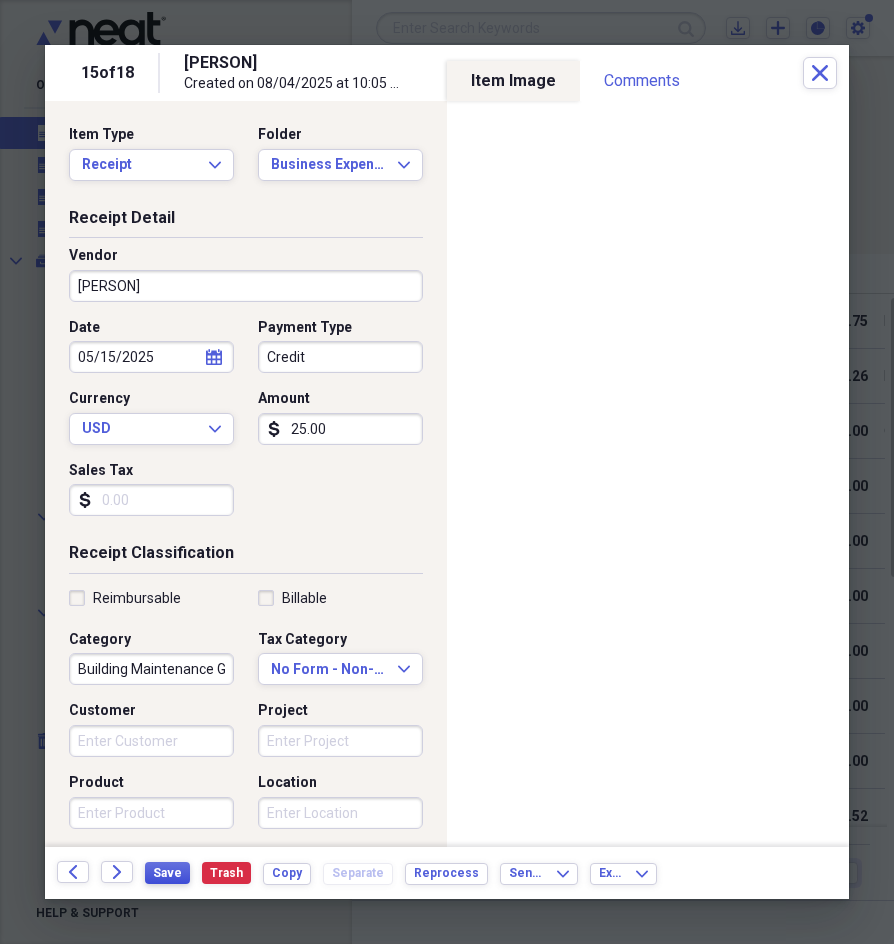 click on "Save" at bounding box center (167, 873) 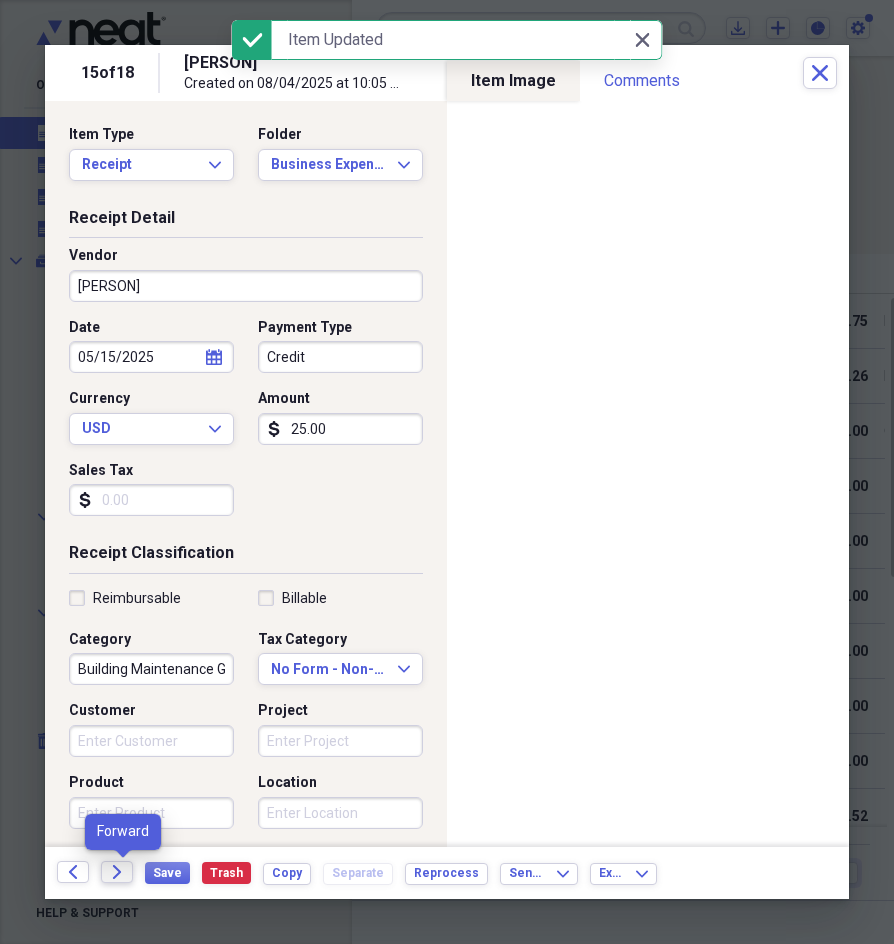 click on "Forward" at bounding box center (117, 872) 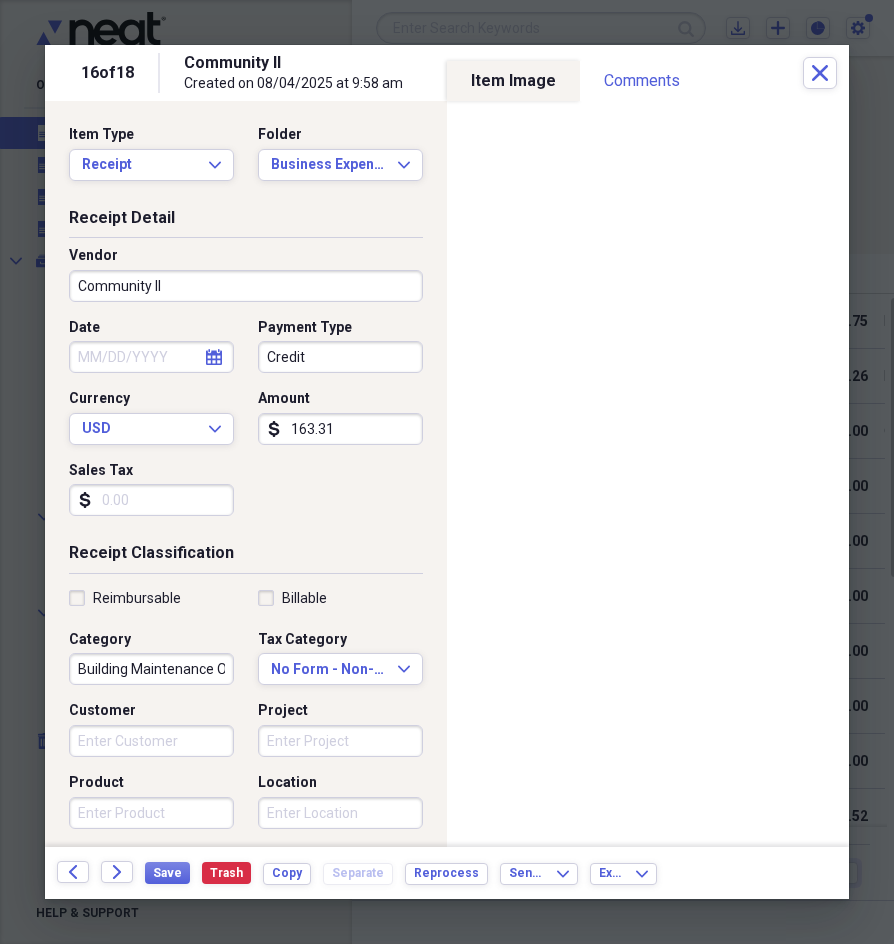 click 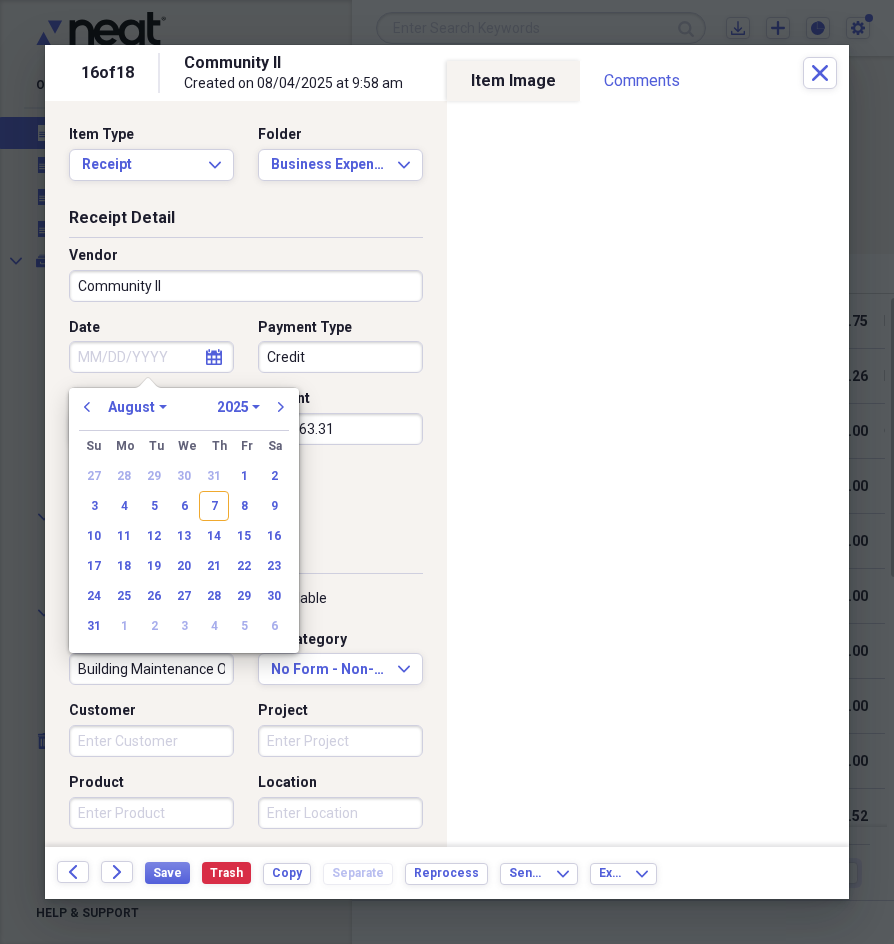 click 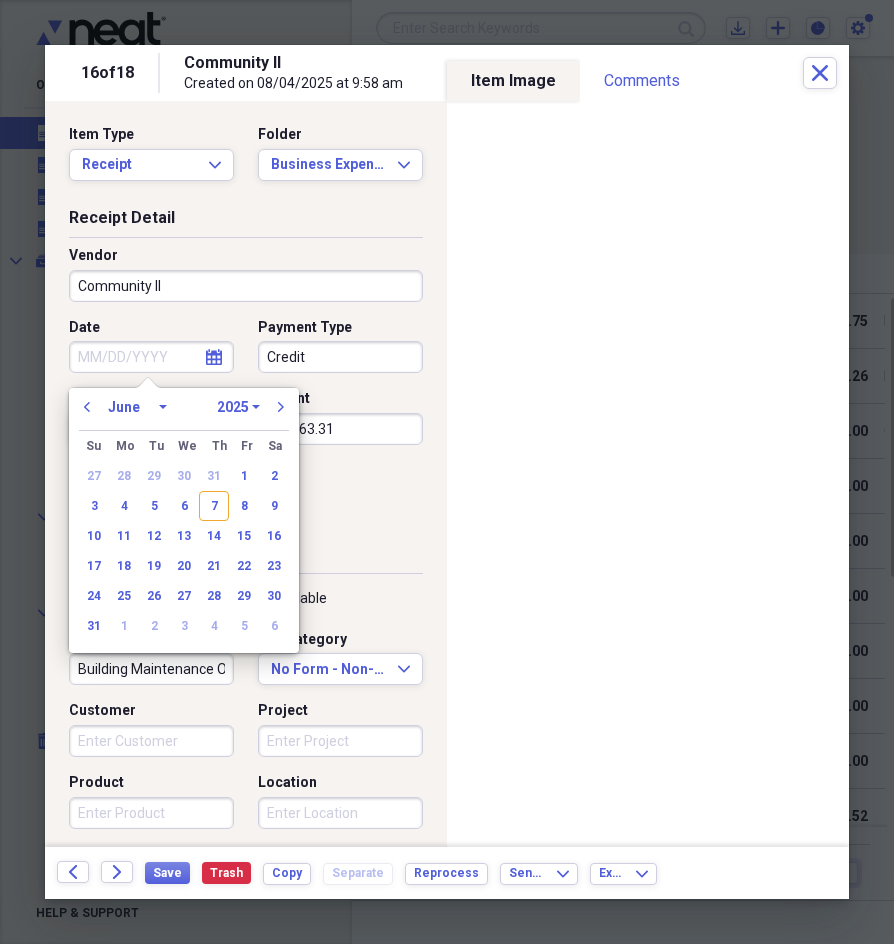 click on "January February March April May June July August September October November December" at bounding box center (137, 407) 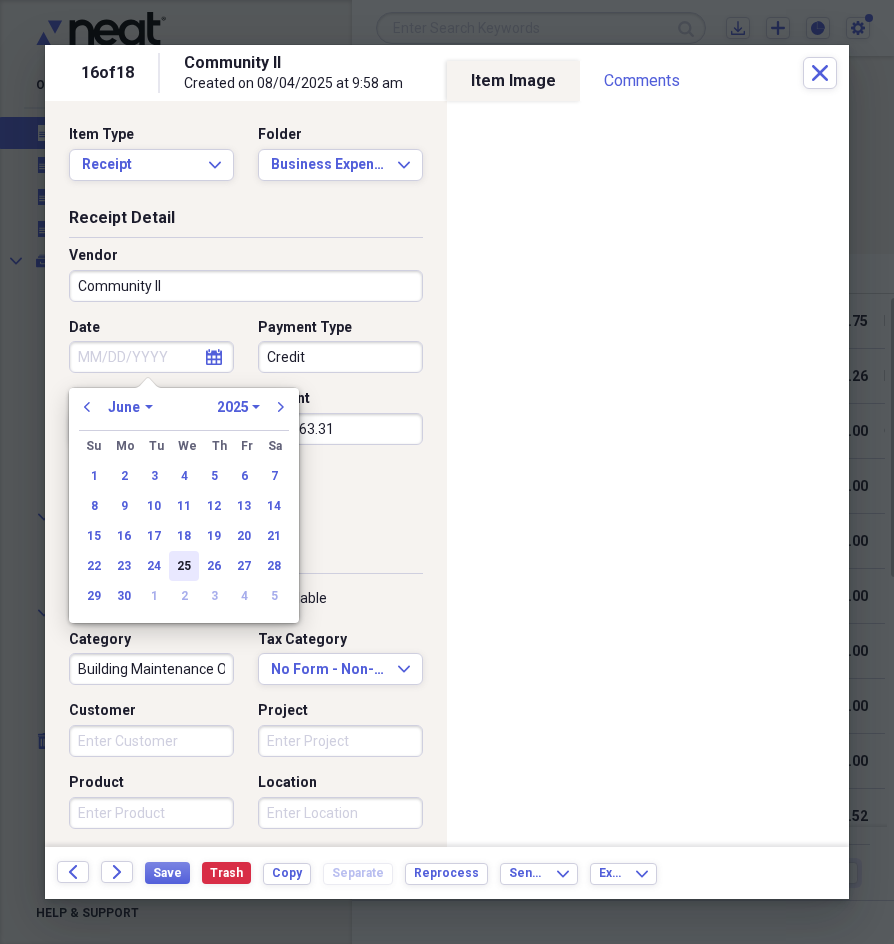 click on "25" at bounding box center (184, 566) 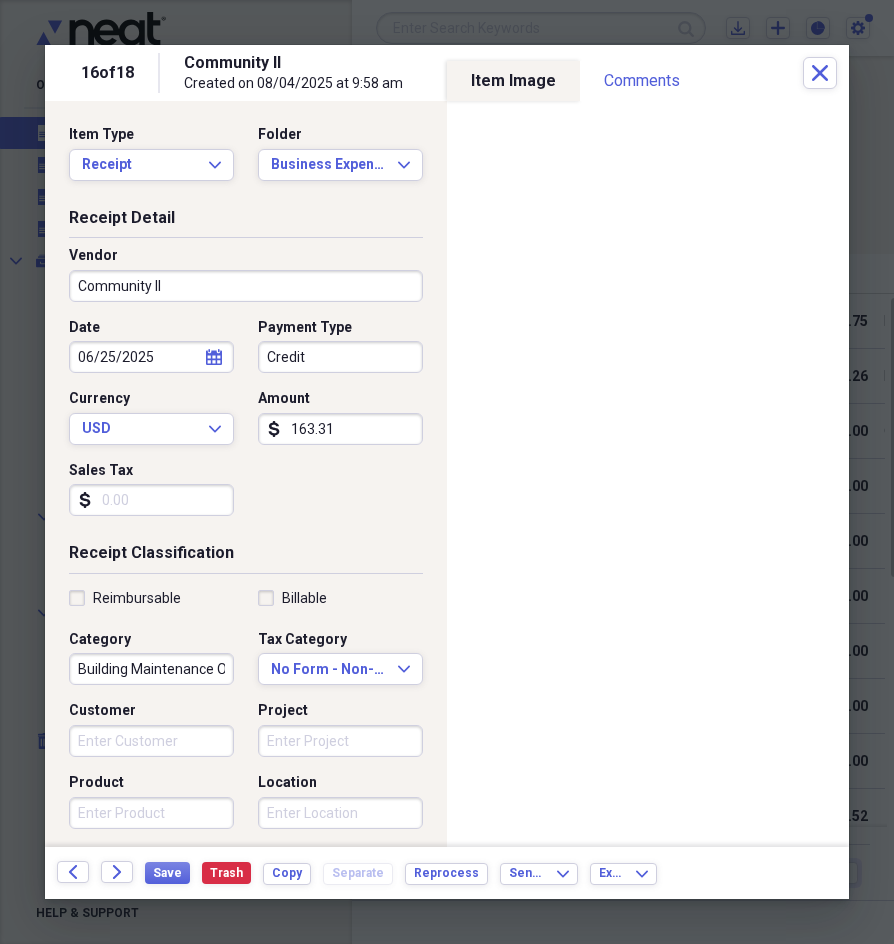 click on "Building Maintenance Other" at bounding box center (151, 669) 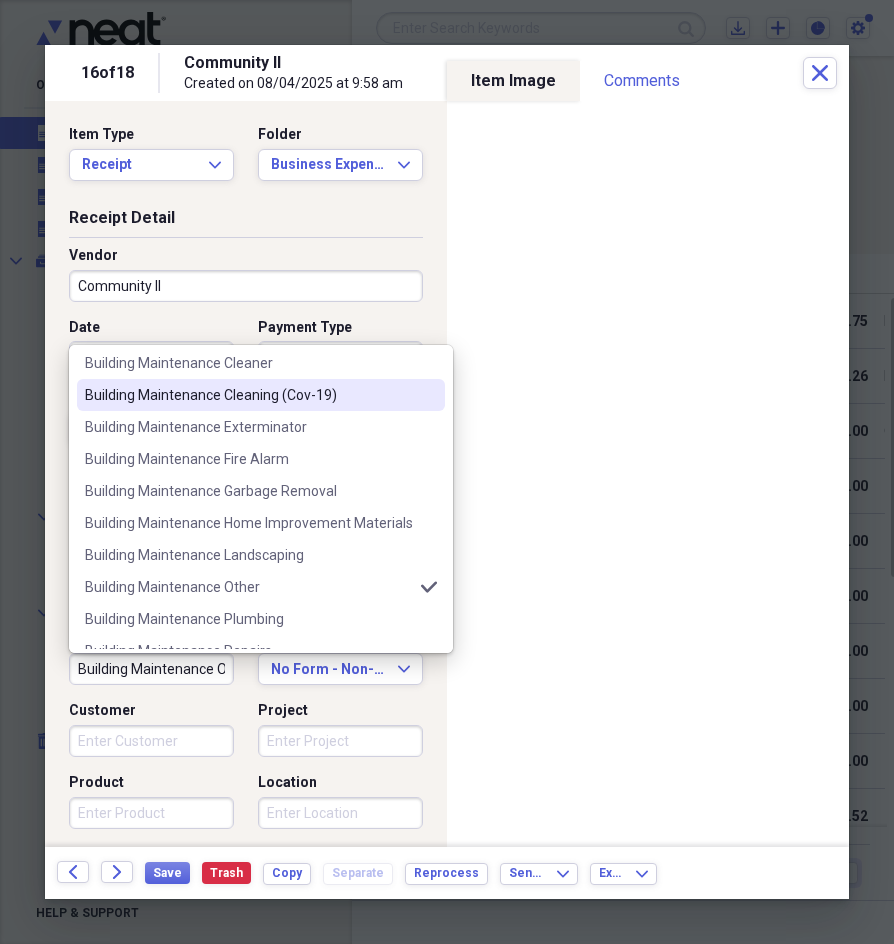scroll, scrollTop: 200, scrollLeft: 0, axis: vertical 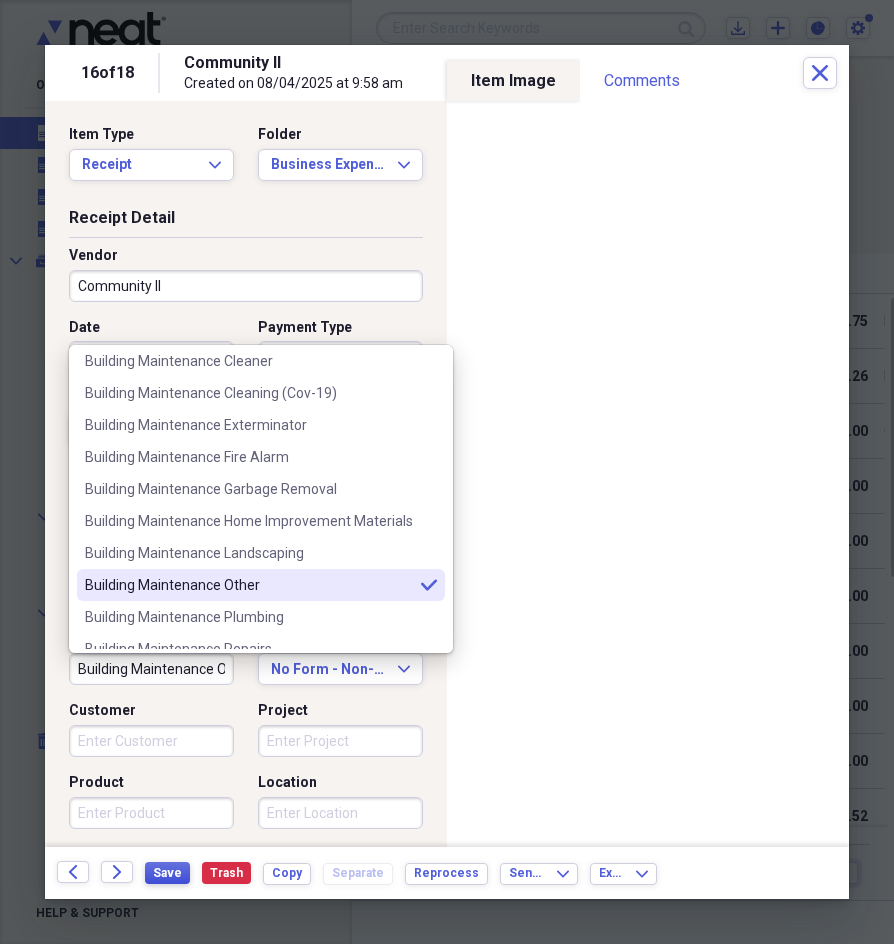 click on "Save" at bounding box center (167, 873) 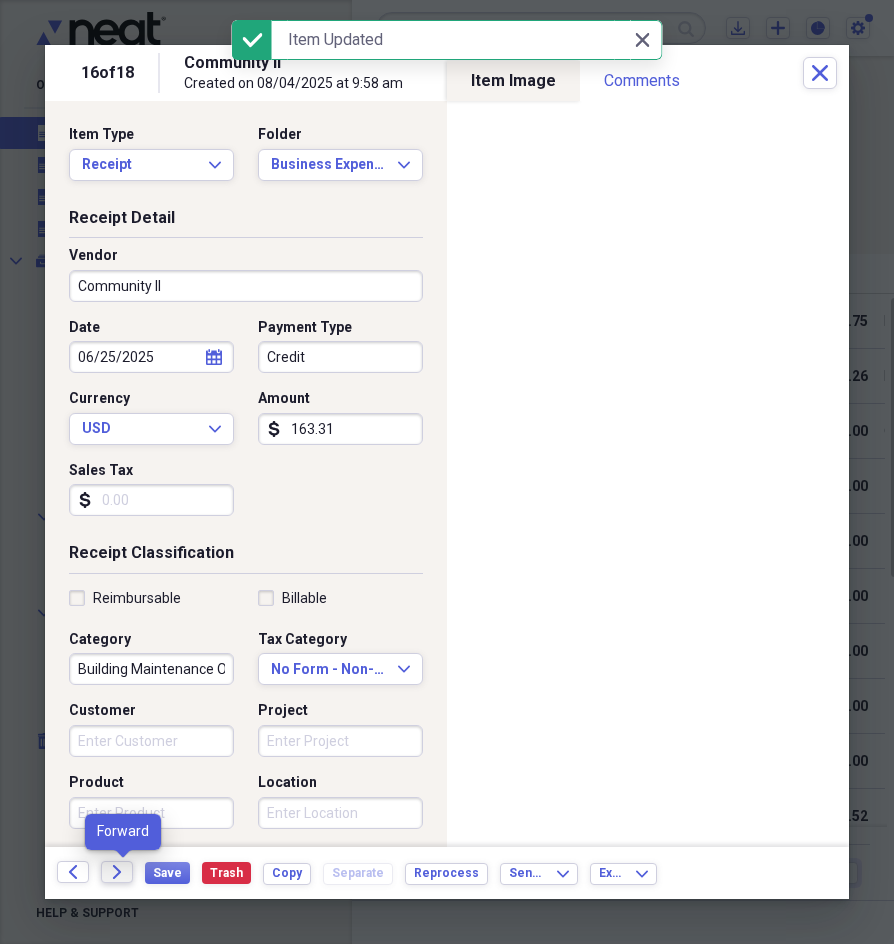 click on "Forward" 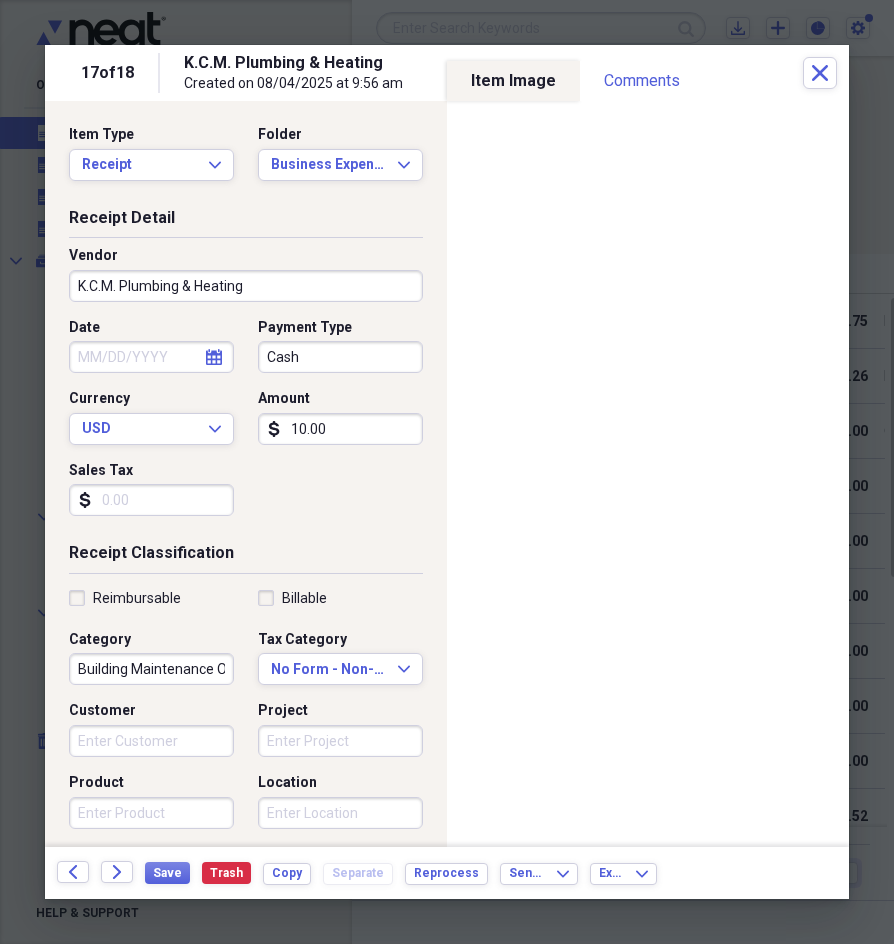 click on "10.00" at bounding box center [340, 429] 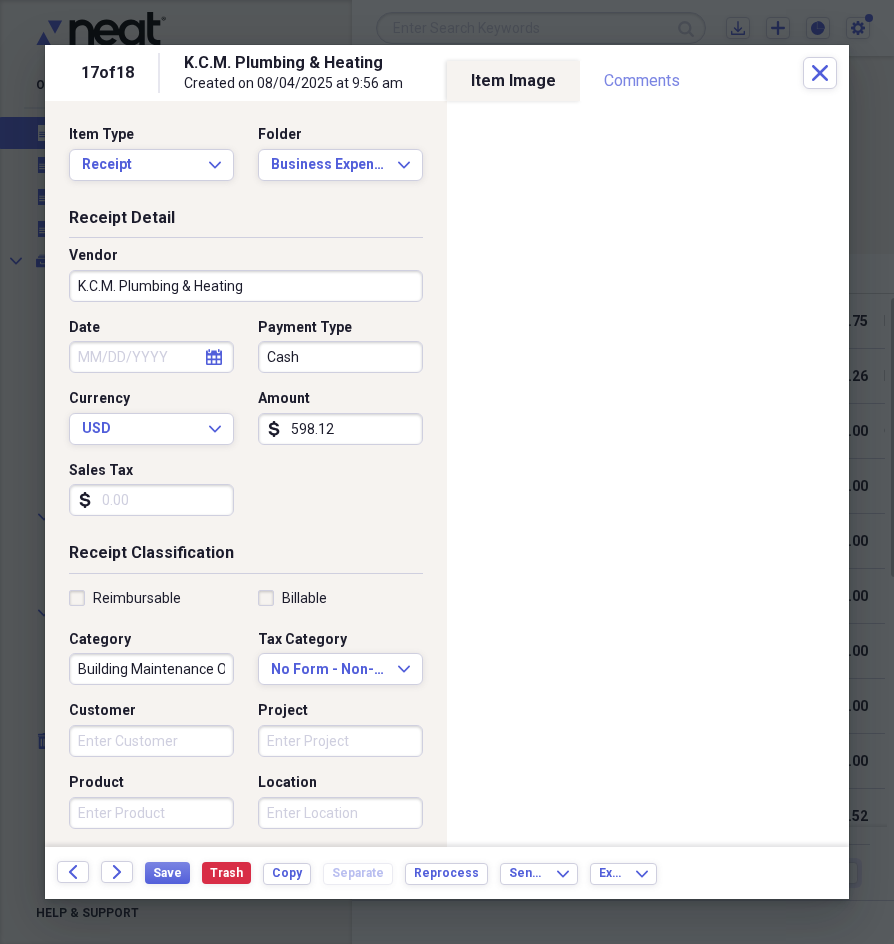 type on "598.12" 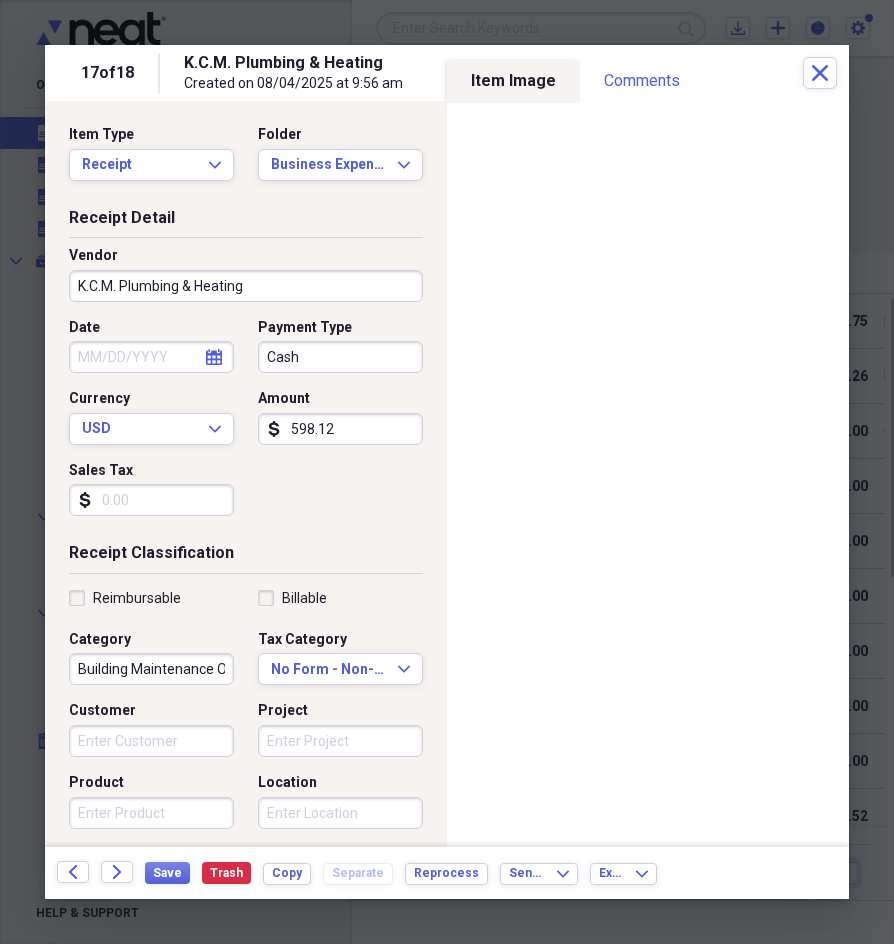 click on "calendar Calendar" at bounding box center [214, 357] 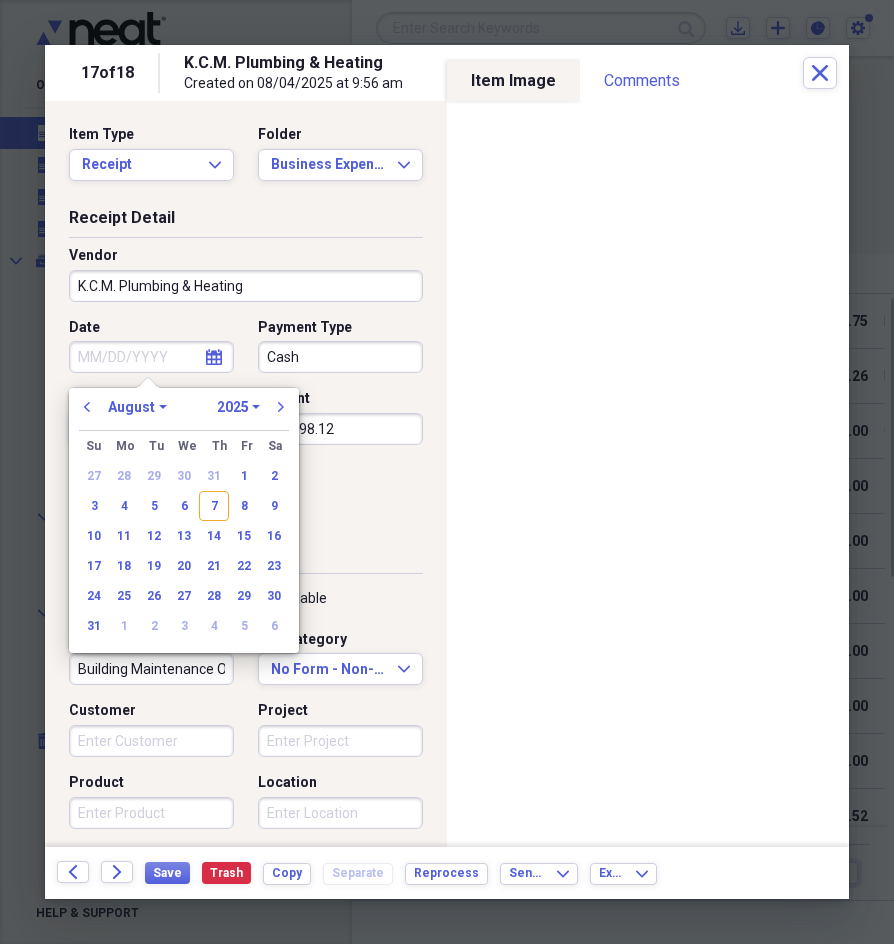 click on "January February March April May June July August September October November December" at bounding box center (137, 407) 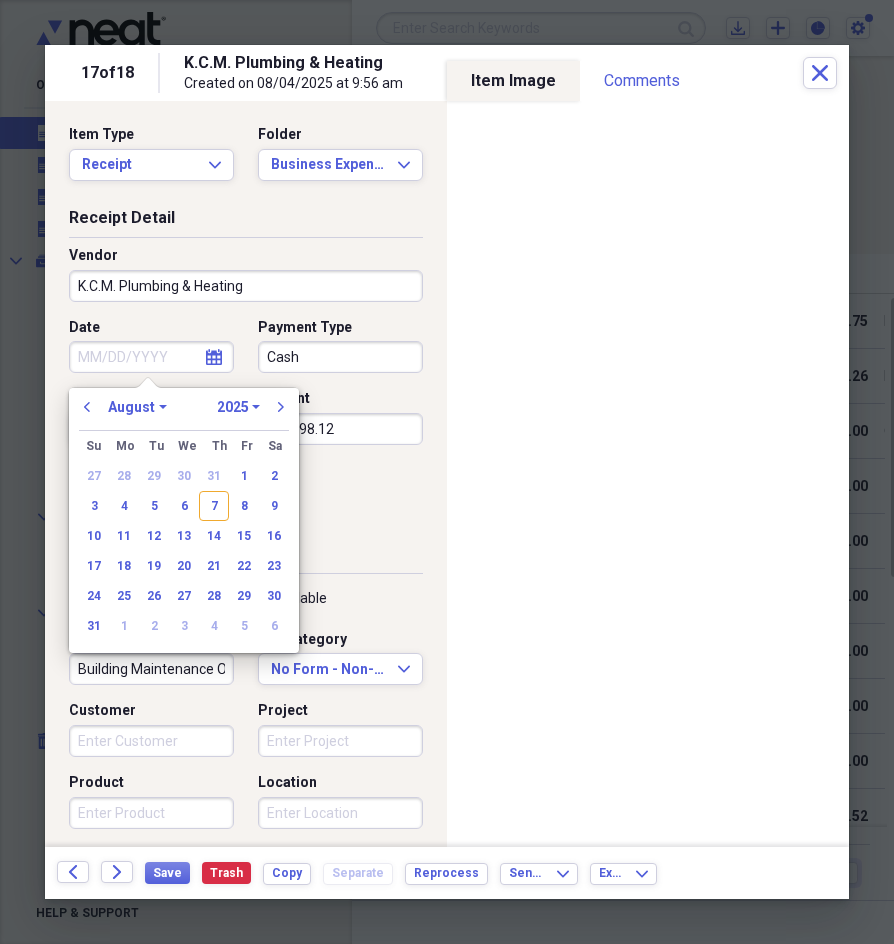 select on "5" 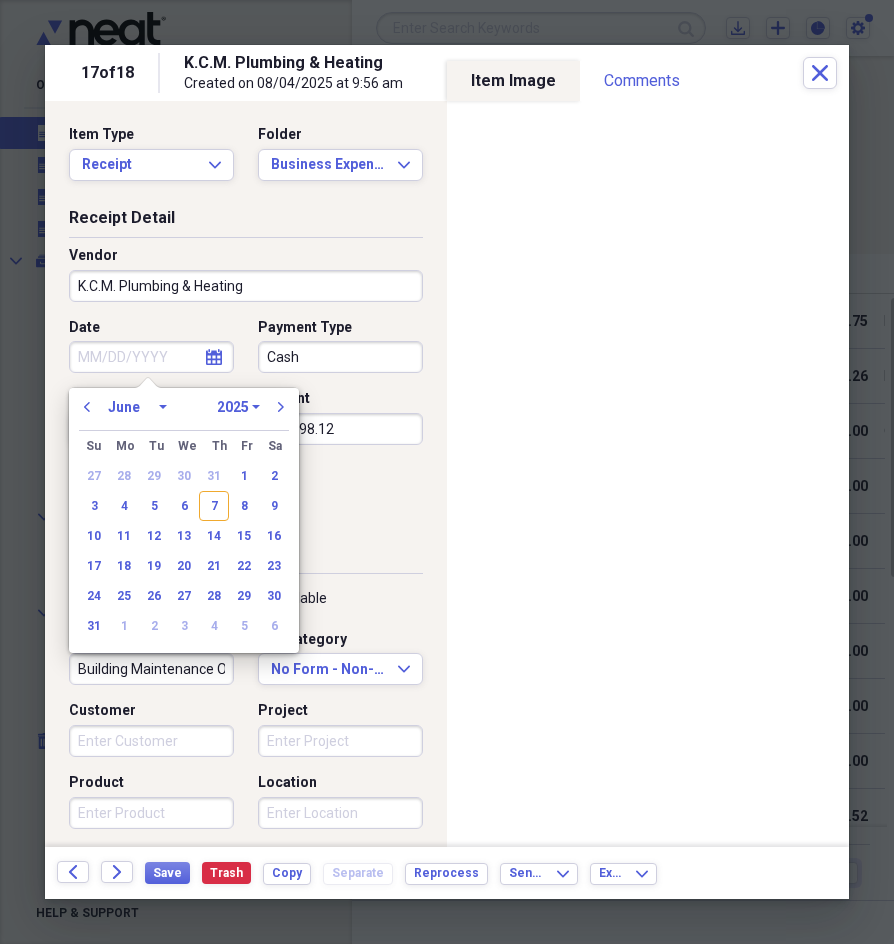 click on "January February March April May June July August September October November December" at bounding box center [137, 407] 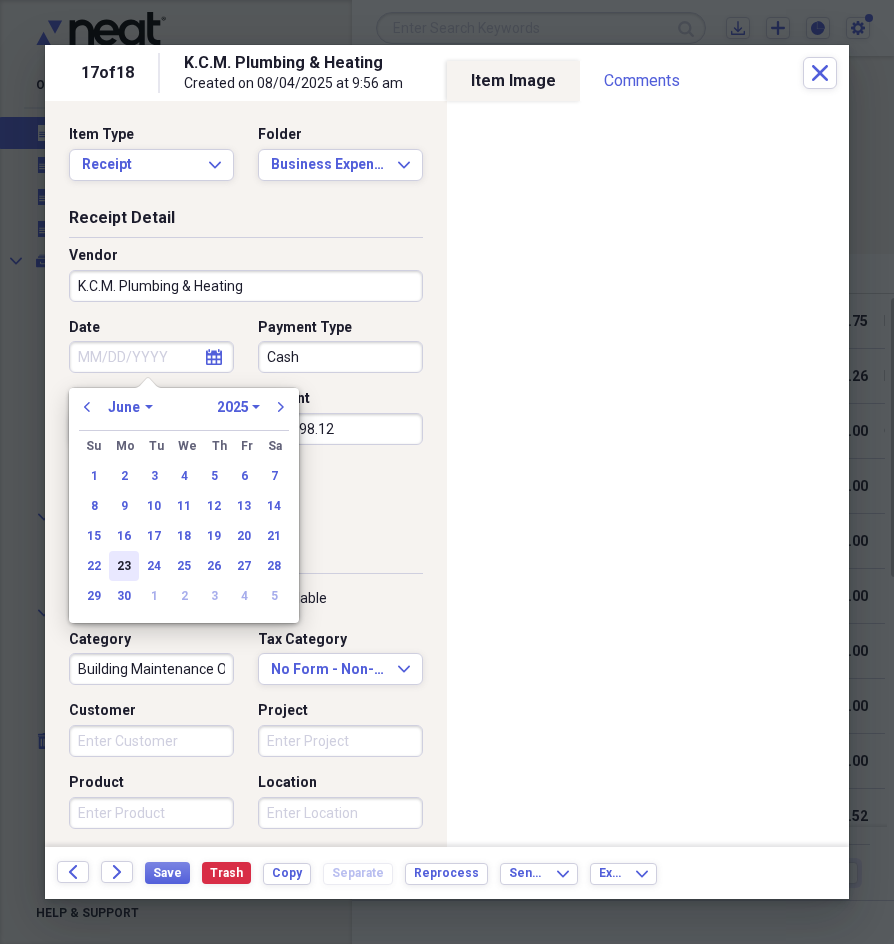 click on "23" at bounding box center (124, 566) 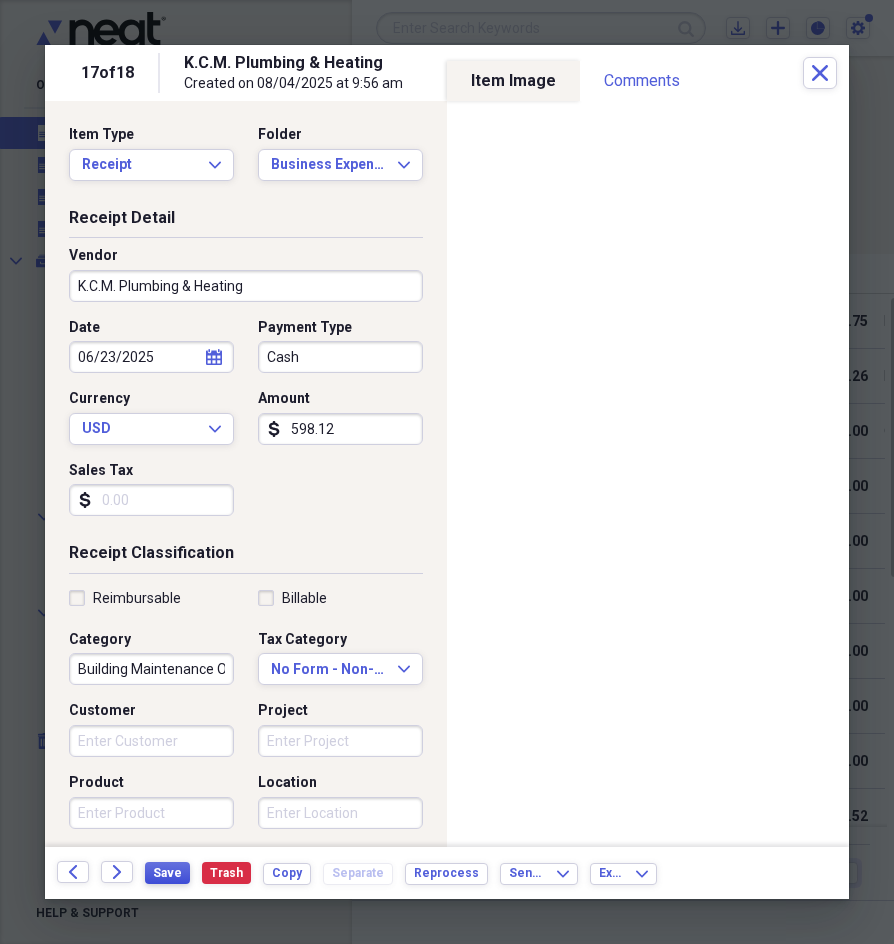 click on "Save" at bounding box center (167, 873) 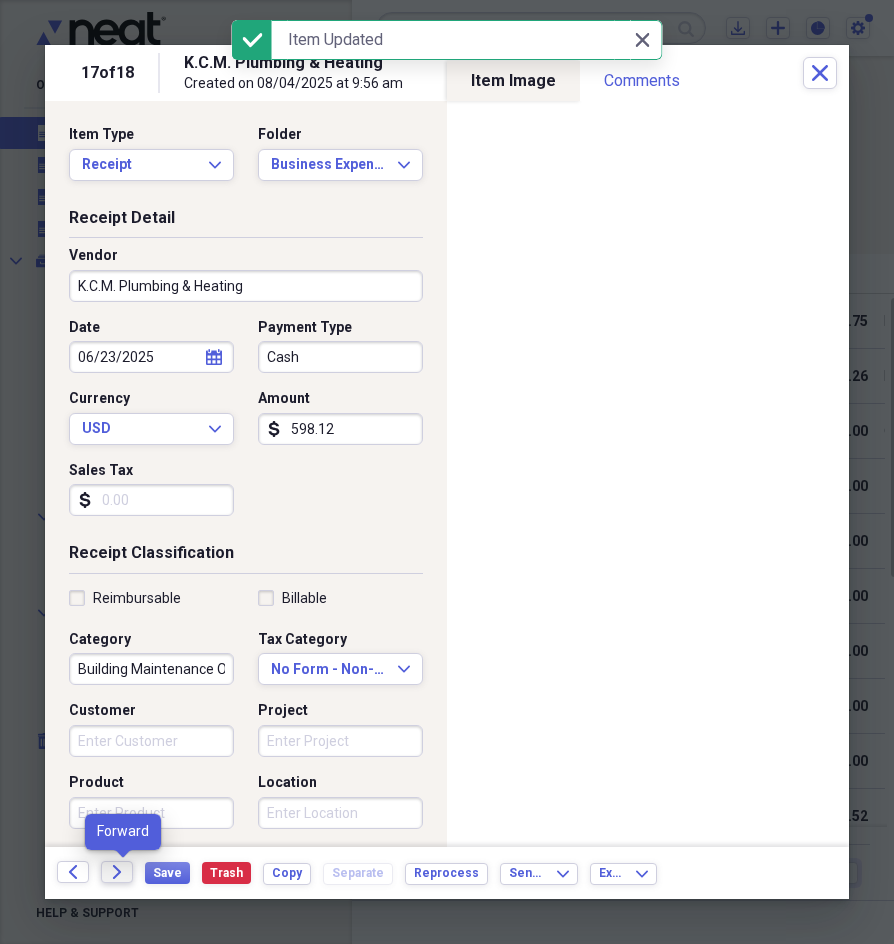 click on "Forward" 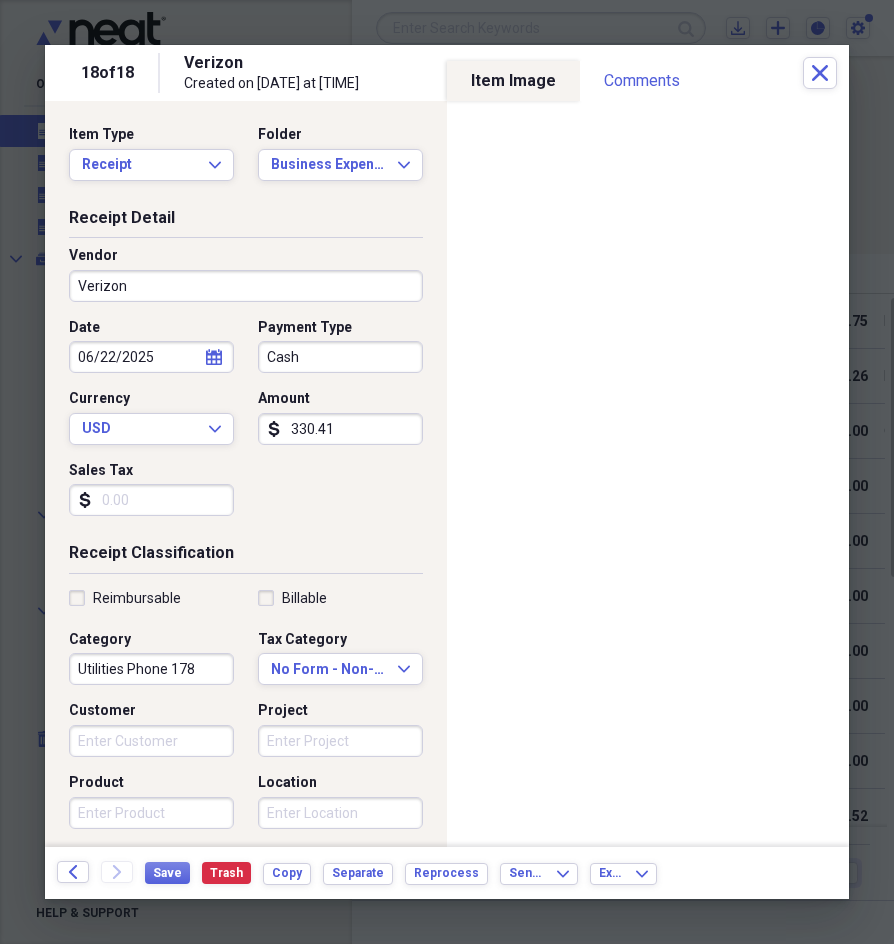click 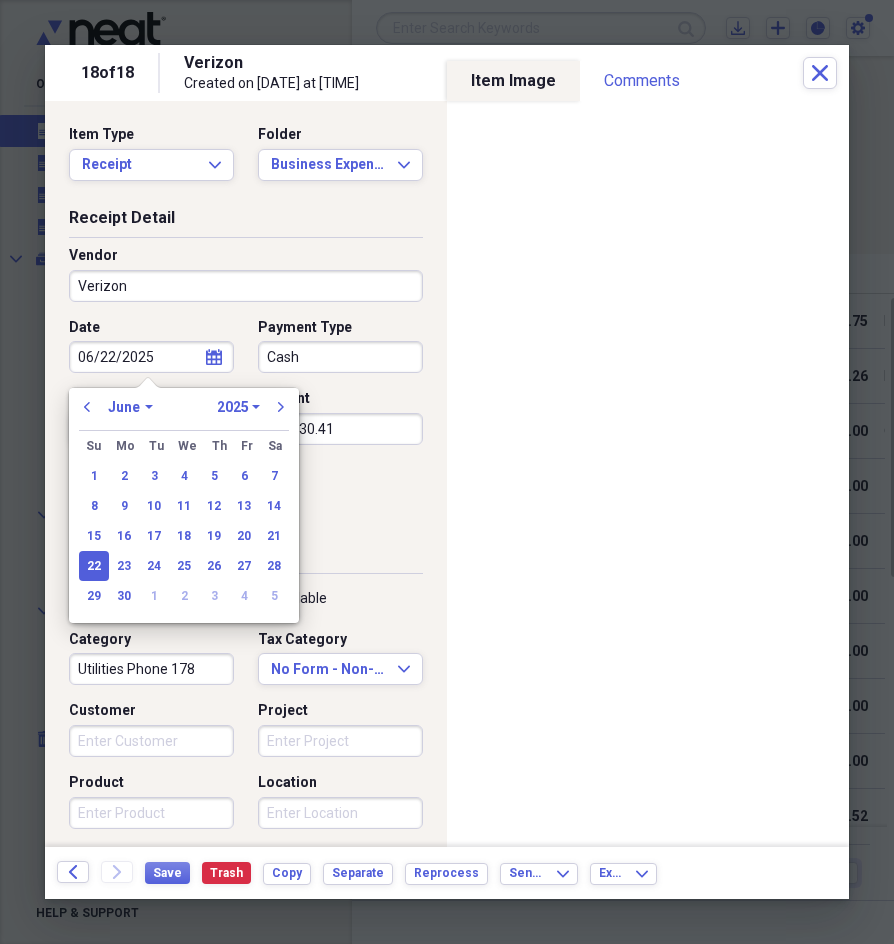 click on "January February March April May June July August September October November December" at bounding box center [130, 407] 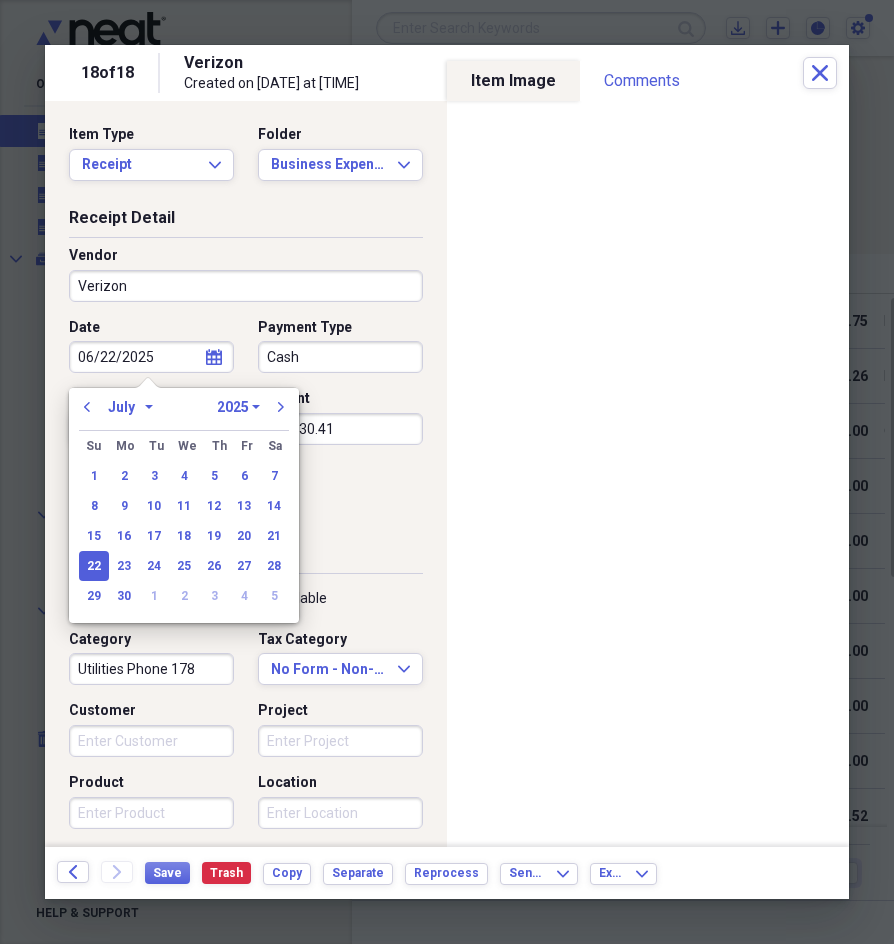 click on "January February March April May June July August September October November December" at bounding box center (130, 407) 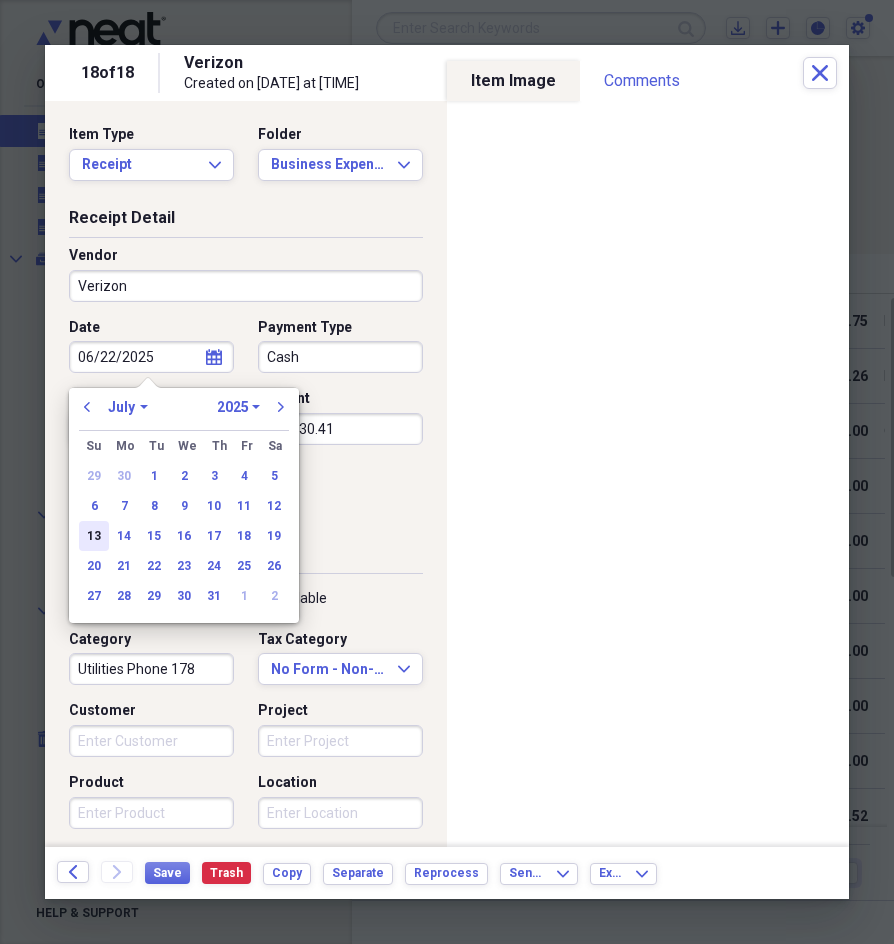 click on "13" at bounding box center [94, 536] 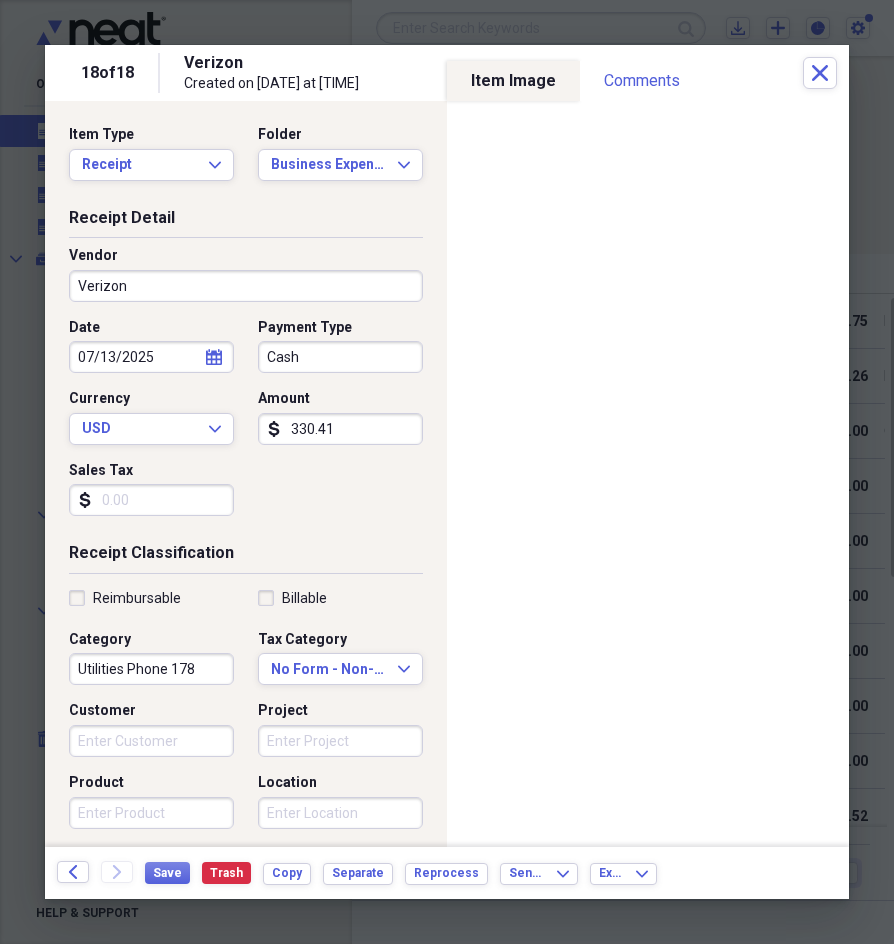 click on "Utilities Phone 178" at bounding box center [151, 669] 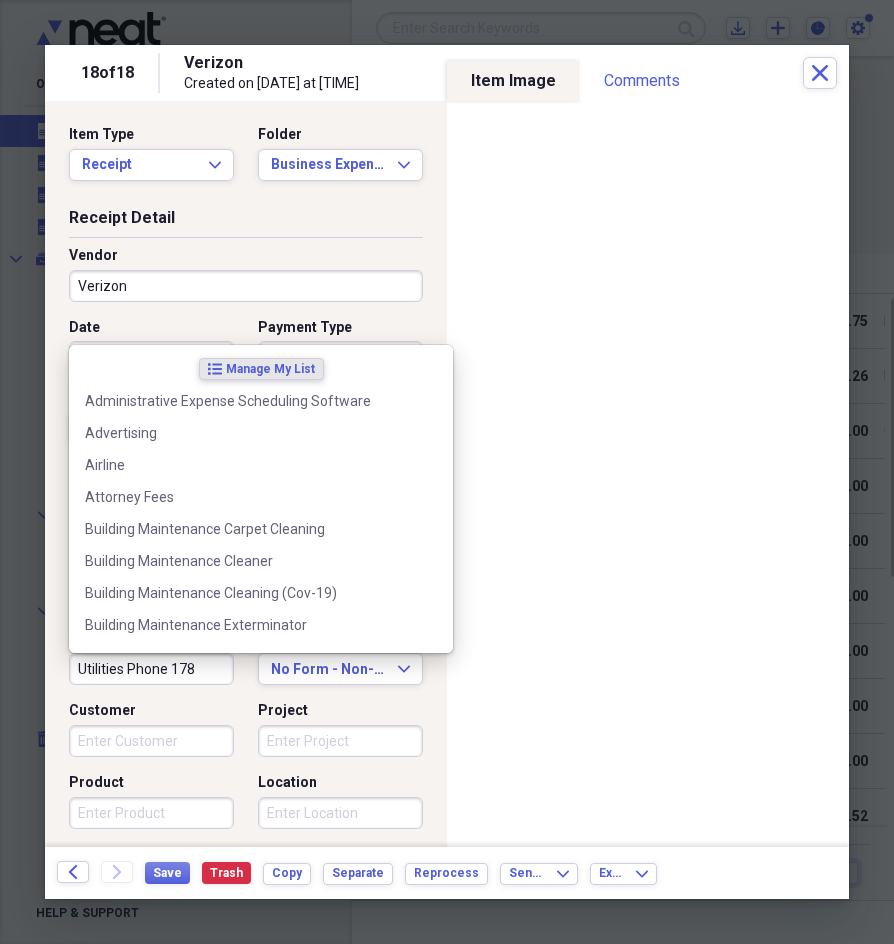click on "Utilities Phone 178" at bounding box center (151, 669) 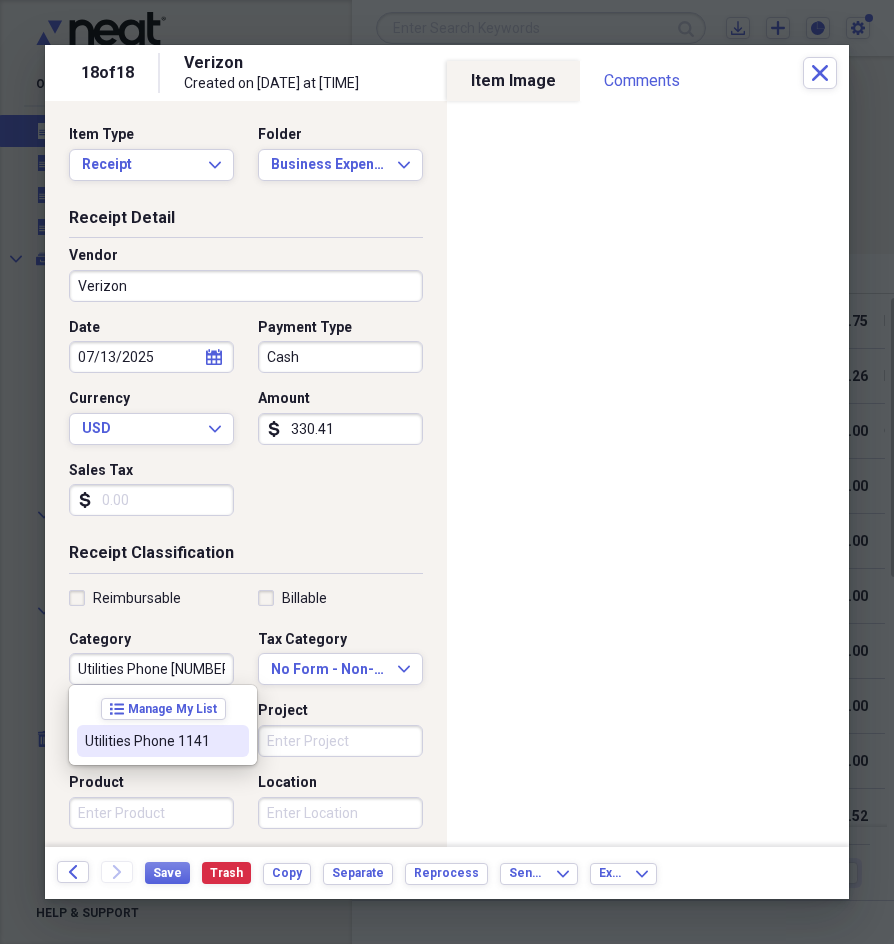 click on "Utilities Phone 1141" at bounding box center [151, 741] 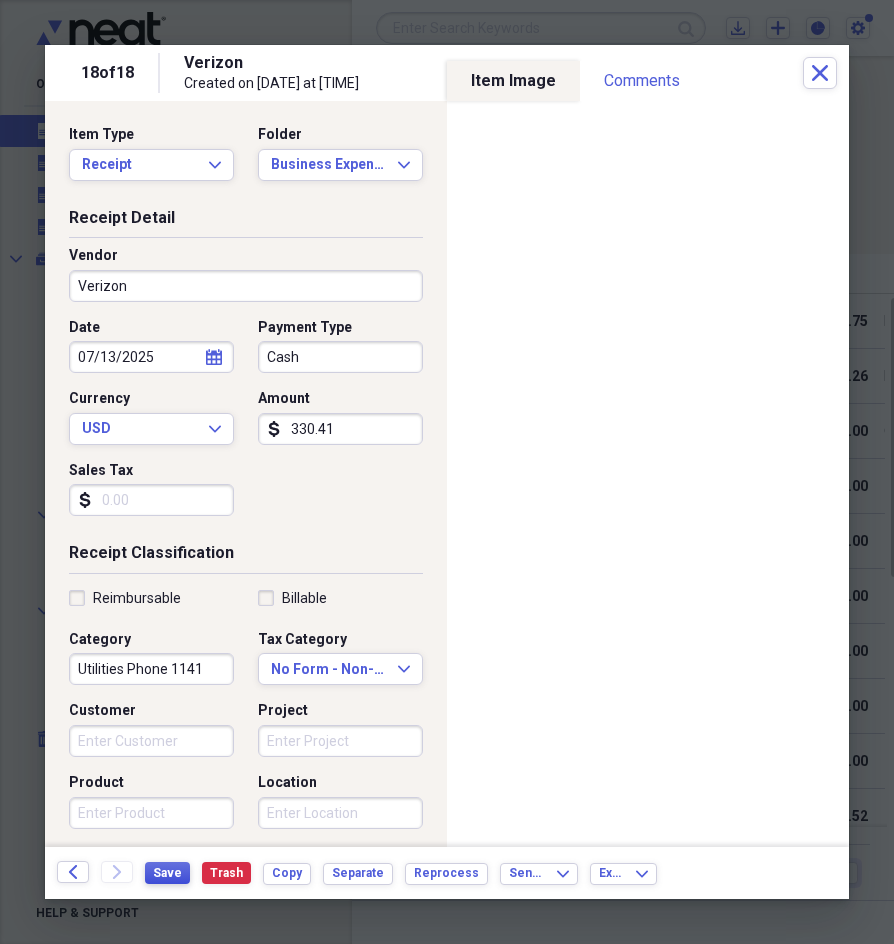 click on "Save" at bounding box center [167, 873] 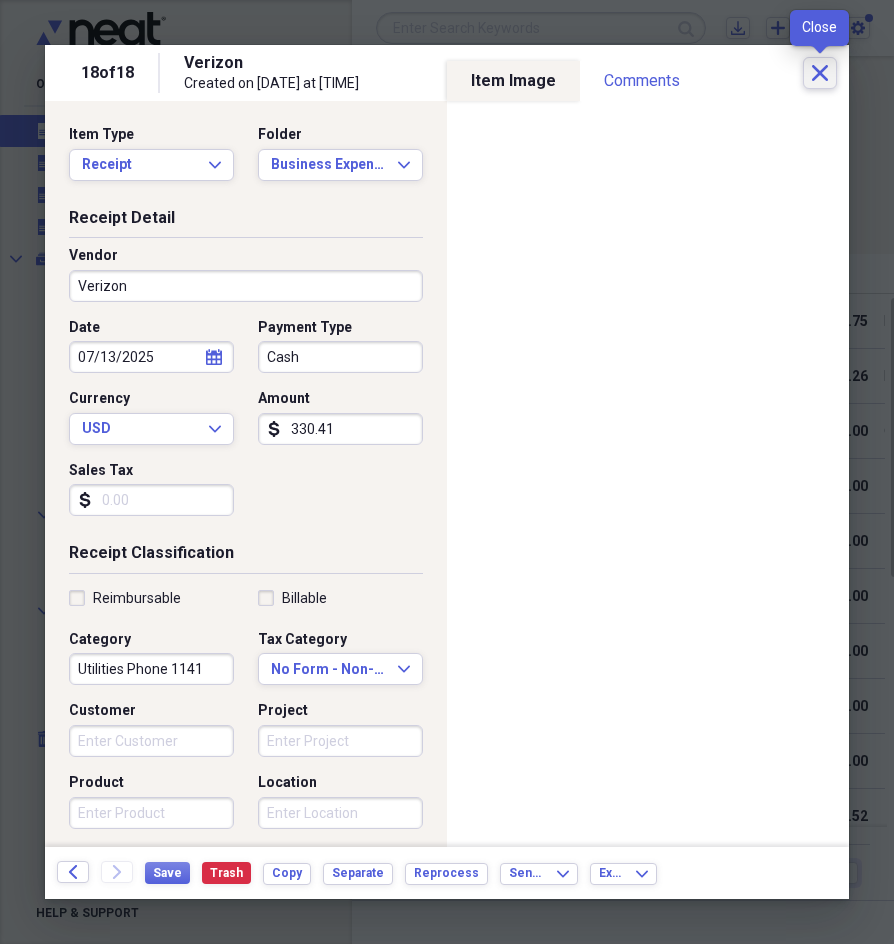 click on "Close" at bounding box center (820, 73) 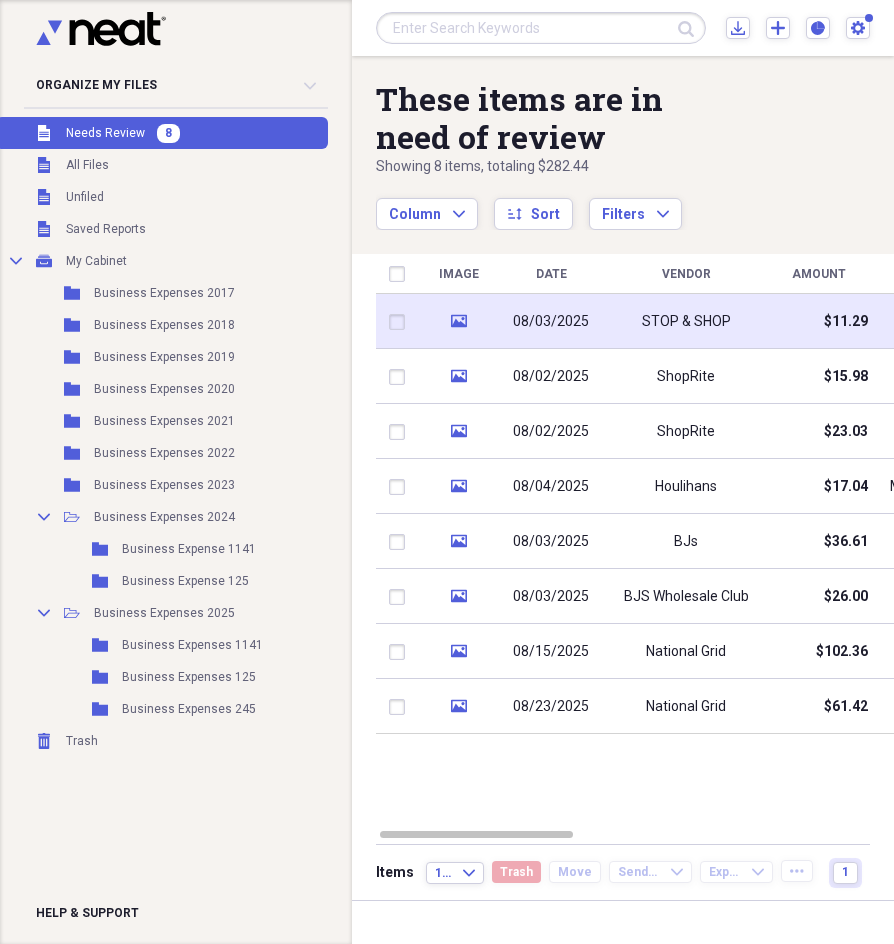 click on "STOP & SHOP" at bounding box center (686, 321) 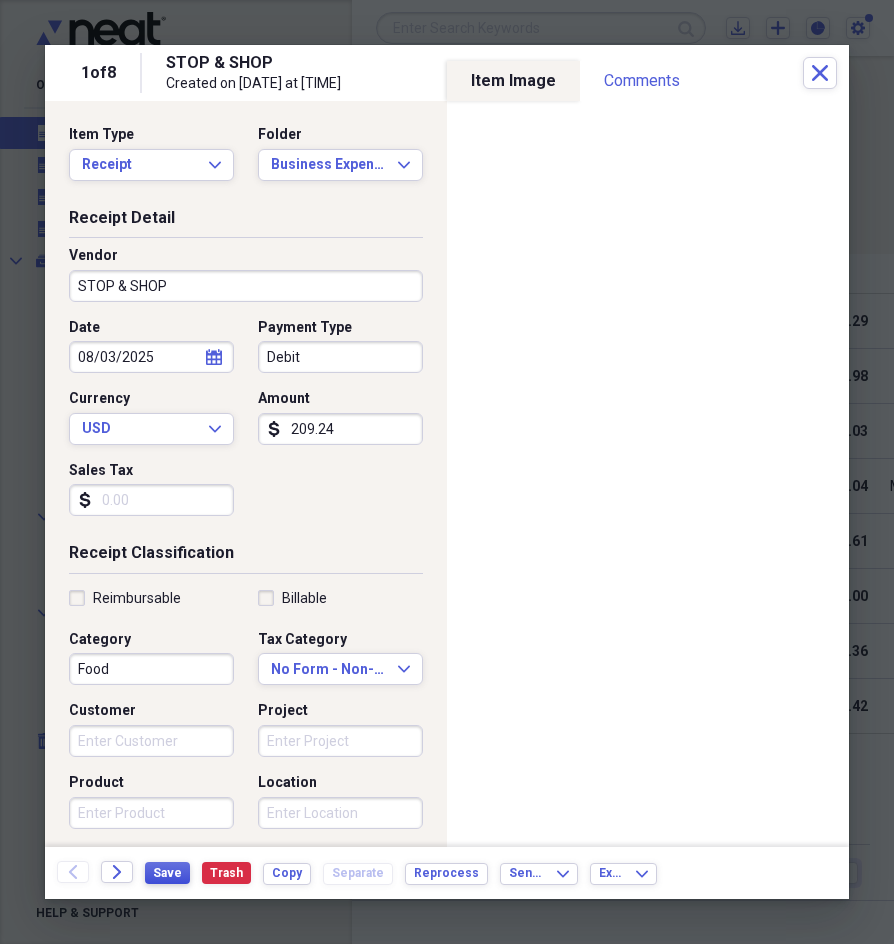 type on "209.24" 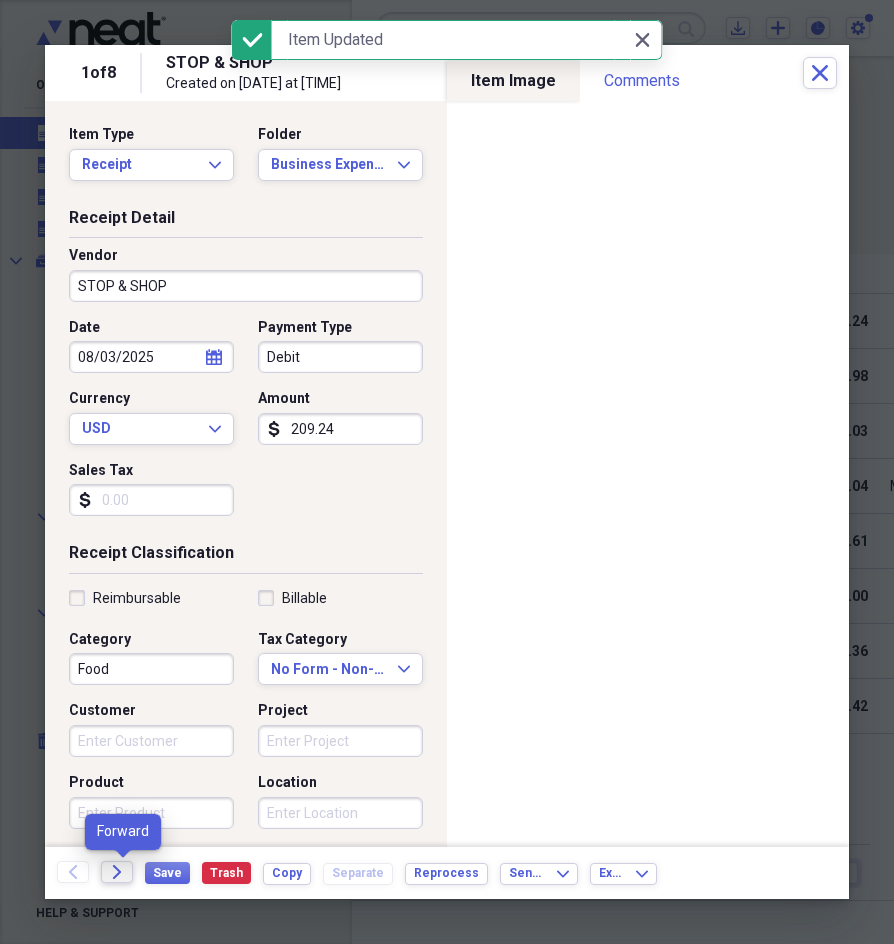 click on "Forward" 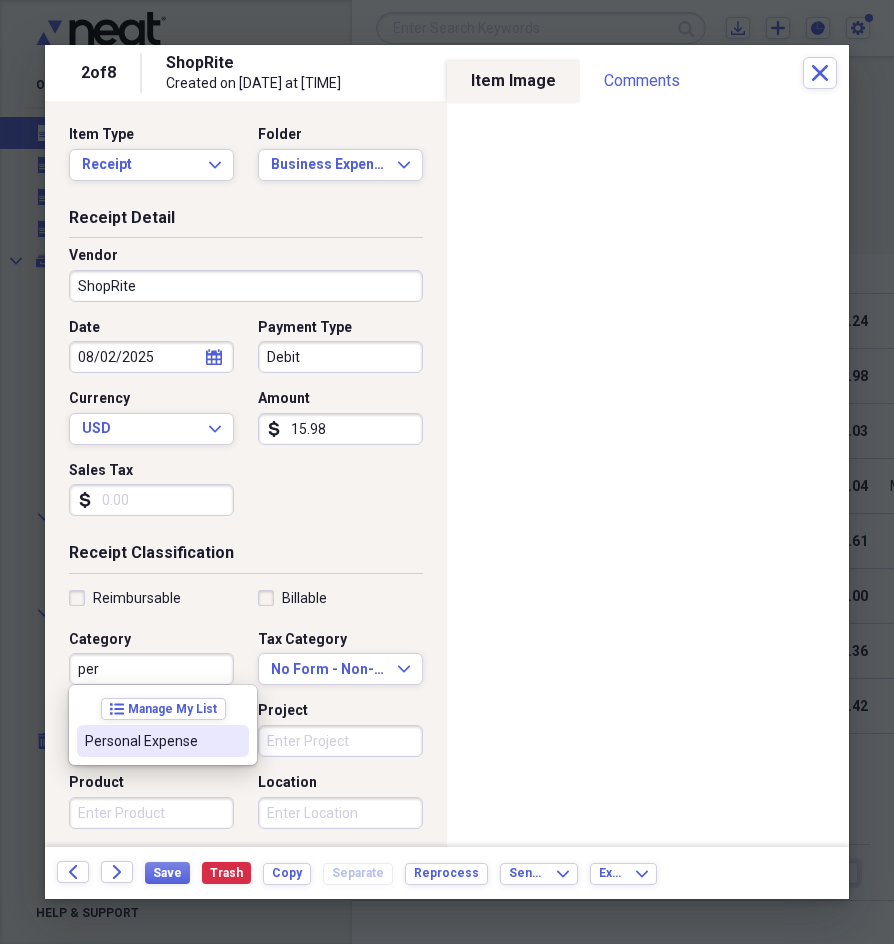 drag, startPoint x: 149, startPoint y: 734, endPoint x: 163, endPoint y: 737, distance: 14.3178215 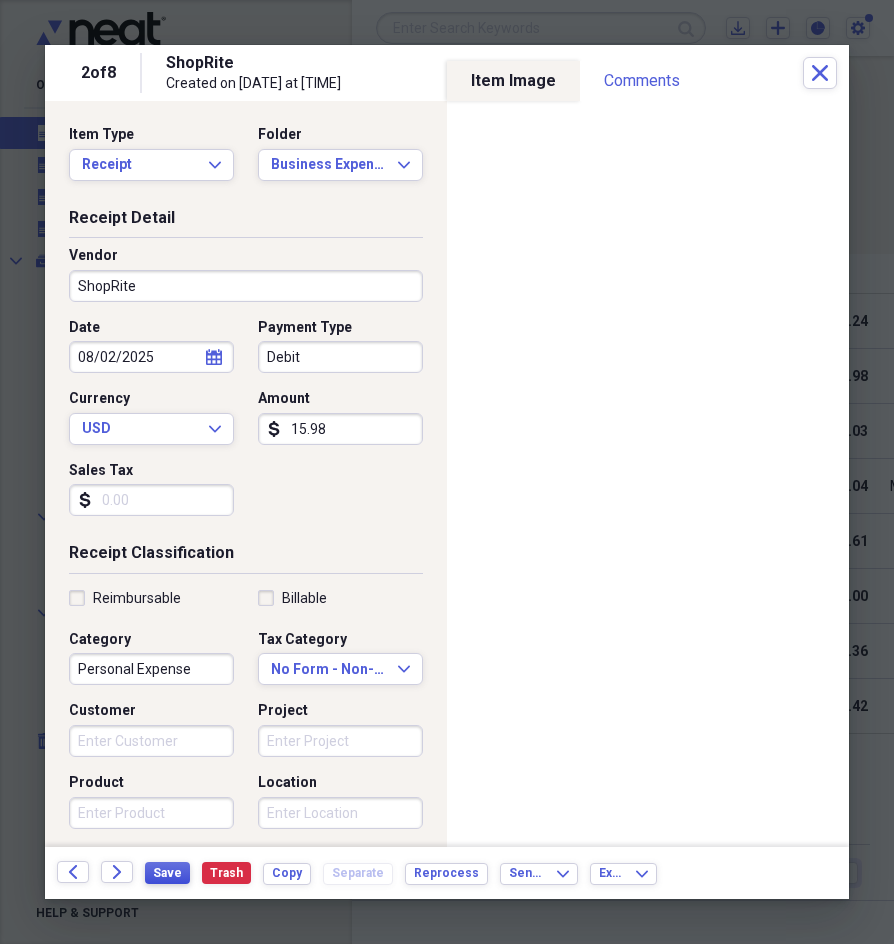 click on "Save" at bounding box center (167, 873) 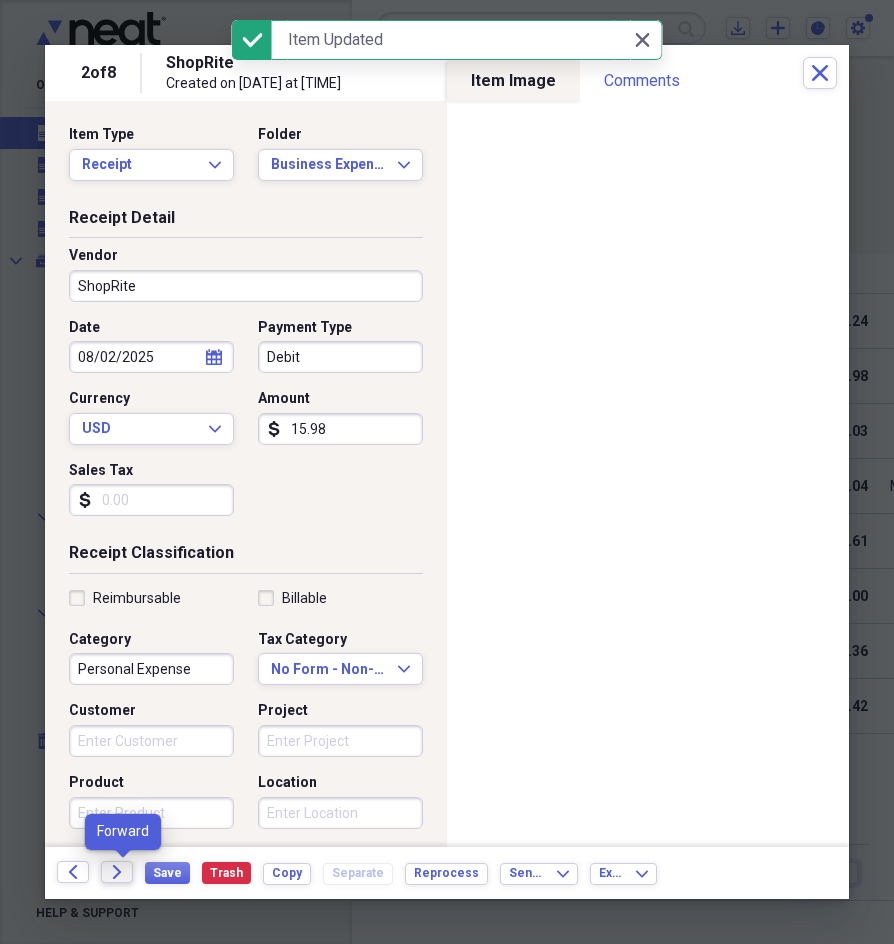 click on "Forward" 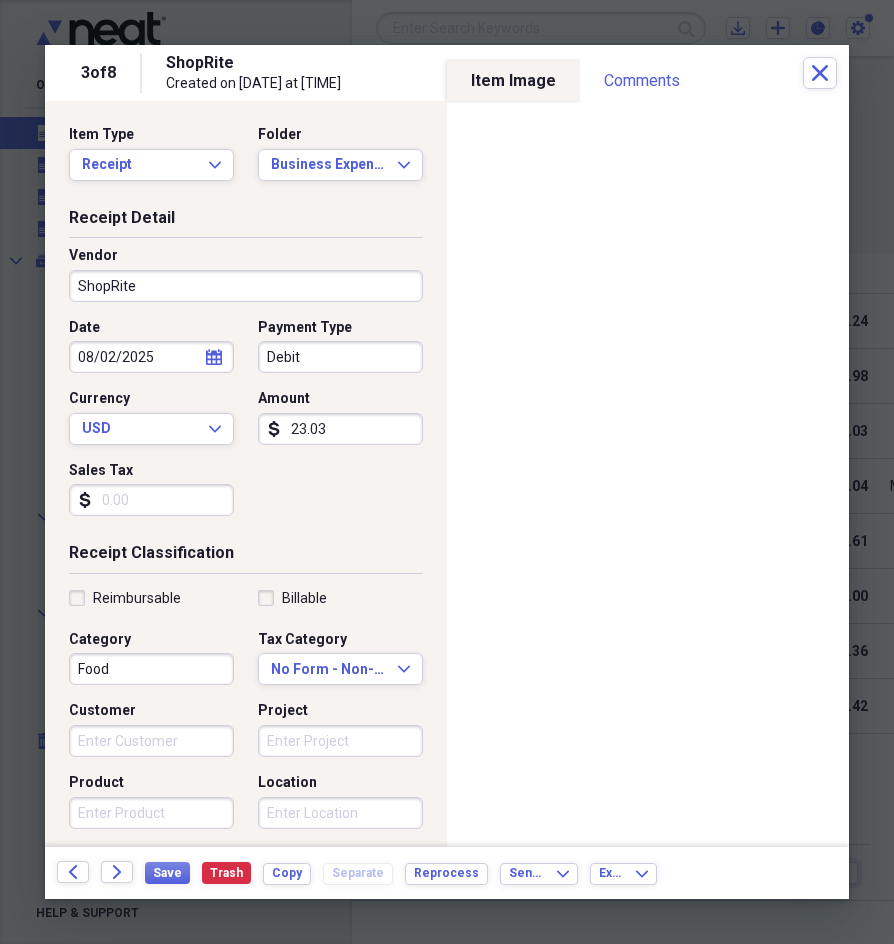 click on "23.03" at bounding box center [340, 429] 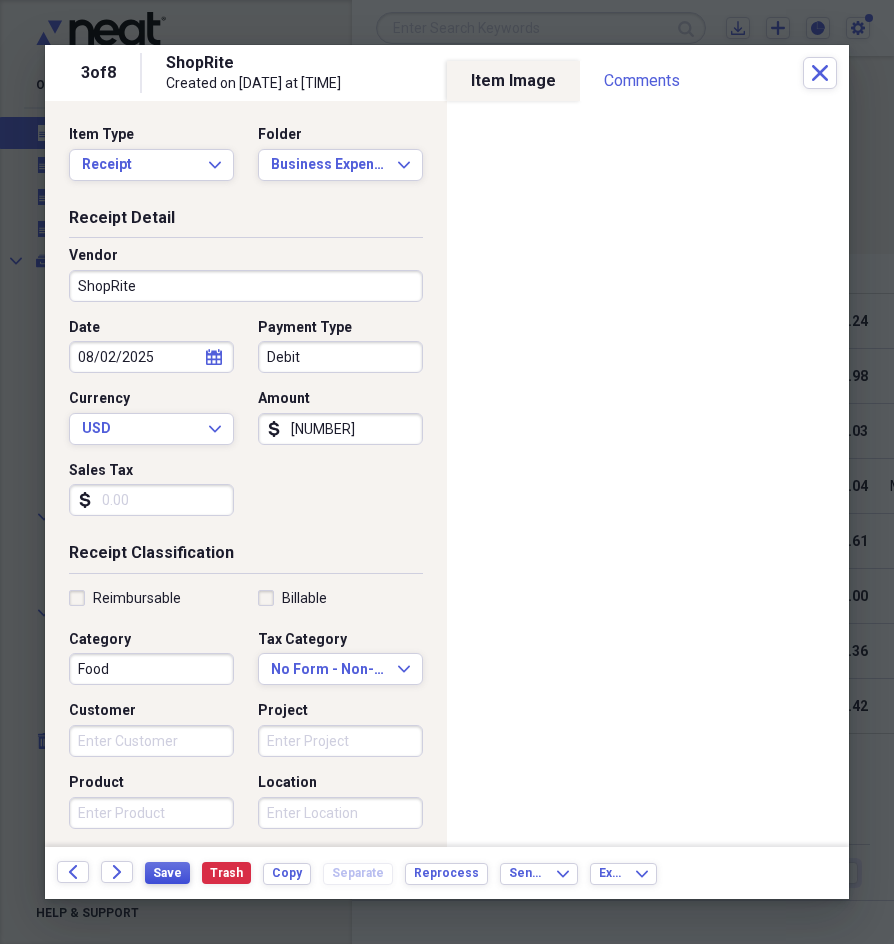 type on "[NUMBER]" 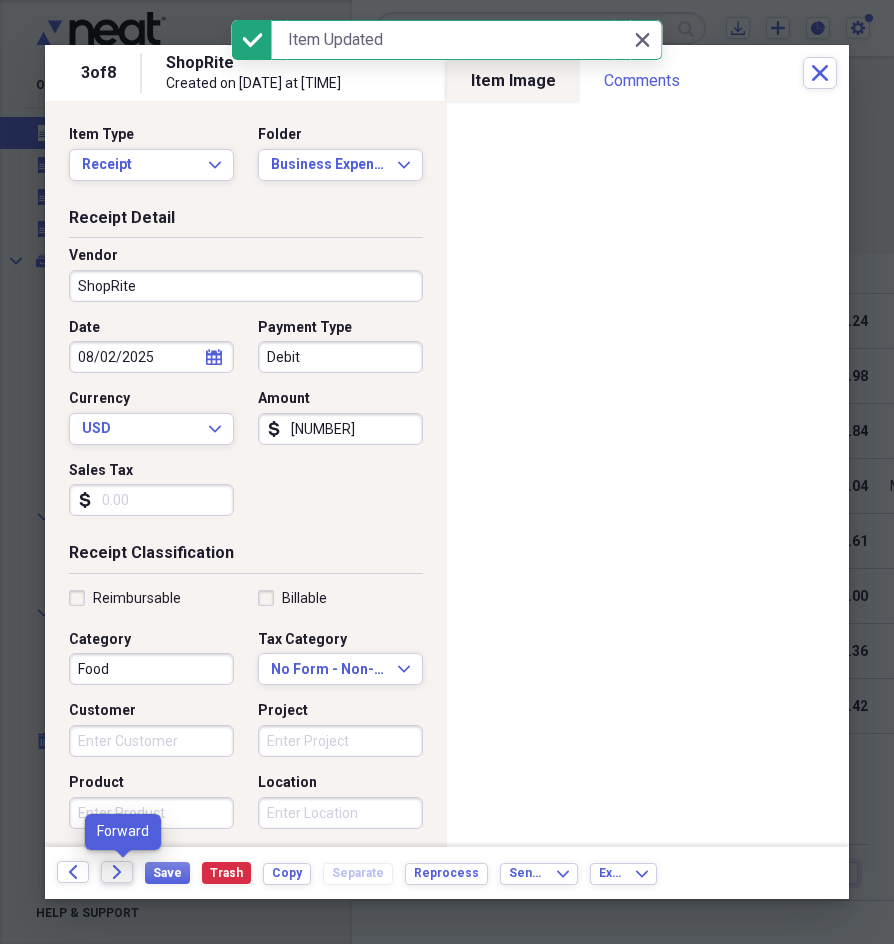click on "Forward" at bounding box center (117, 872) 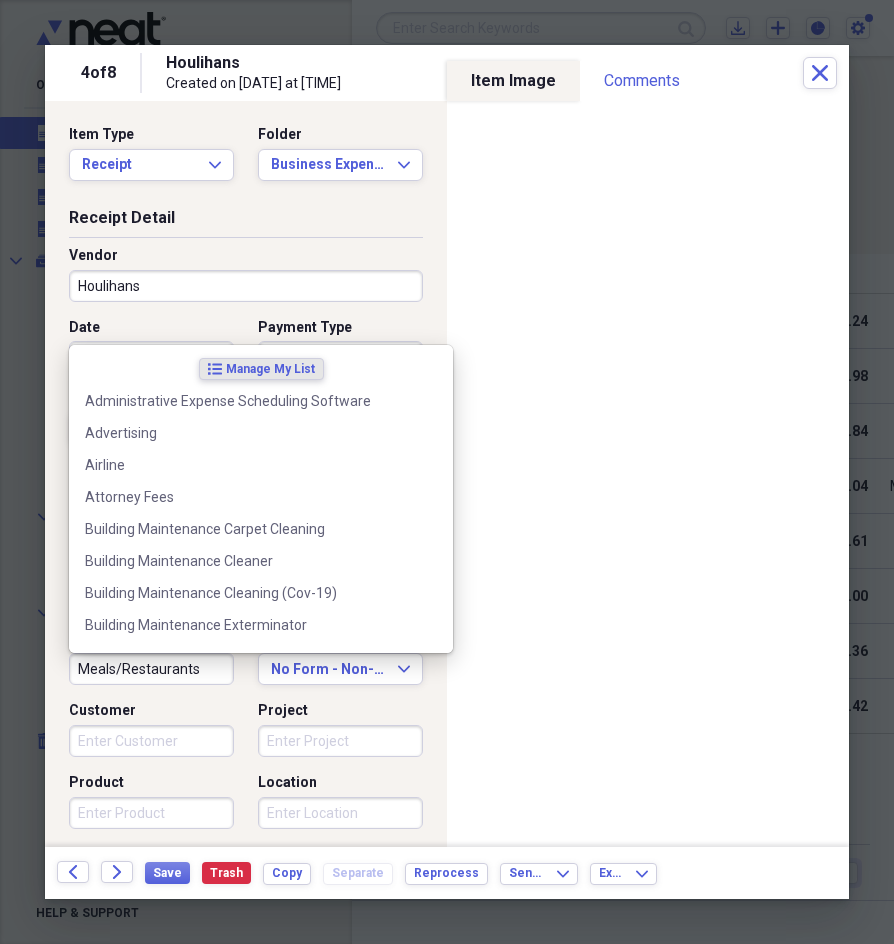 click on "Meals/Restaurants" at bounding box center (151, 669) 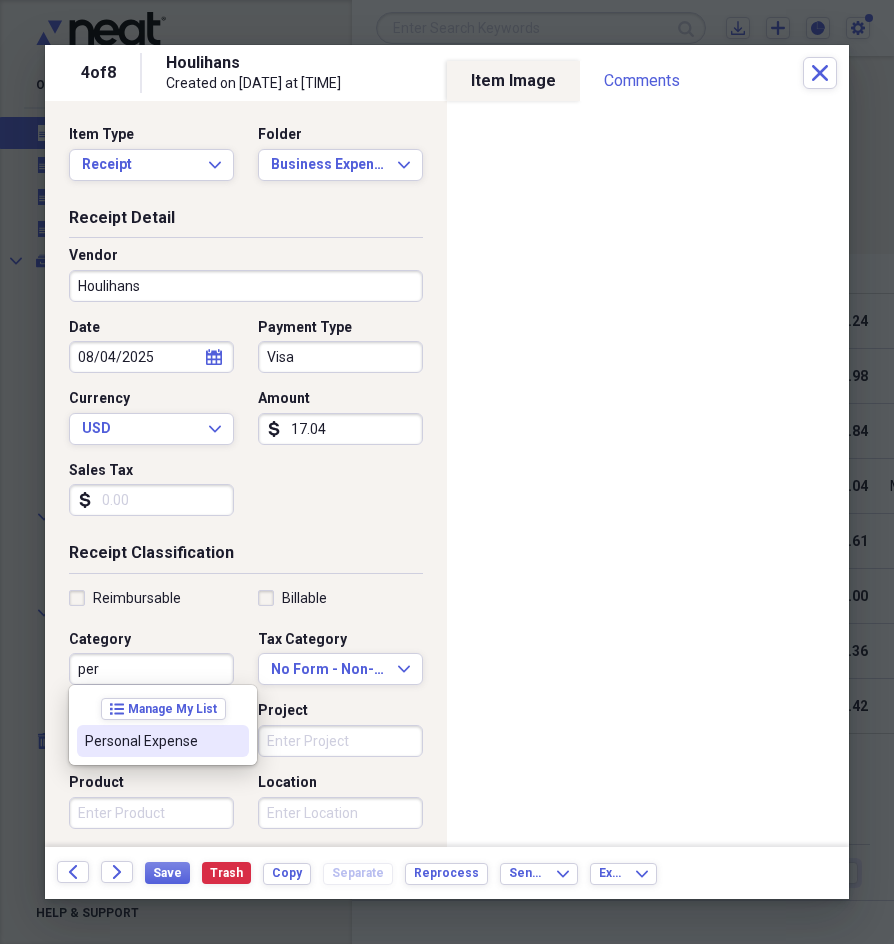 drag, startPoint x: 185, startPoint y: 753, endPoint x: 181, endPoint y: 790, distance: 37.215588 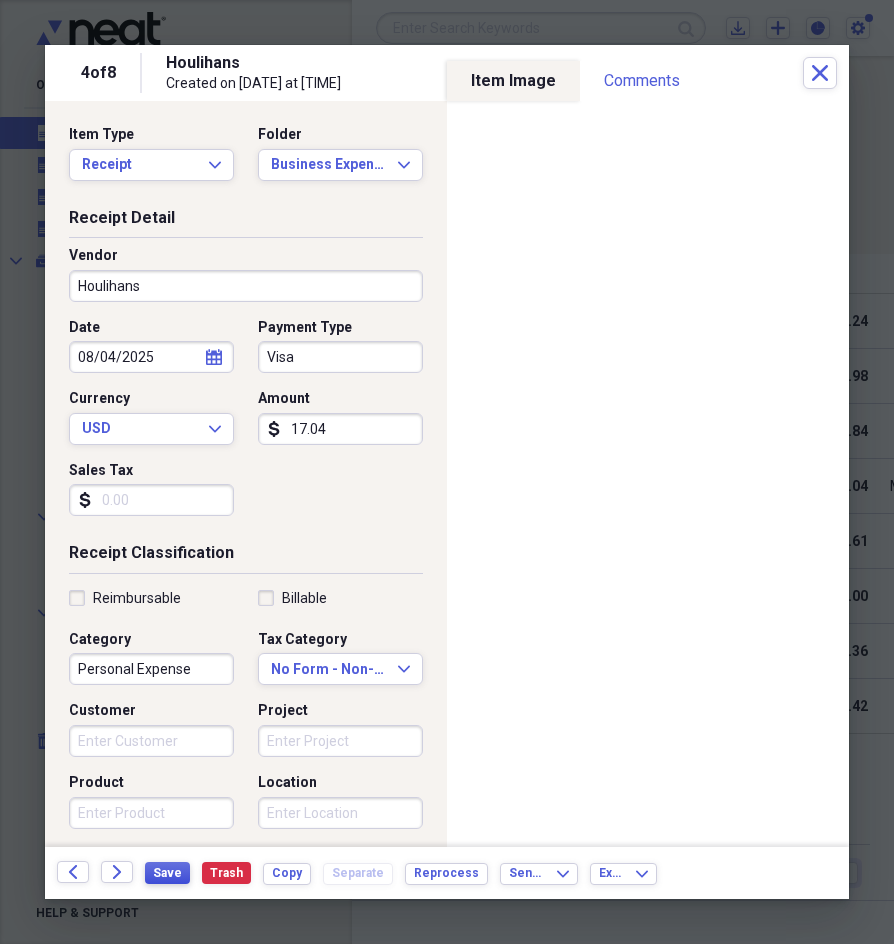click on "Save" at bounding box center [167, 873] 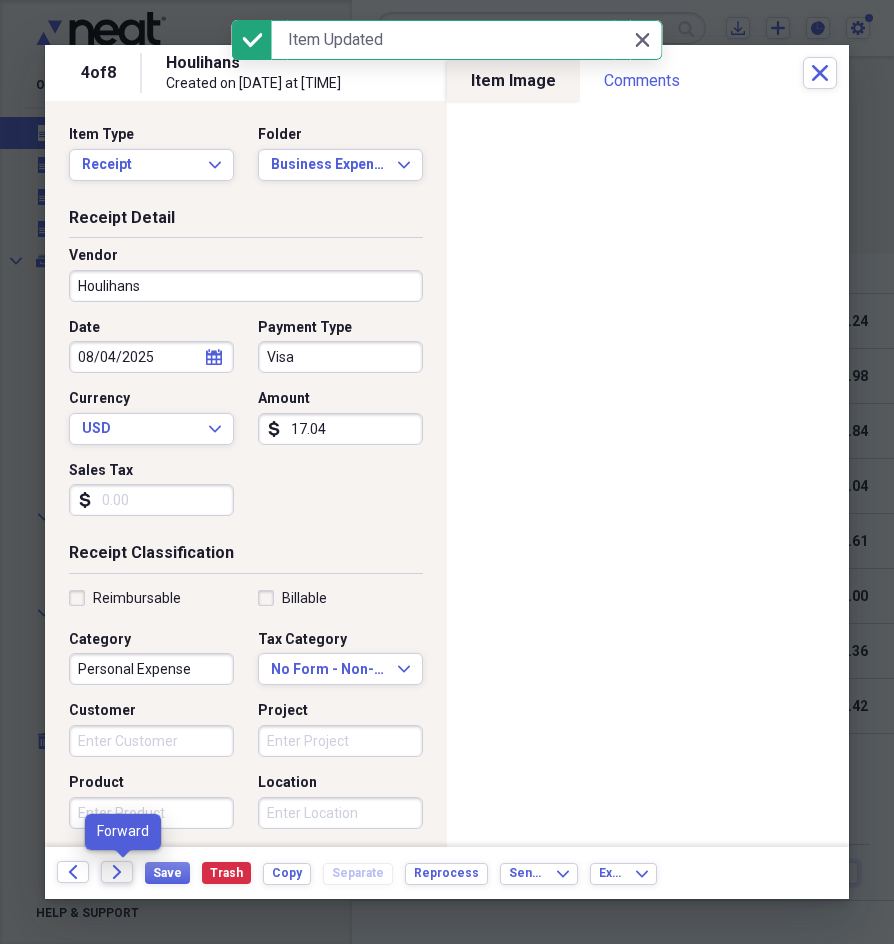 click on "Forward" 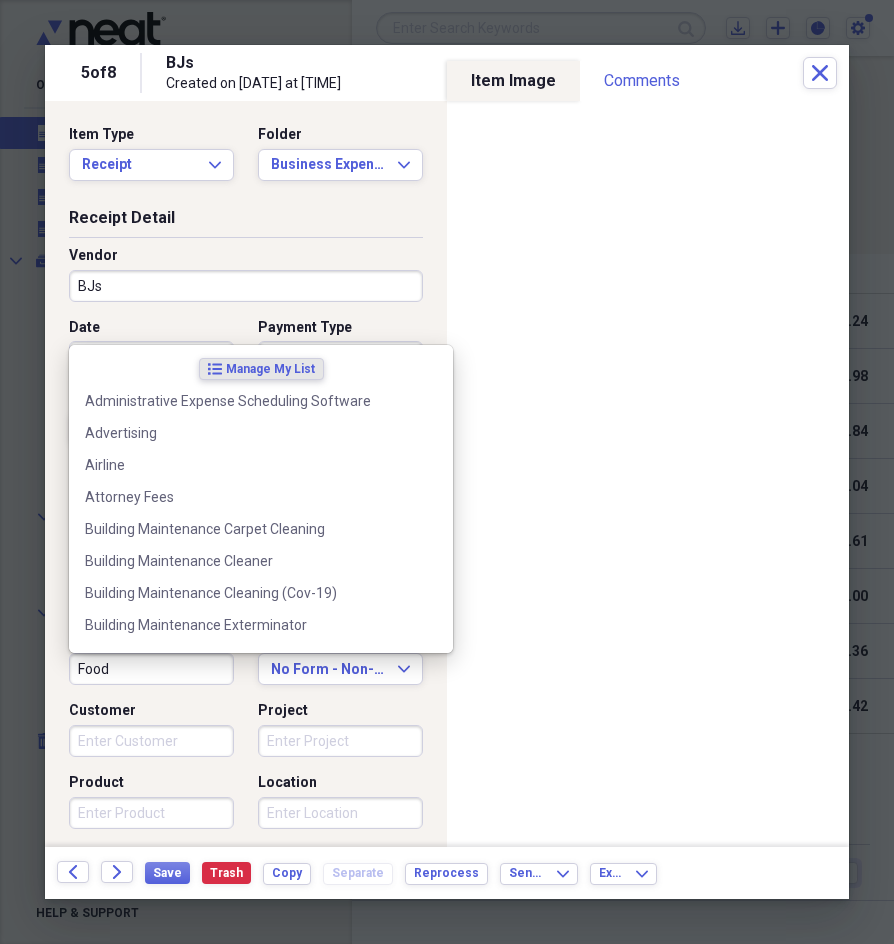 click on "Food" at bounding box center [151, 669] 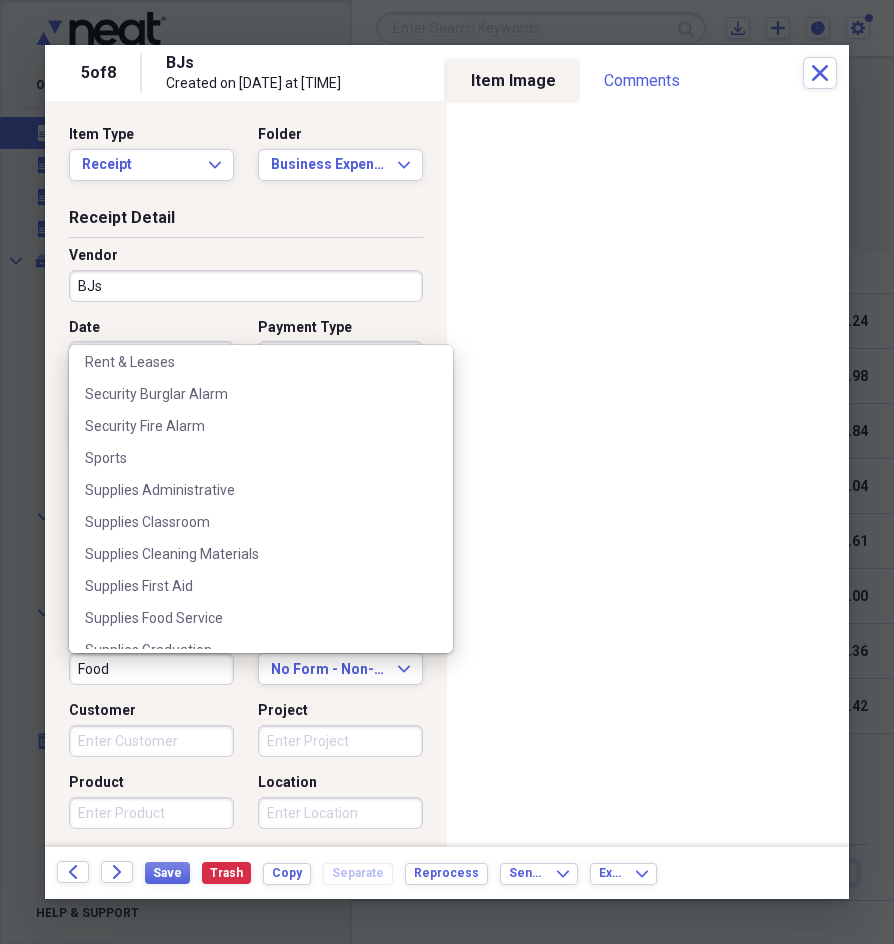 scroll, scrollTop: 2700, scrollLeft: 0, axis: vertical 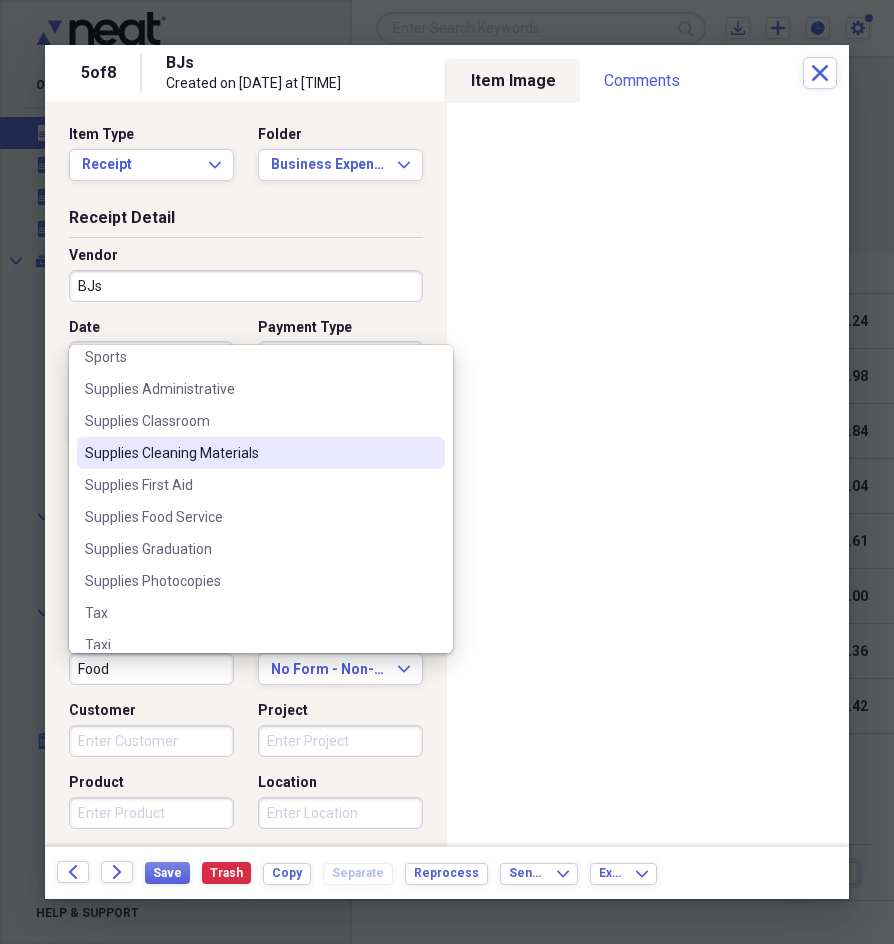 click on "Supplies Cleaning Materials" at bounding box center (249, 453) 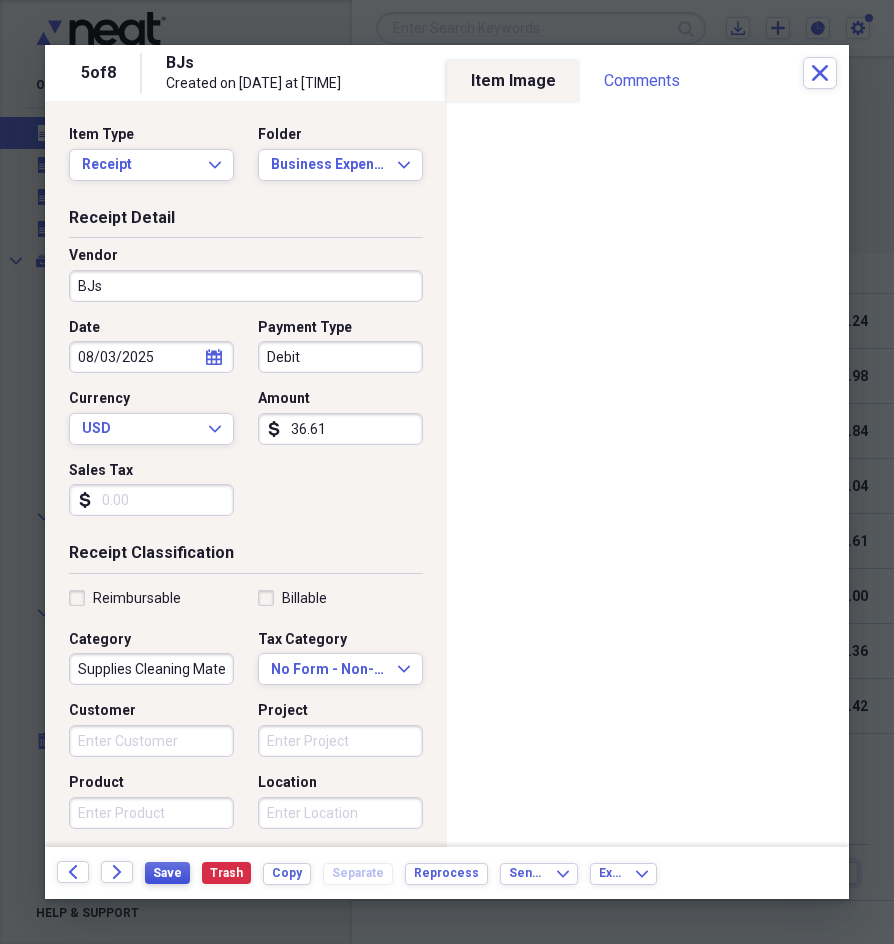 click on "Save" at bounding box center [167, 873] 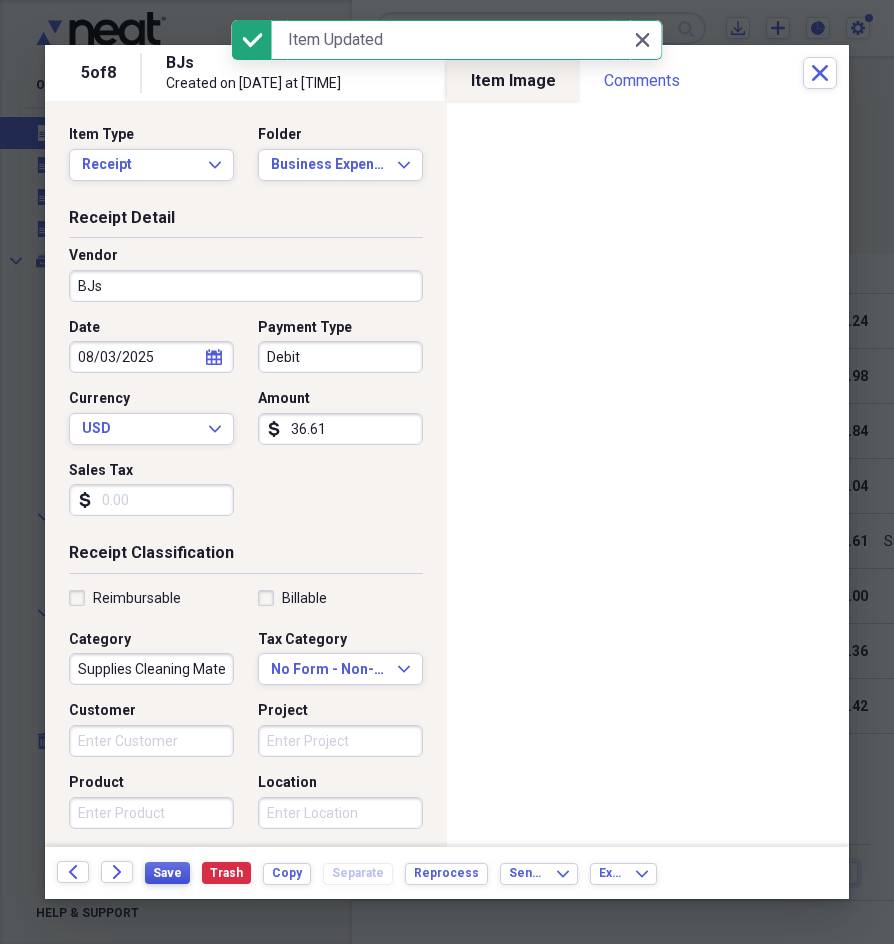 drag, startPoint x: 157, startPoint y: 873, endPoint x: 146, endPoint y: 874, distance: 11.045361 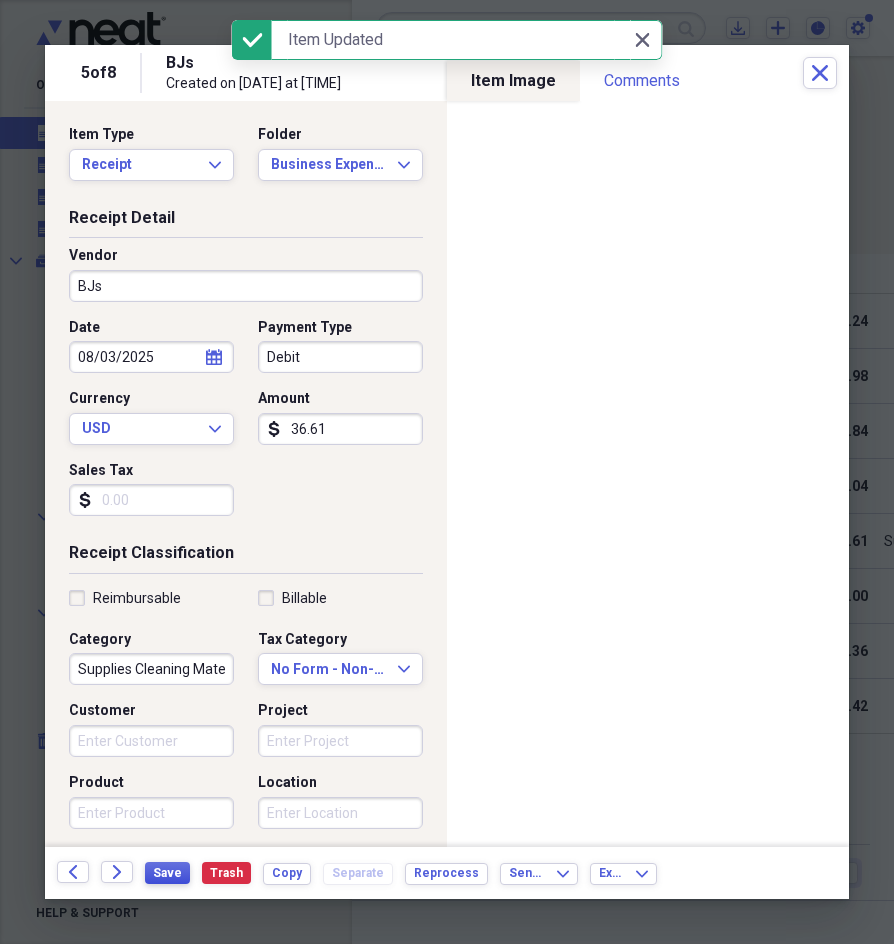 click on "Save" at bounding box center [167, 873] 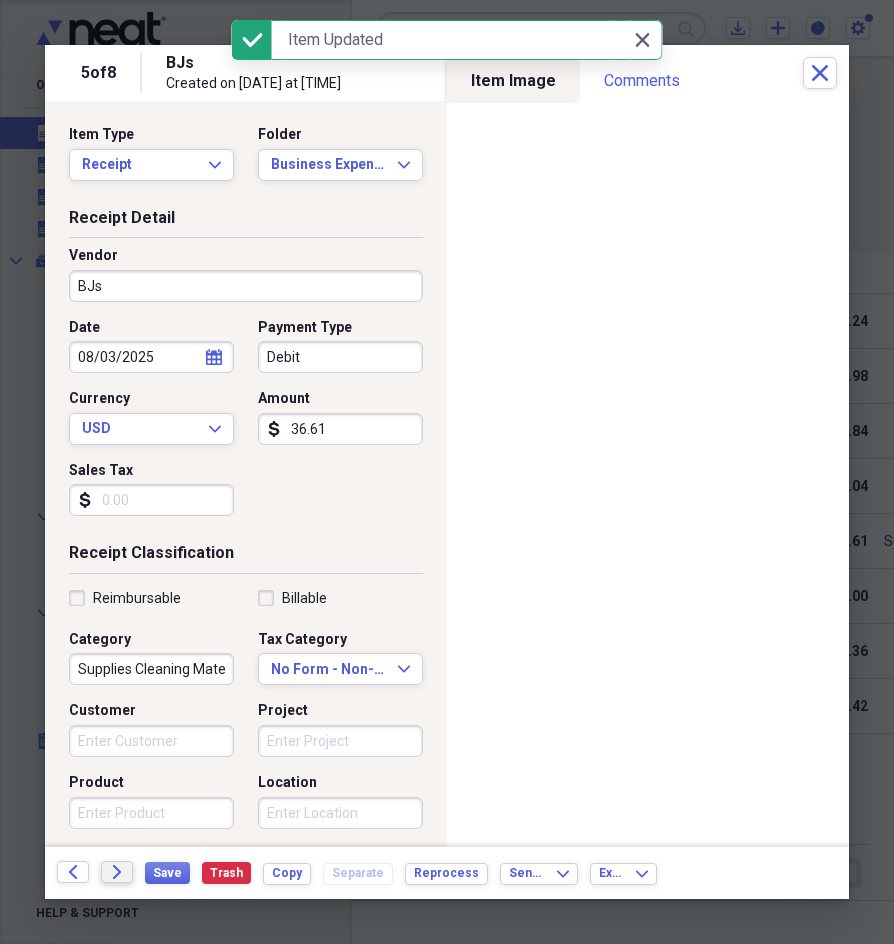 click 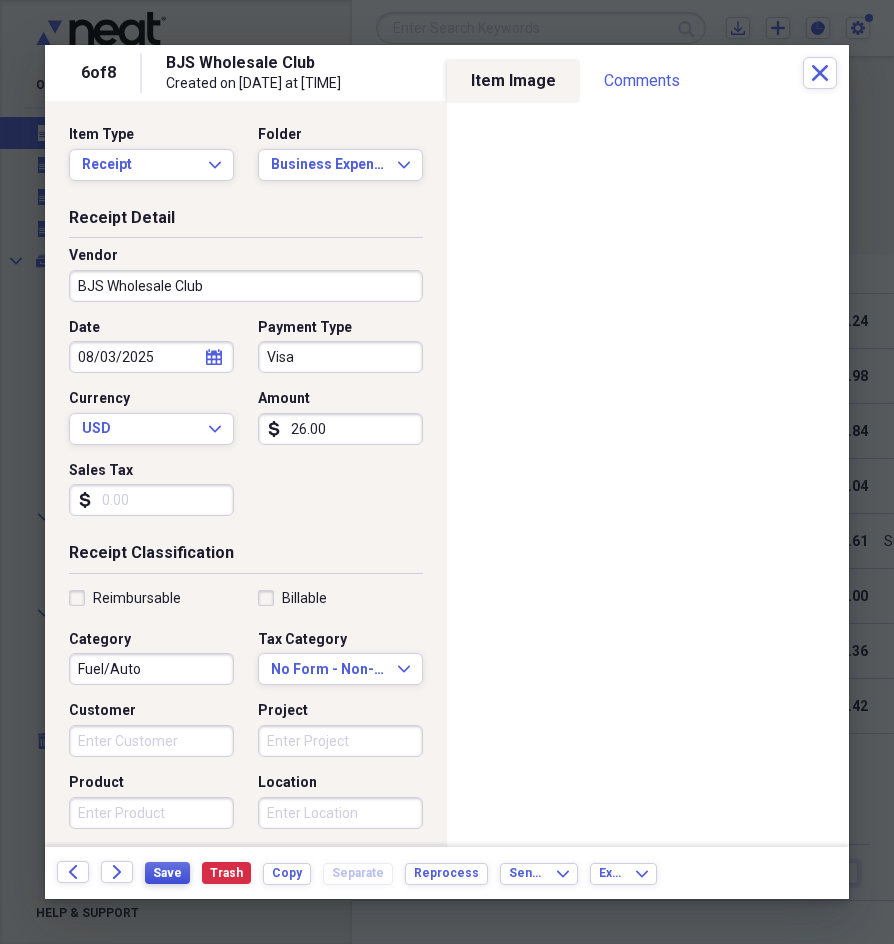 click on "Save" at bounding box center [167, 873] 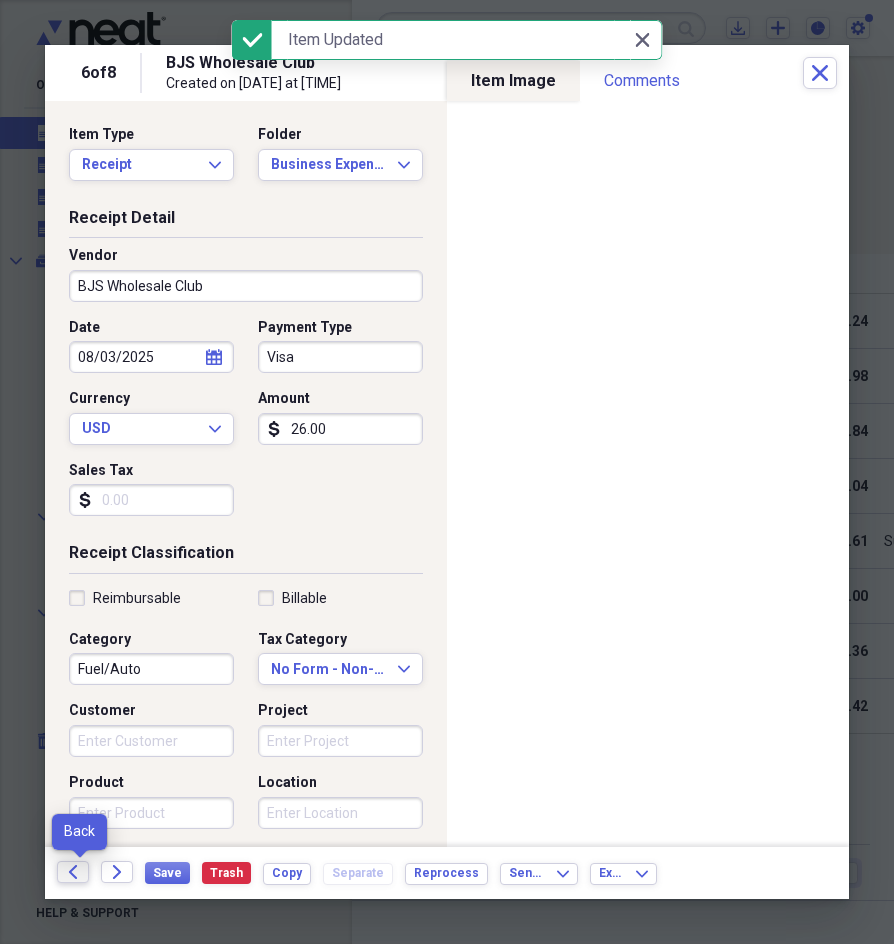 click on "Back" 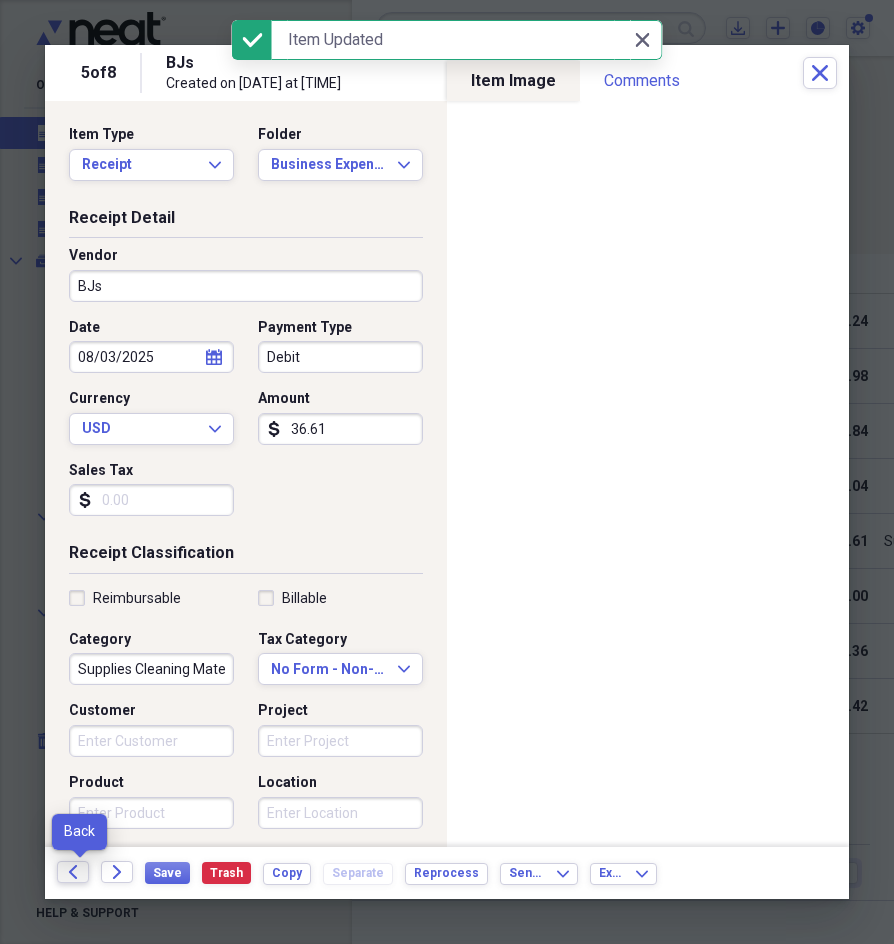 click on "Back" 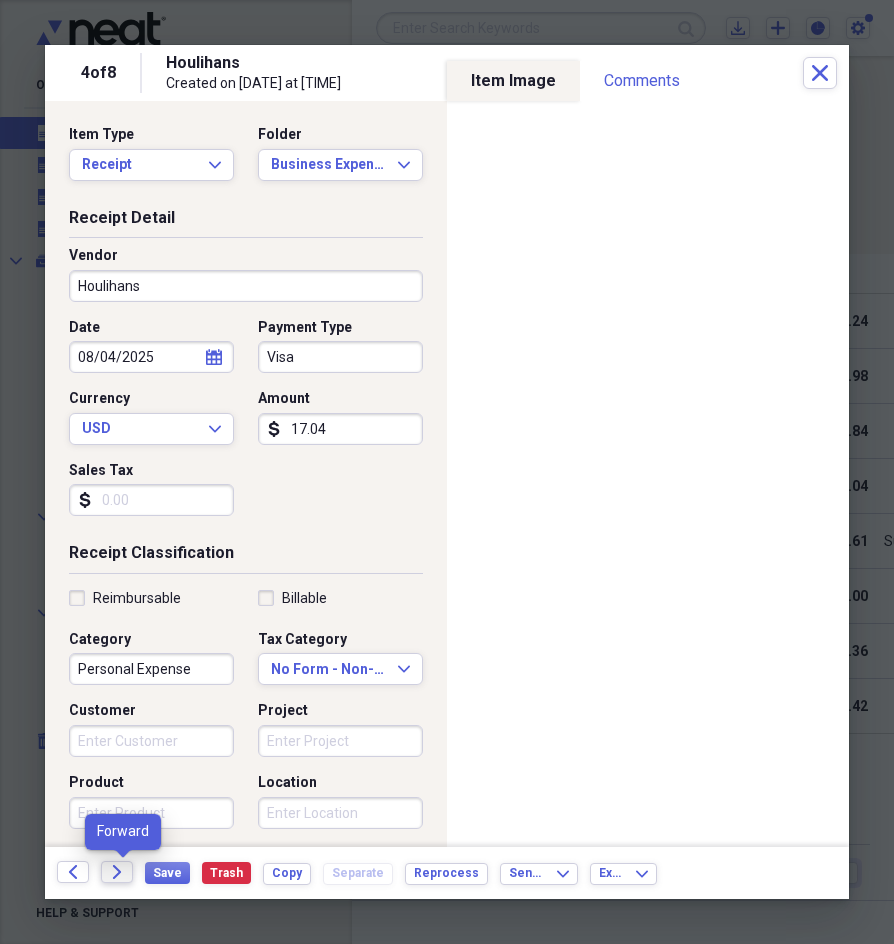 click on "Forward" at bounding box center (117, 872) 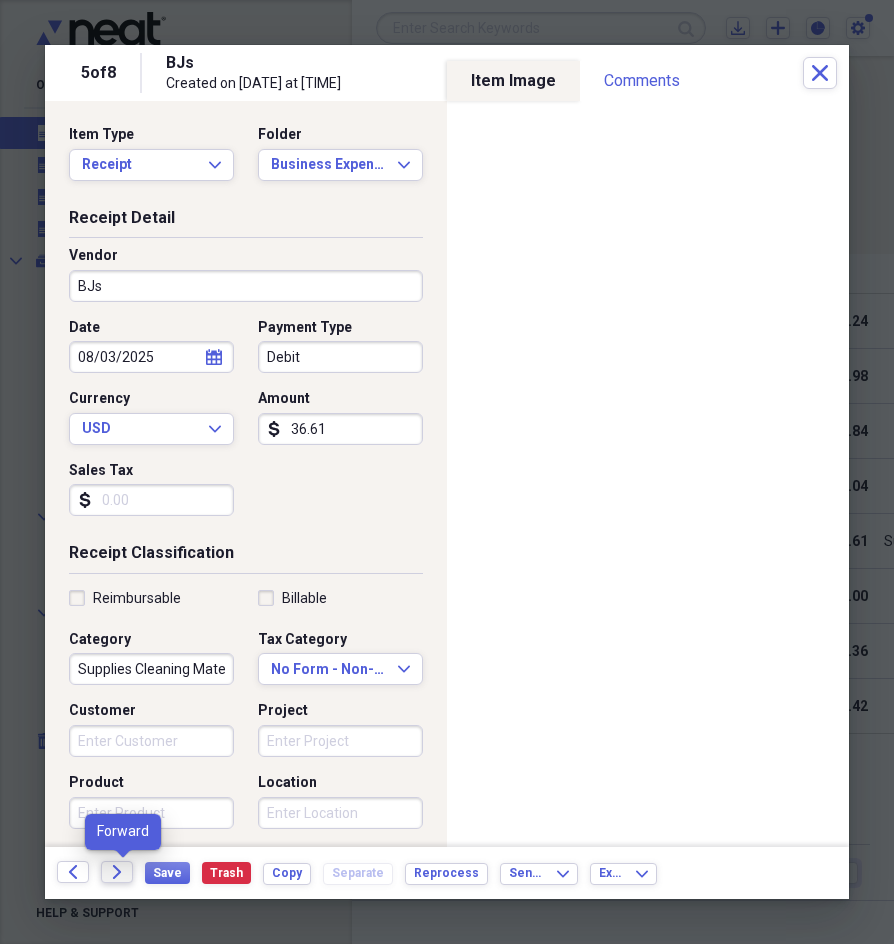 click on "Forward" at bounding box center [117, 872] 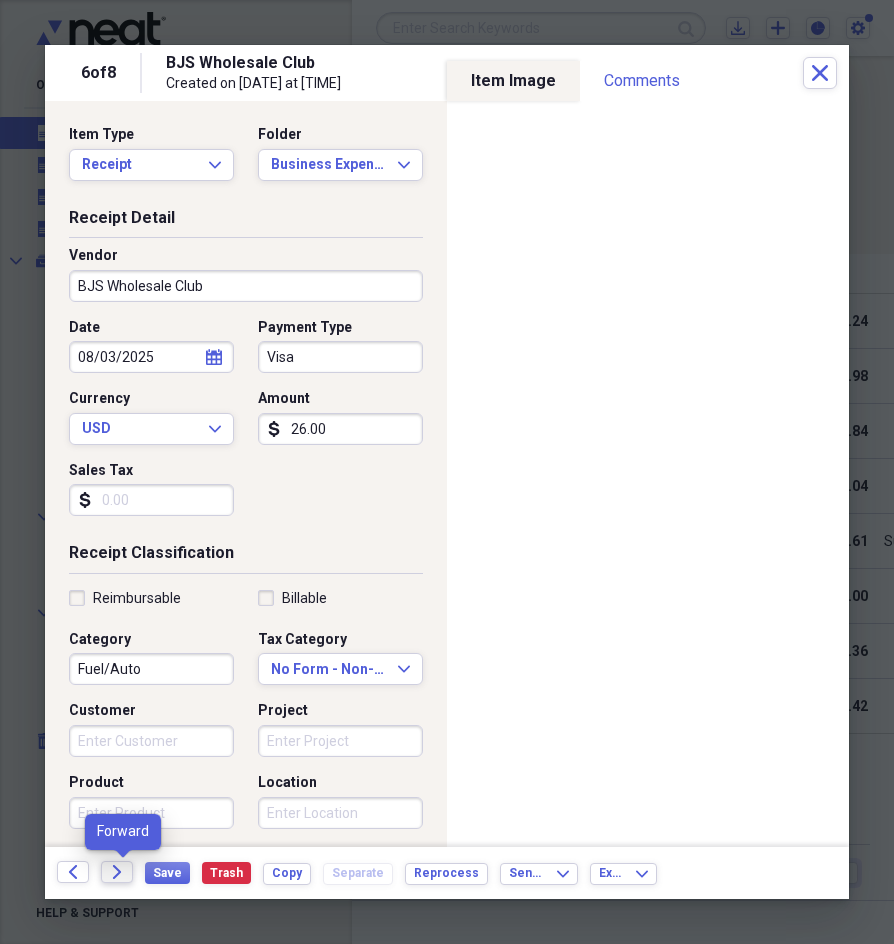 click on "Forward" at bounding box center [117, 872] 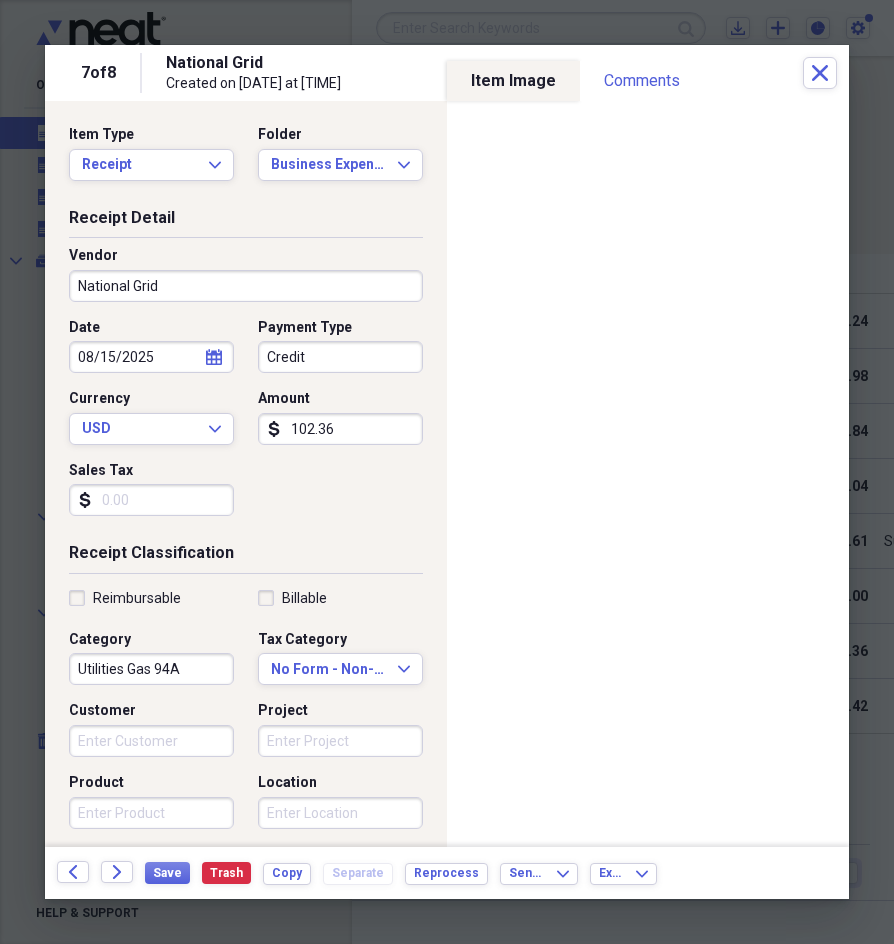 click on "Utilities Gas 94A" at bounding box center [151, 669] 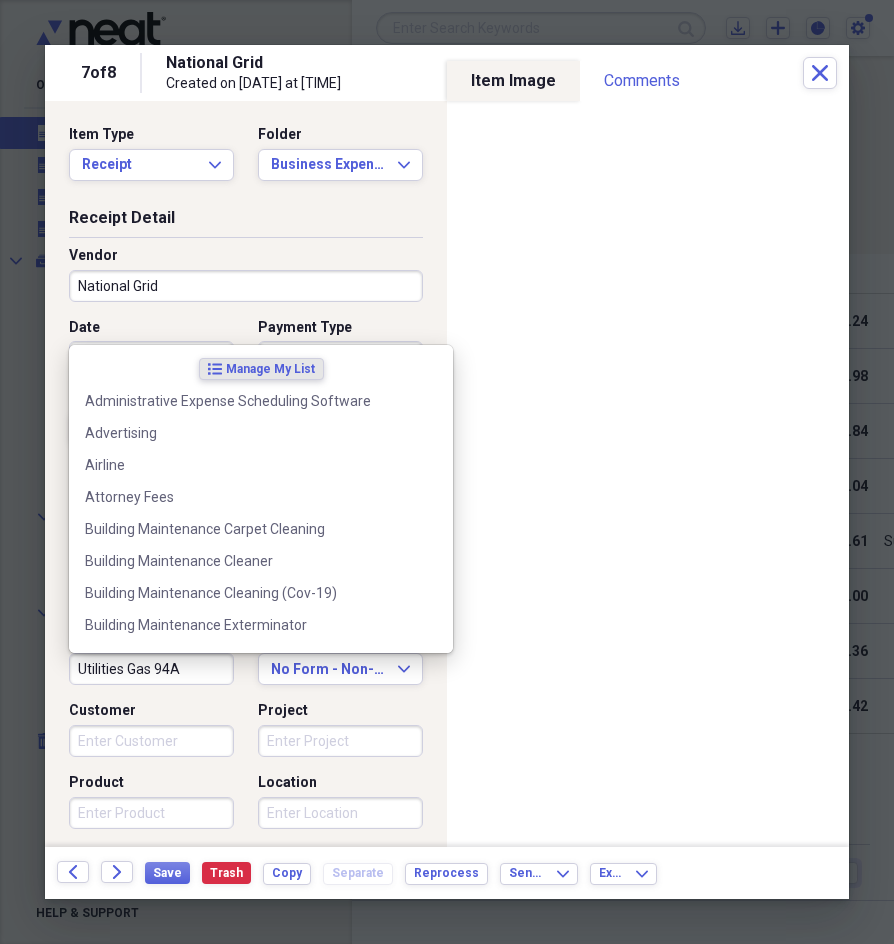 click on "Utilities Gas 94A" at bounding box center [151, 669] 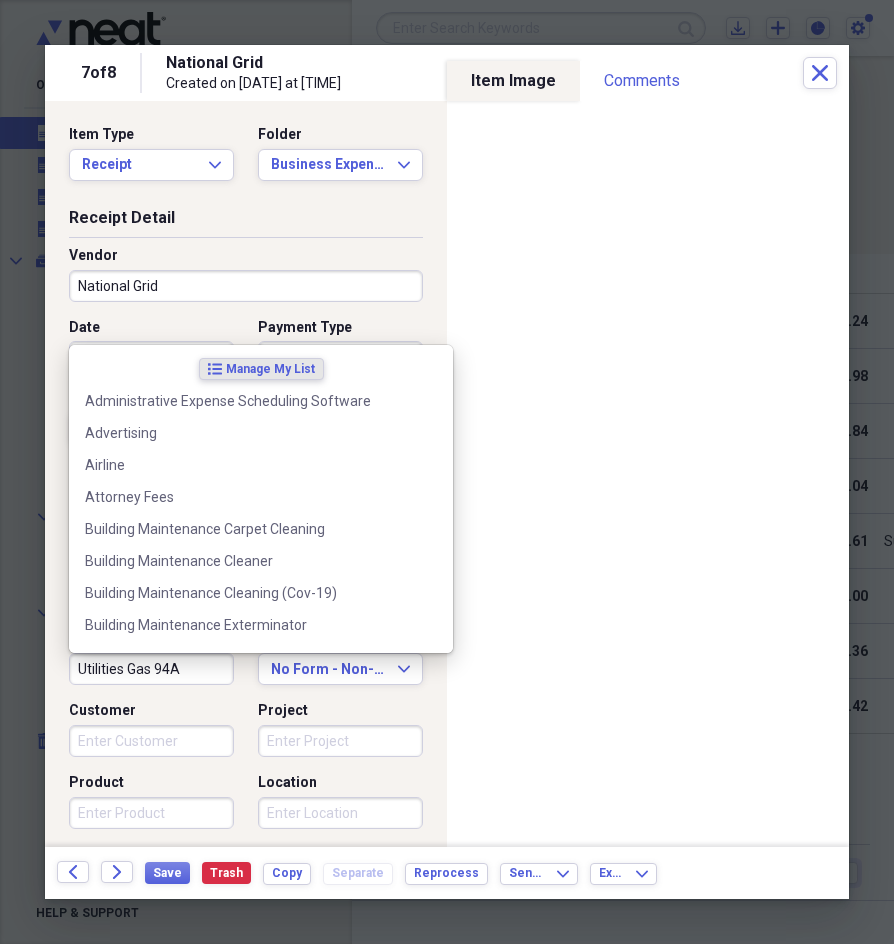 drag, startPoint x: 186, startPoint y: 665, endPoint x: 158, endPoint y: 675, distance: 29.732138 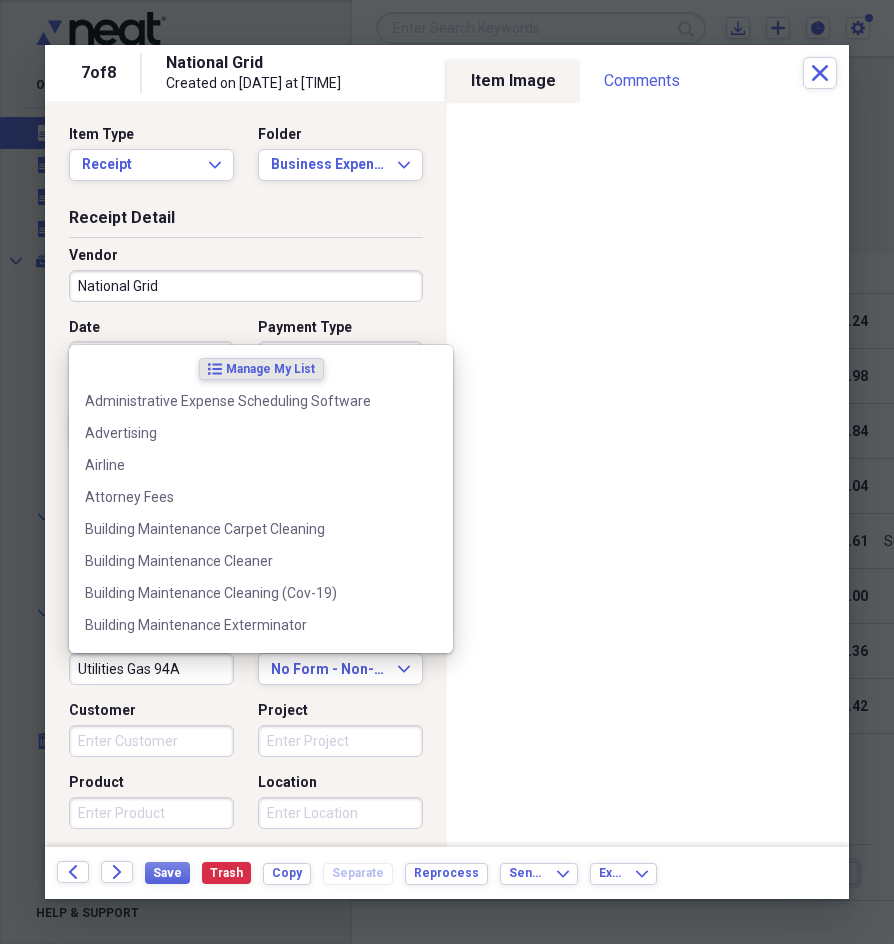 click on "Utilities Gas 94A" at bounding box center [151, 669] 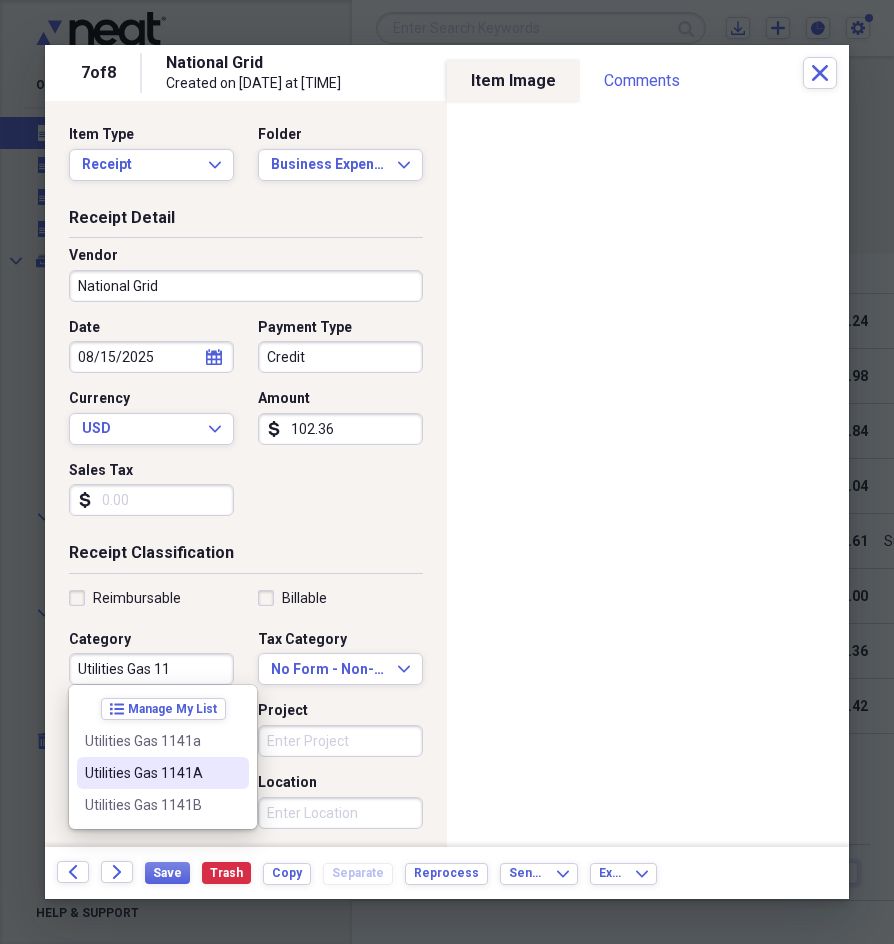 click on "Utilities Gas 1141A" at bounding box center [151, 773] 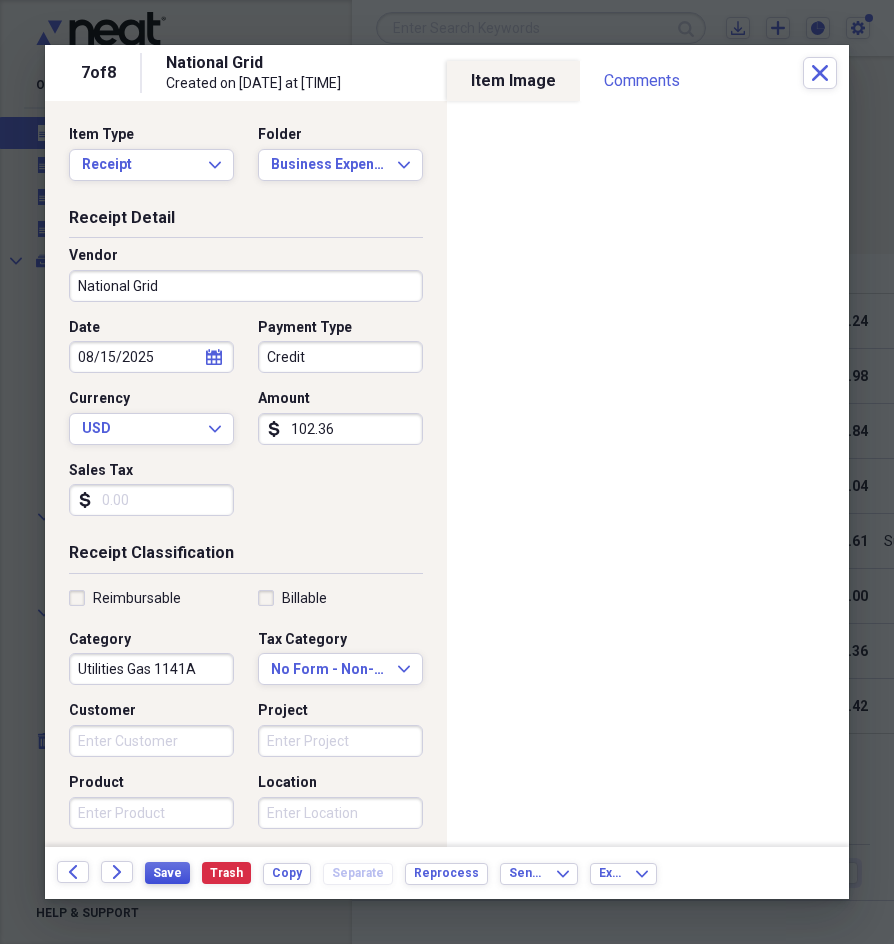 click on "Save" at bounding box center (167, 873) 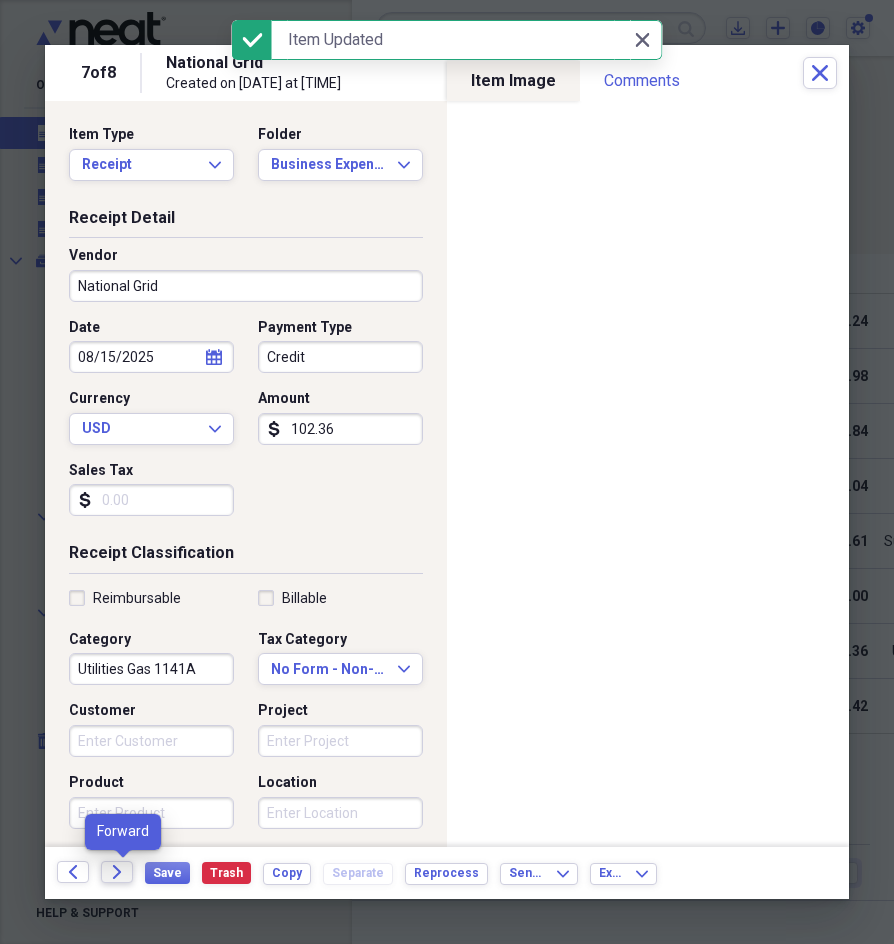 click on "Forward" at bounding box center (117, 872) 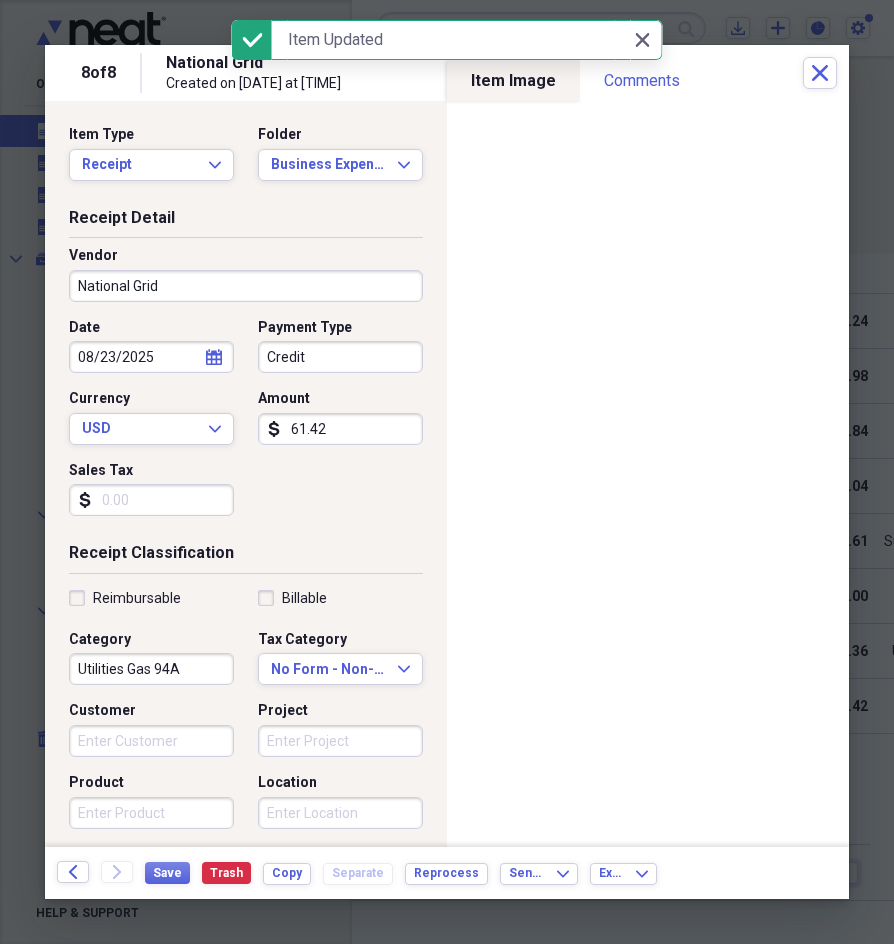 click on "08/23/2025" at bounding box center (151, 357) 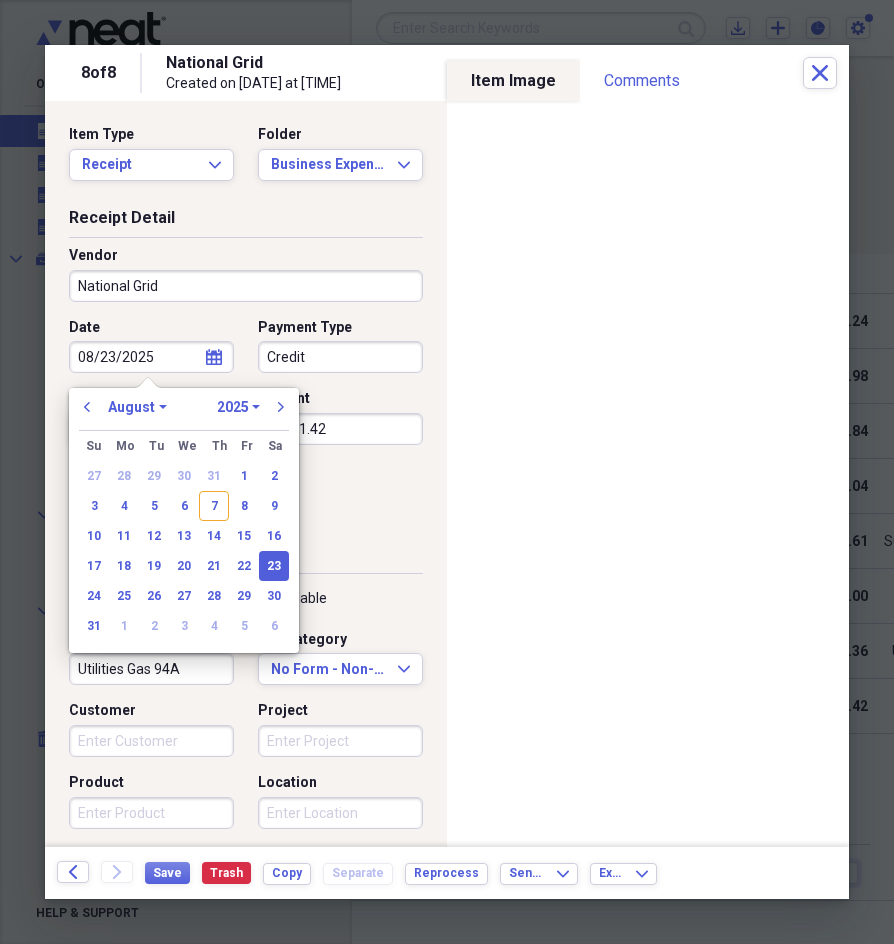 click at bounding box center [148, 392] 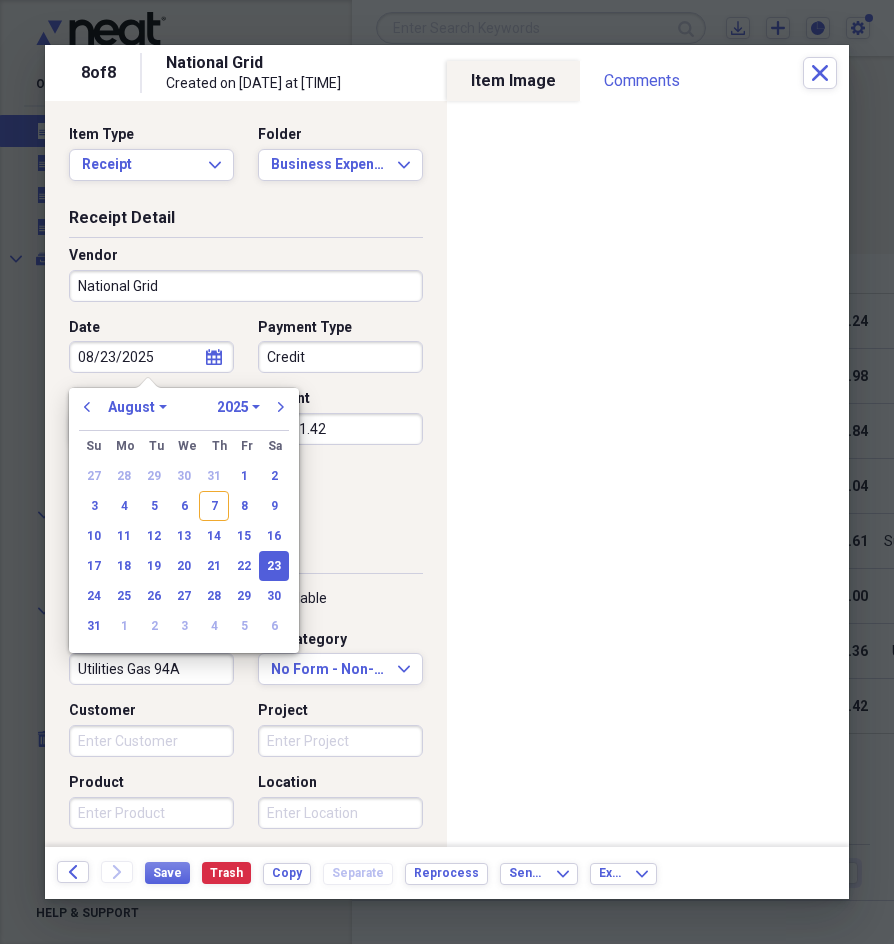 select on "6" 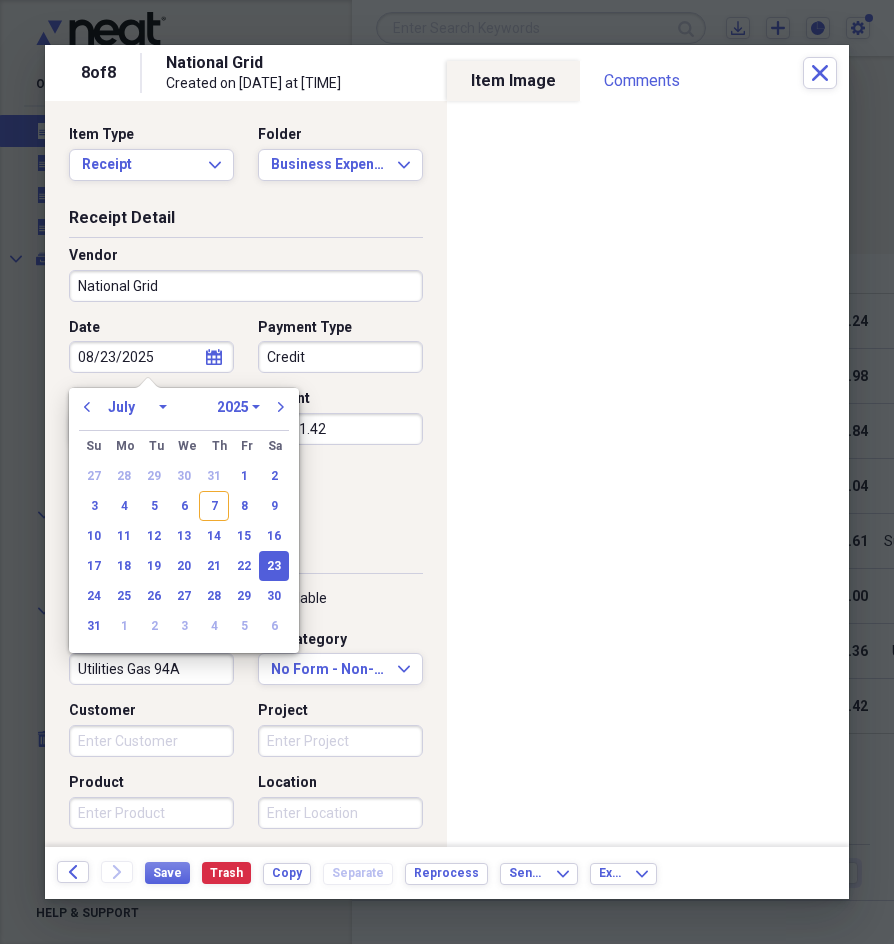 click on "January February March April May June July August September October November December" at bounding box center (137, 407) 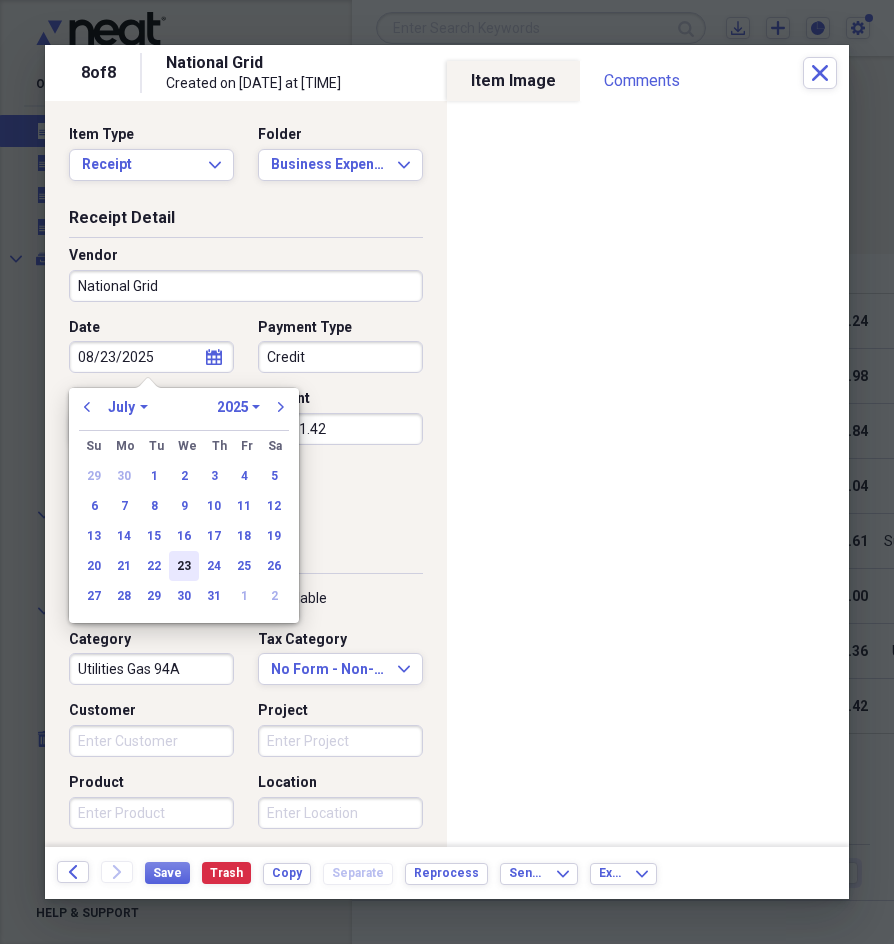 click on "23" at bounding box center (184, 566) 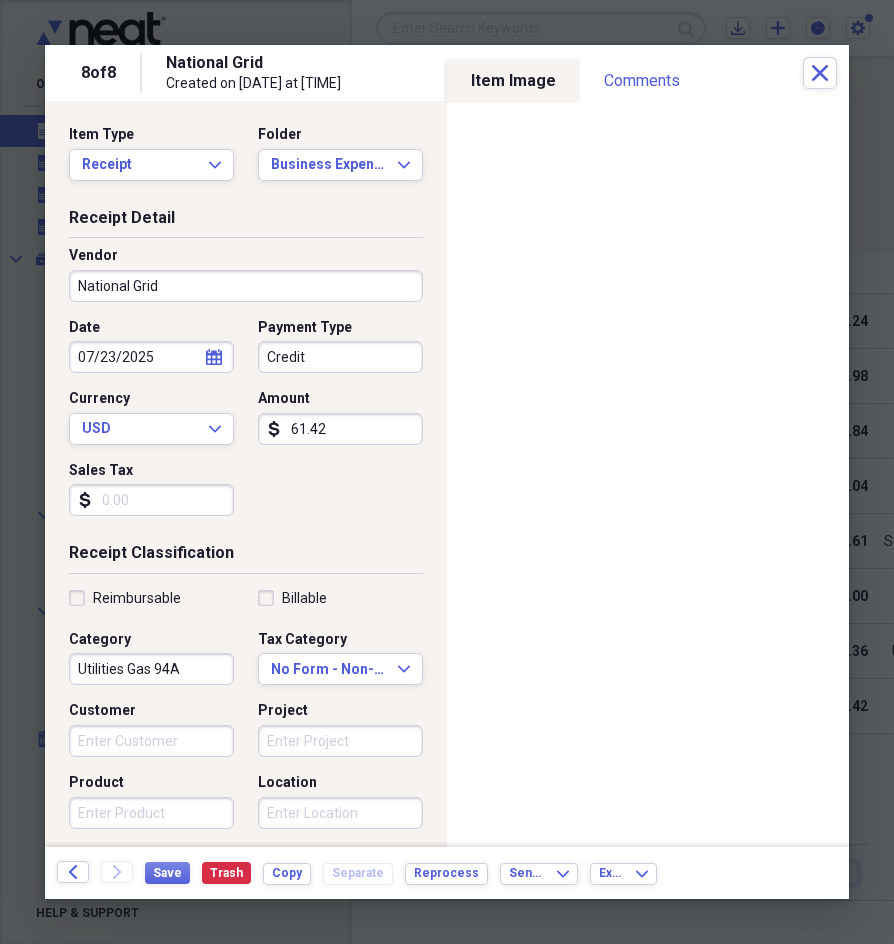 click on "61.42" at bounding box center (340, 429) 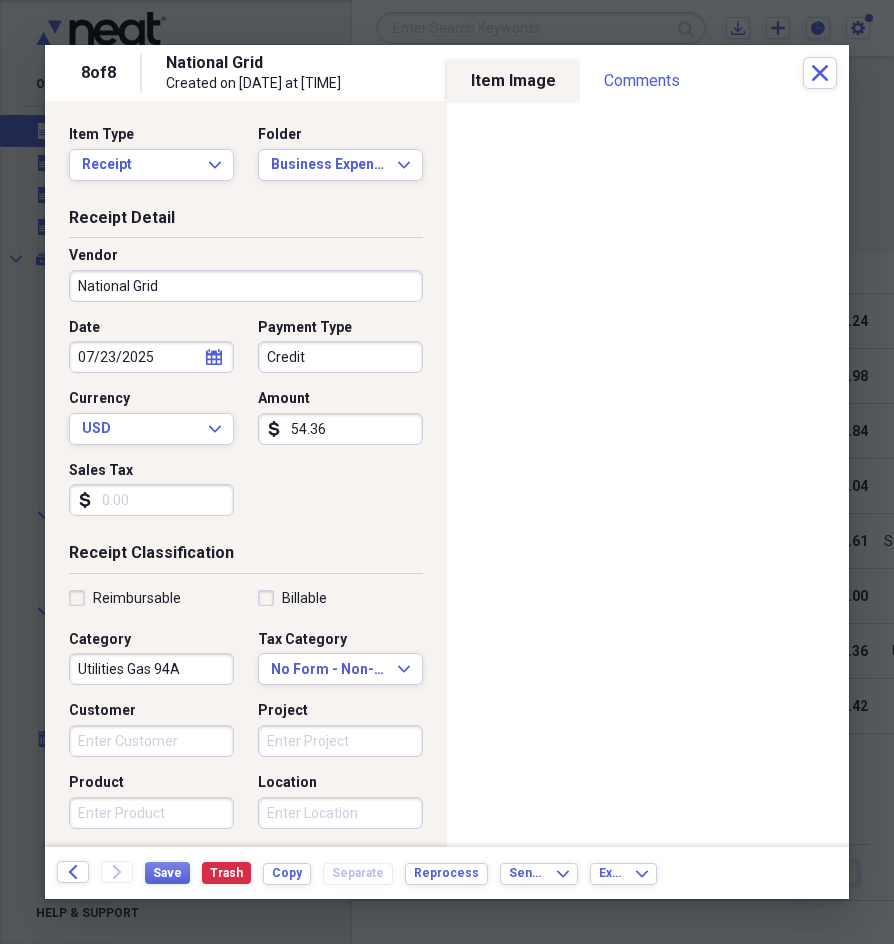 type on "54.36" 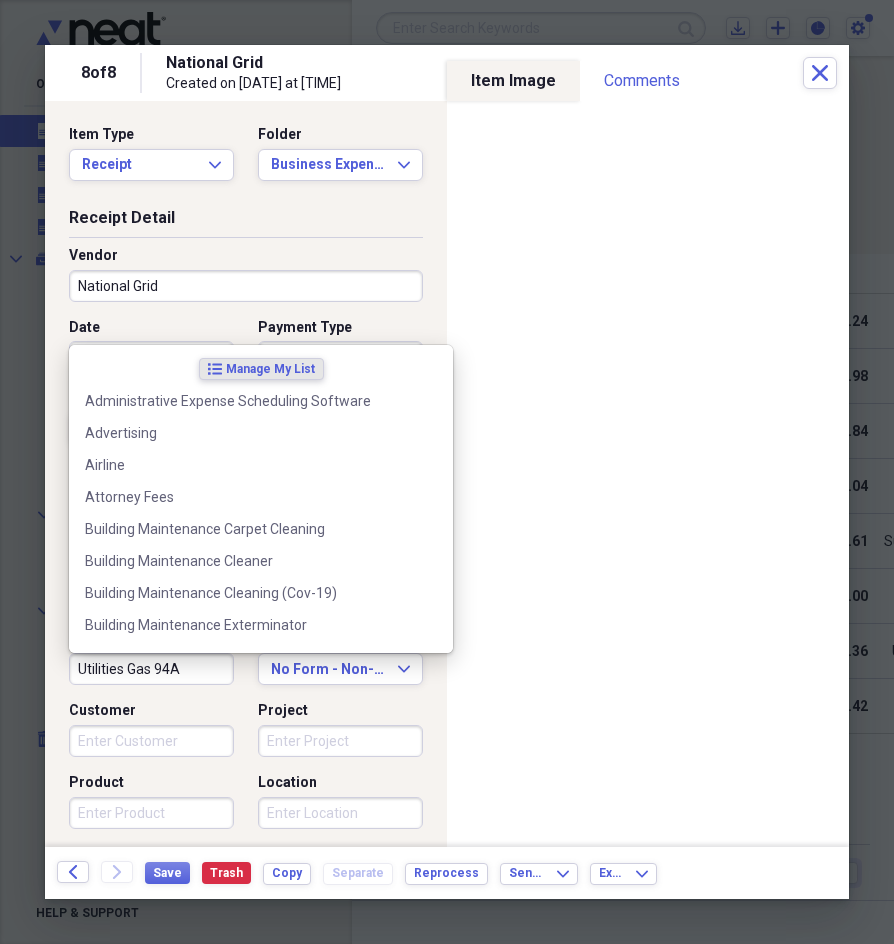 click on "Utilities Gas 94A" at bounding box center (151, 669) 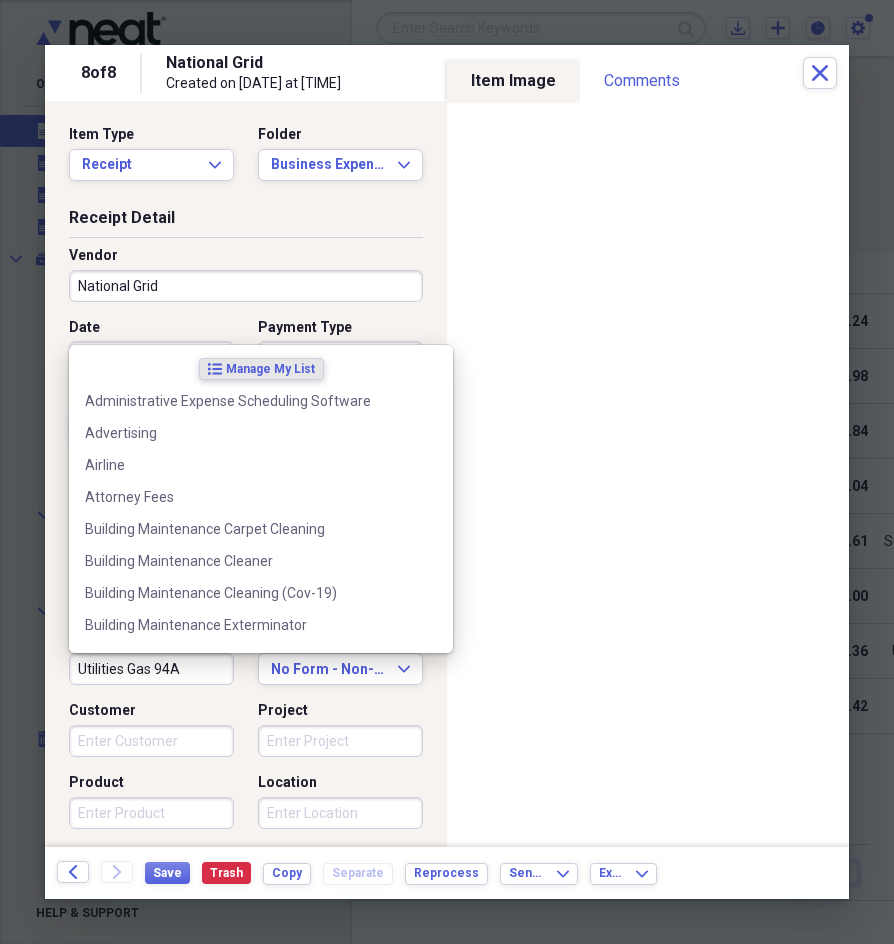 click on "Utilities Gas 94A" at bounding box center [151, 669] 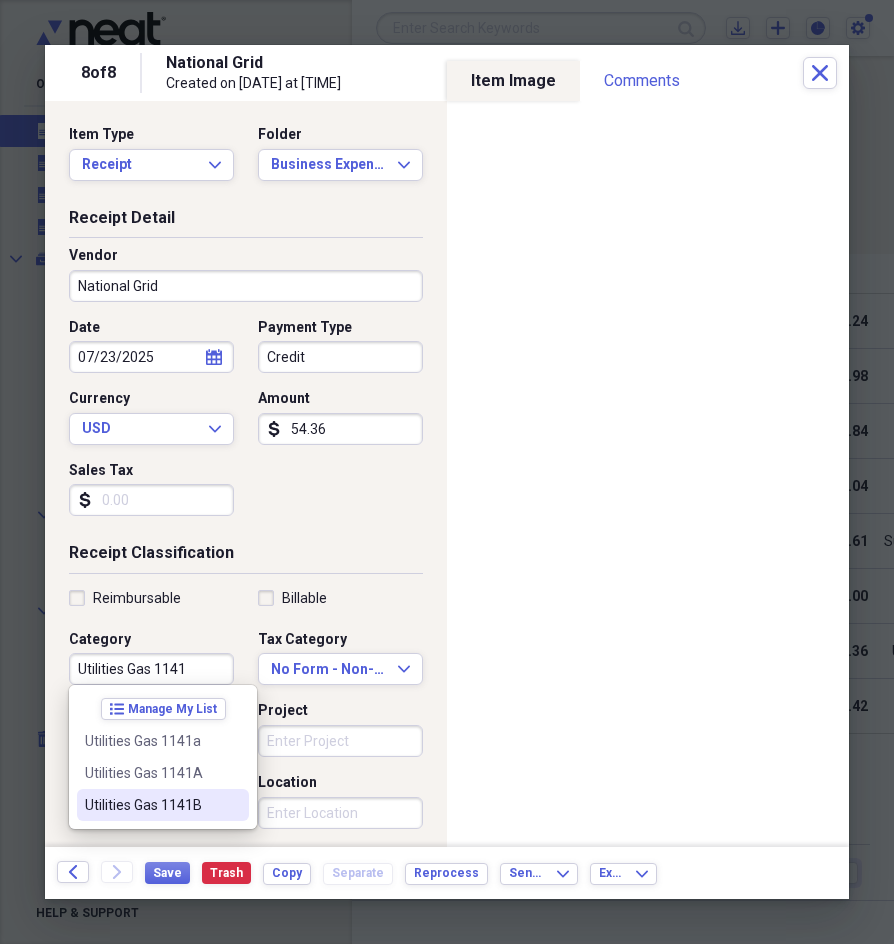 click on "Utilities Gas 1141B" at bounding box center [163, 805] 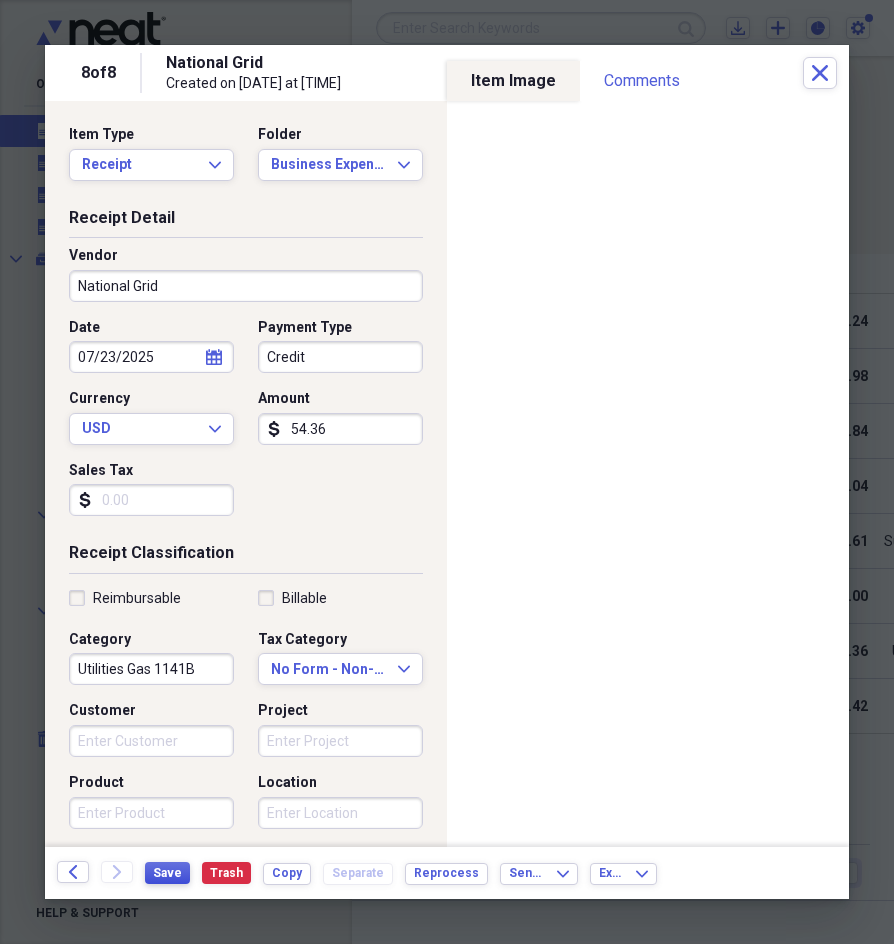 click on "Save" at bounding box center (167, 873) 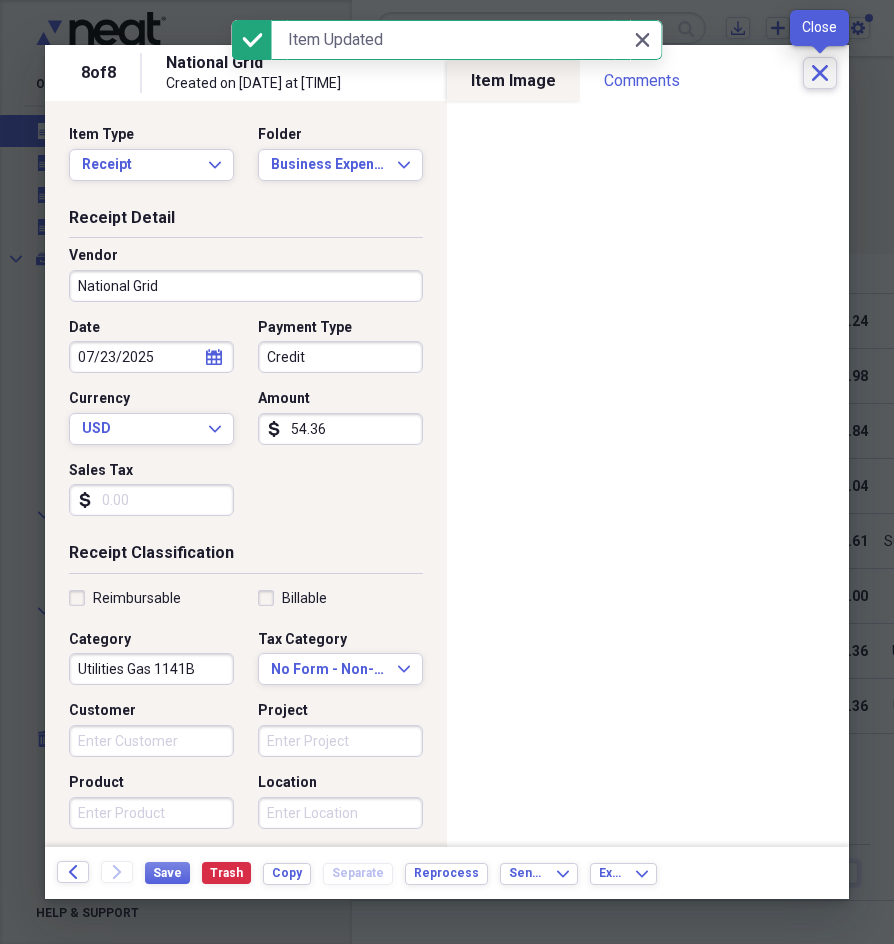 click 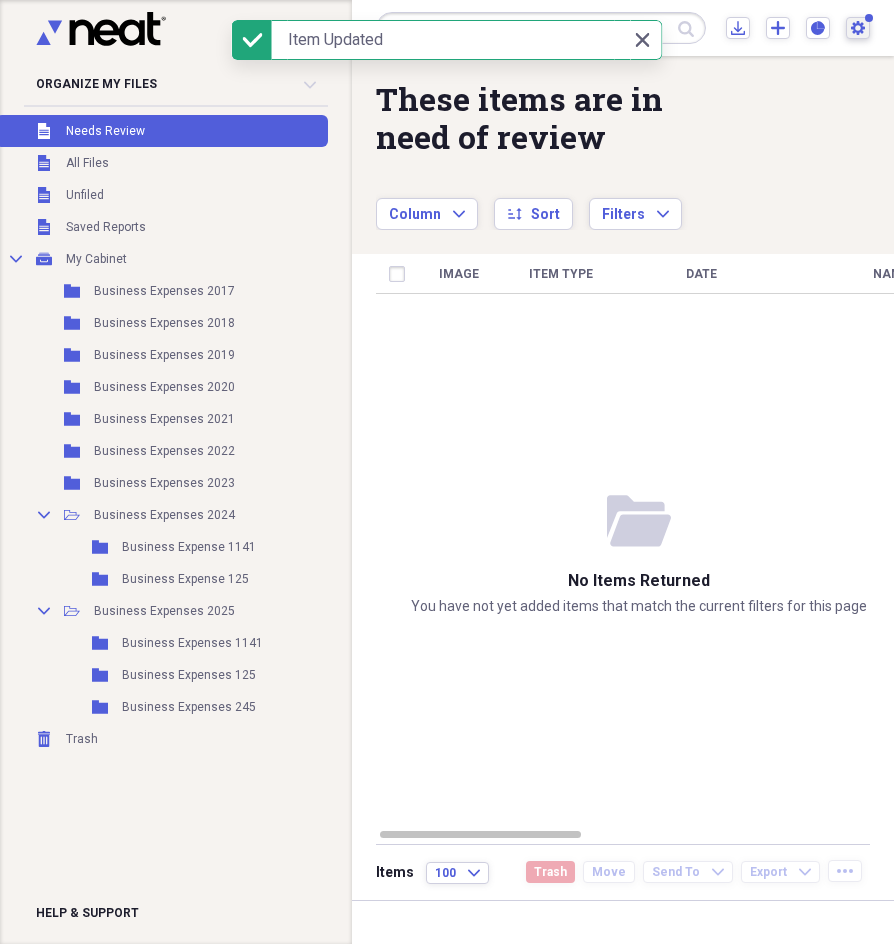 click on "Settings [PERSON] Expand" at bounding box center [858, 28] 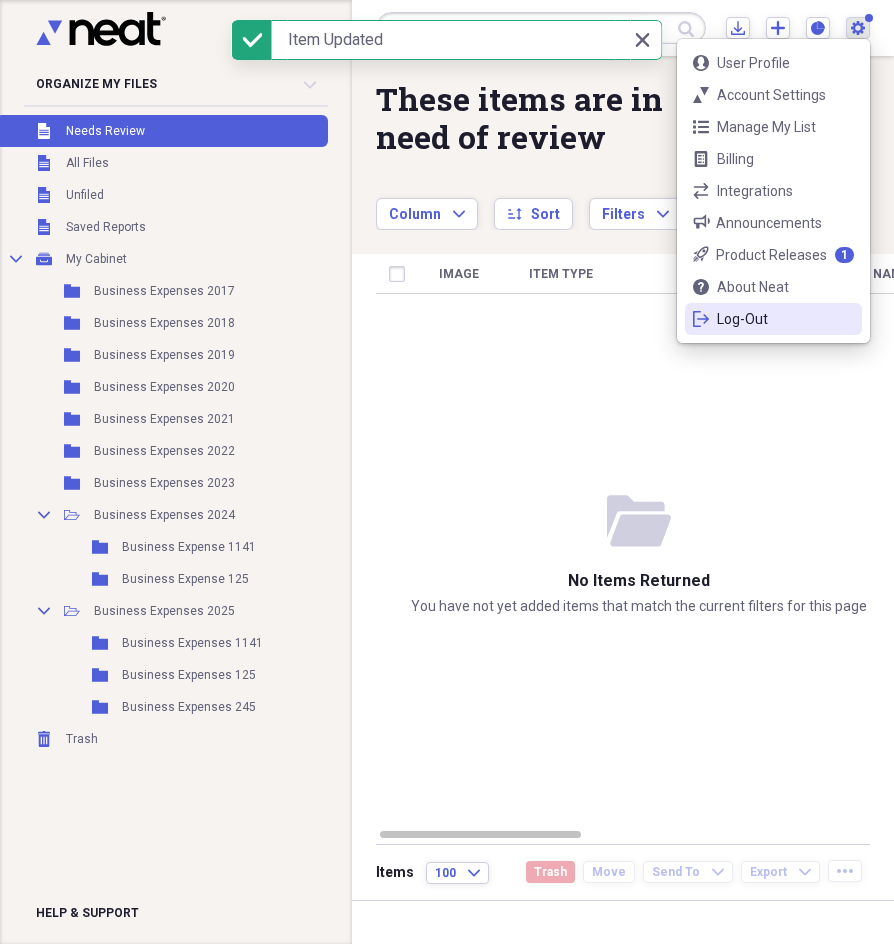 click on "Log-Out" at bounding box center [773, 319] 